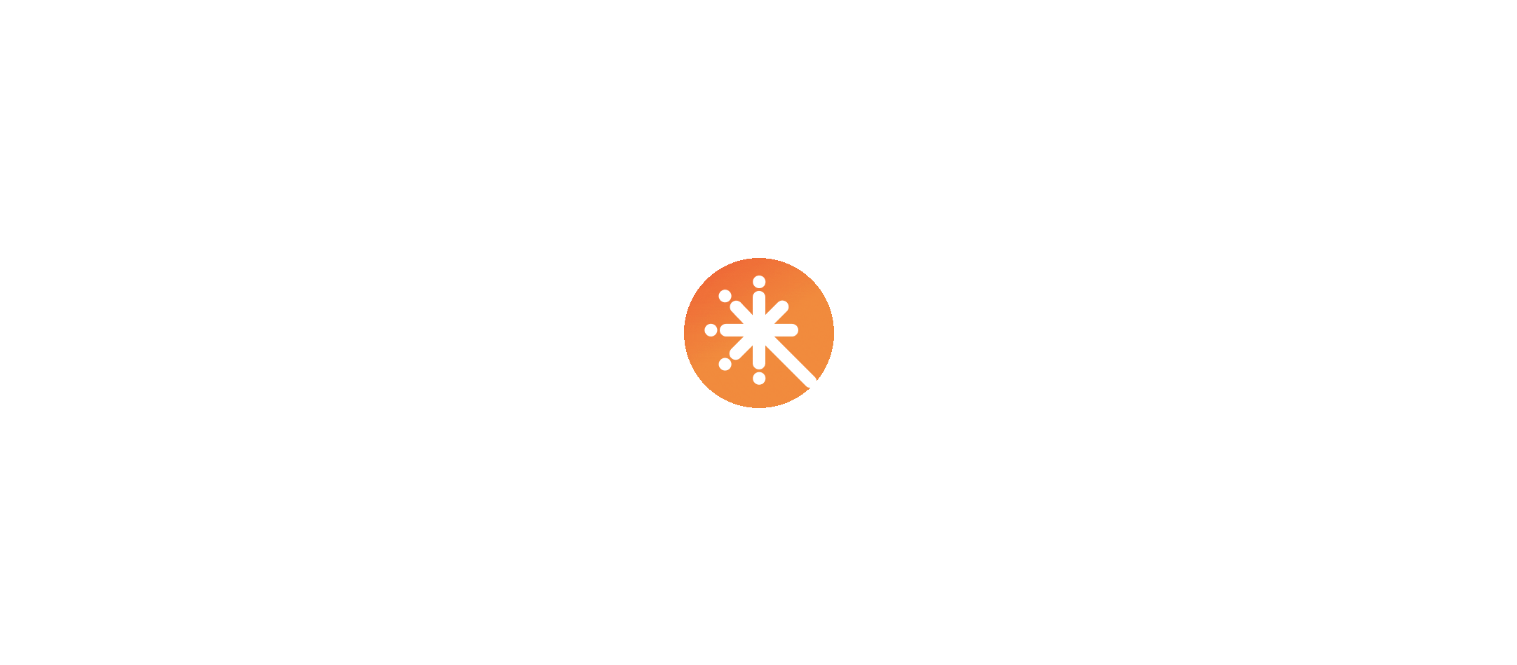 scroll, scrollTop: 0, scrollLeft: 0, axis: both 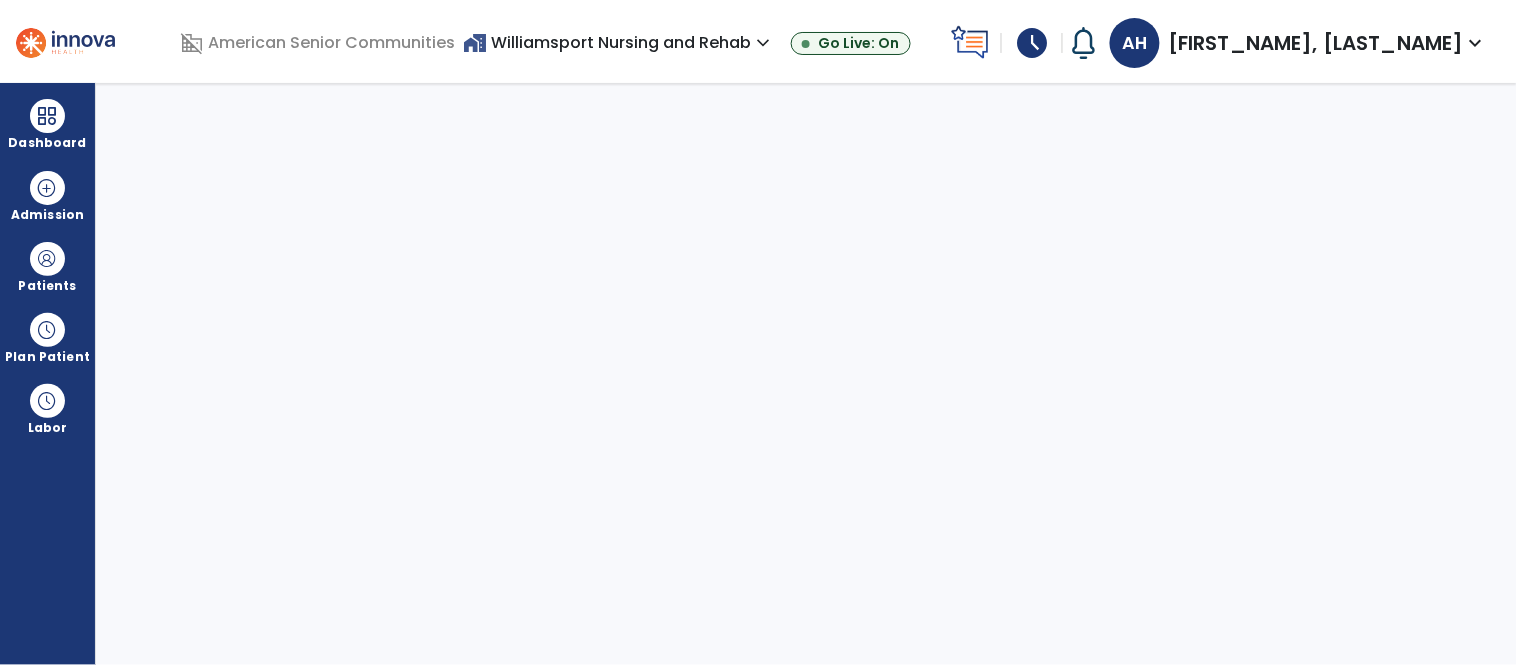 select on "****" 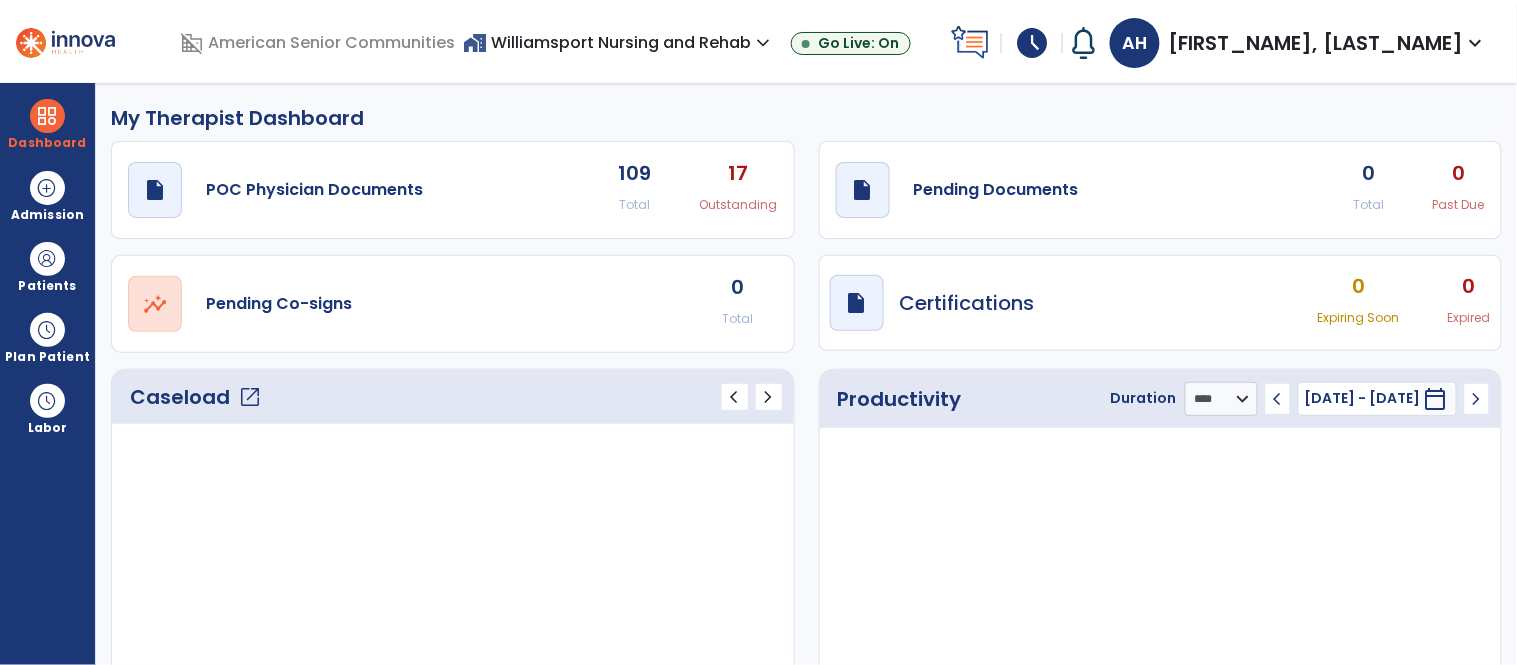 click on "open_in_new" 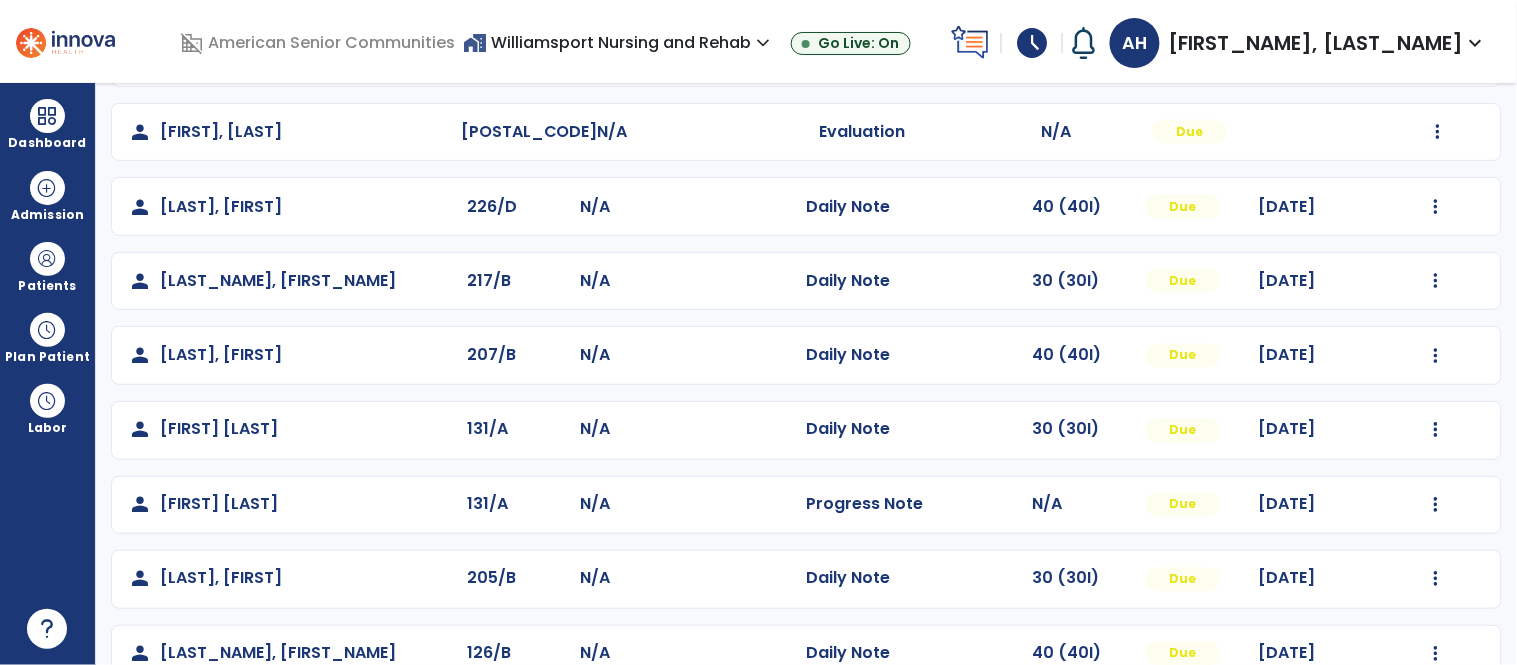 scroll, scrollTop: 744, scrollLeft: 0, axis: vertical 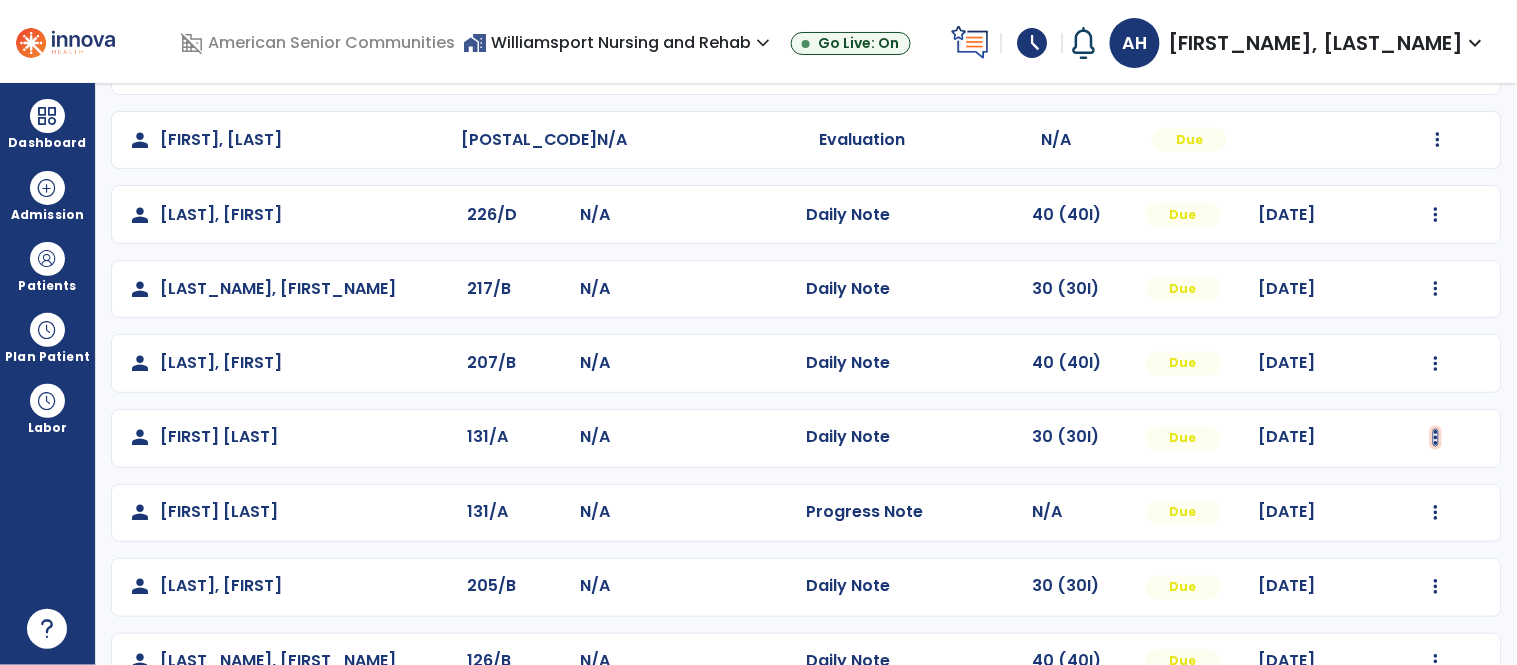 click at bounding box center [1436, -382] 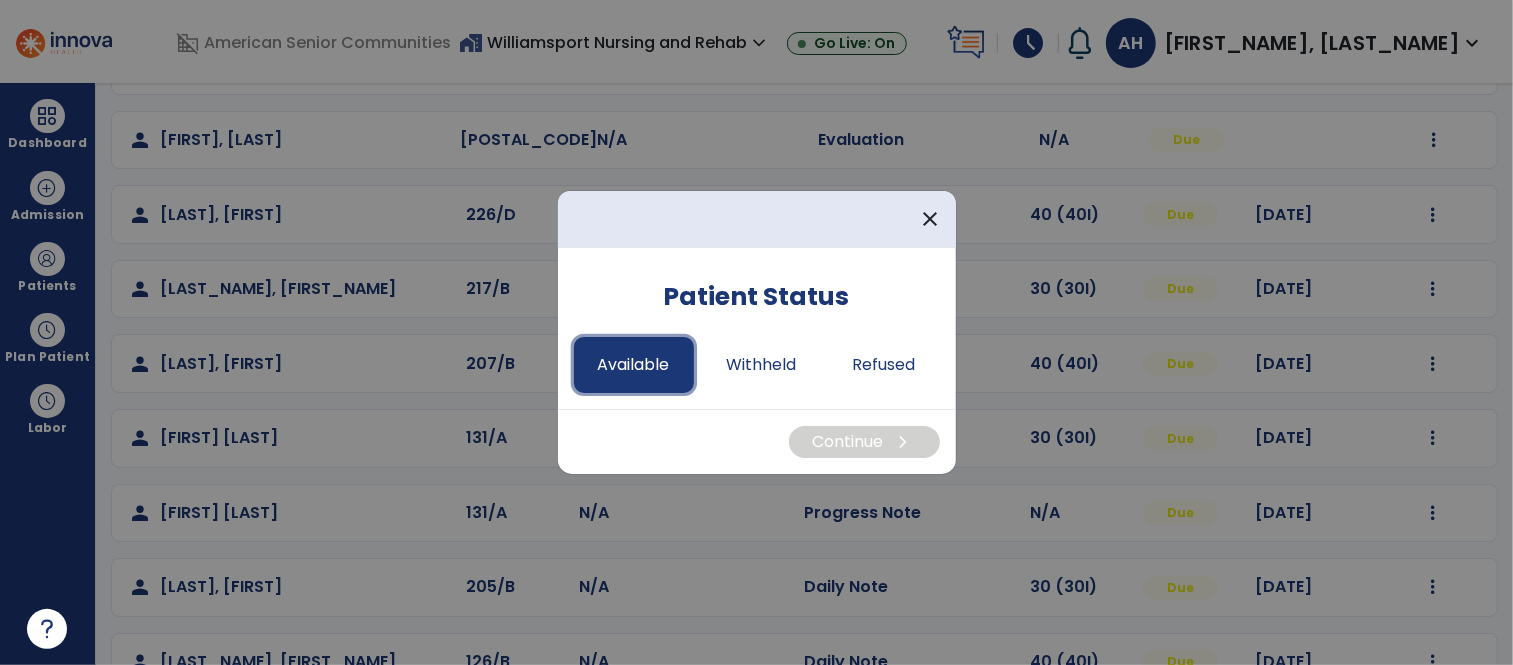 click on "Available" at bounding box center (634, 365) 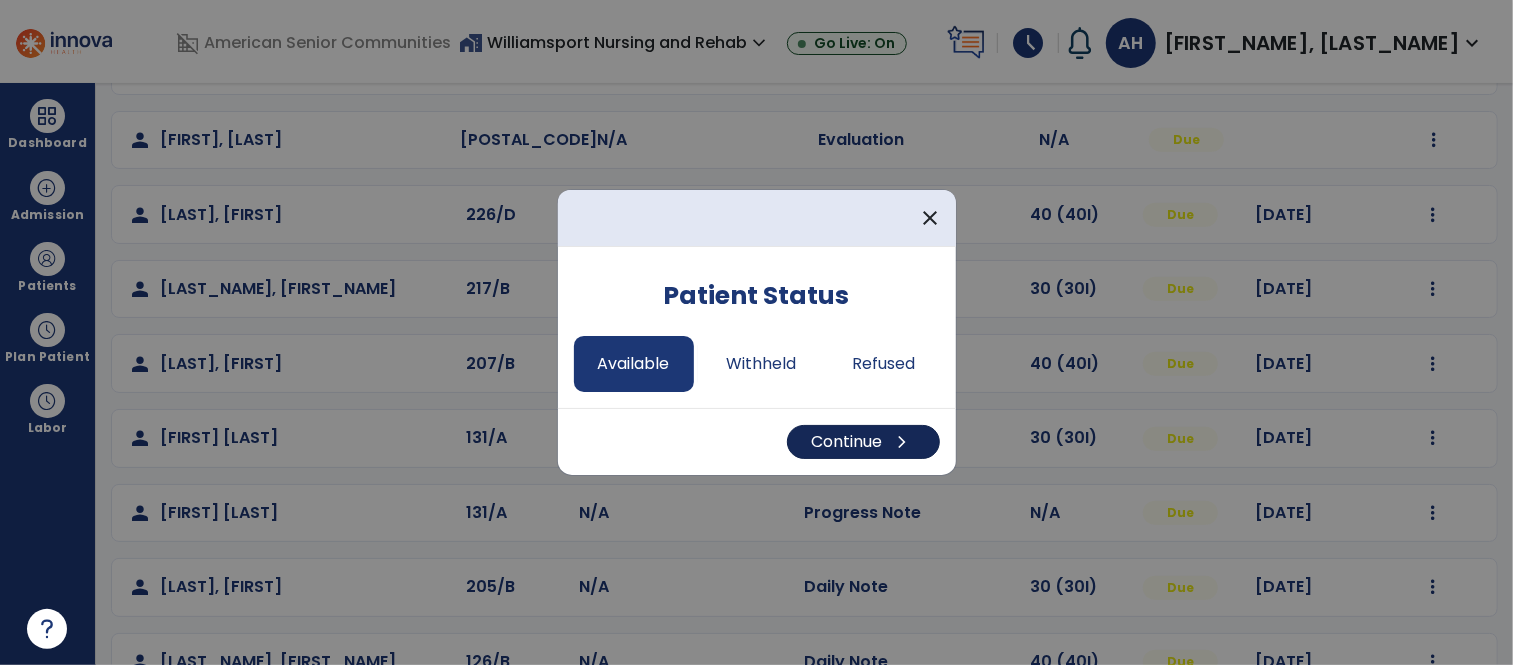 click on "Continue   chevron_right" at bounding box center [863, 442] 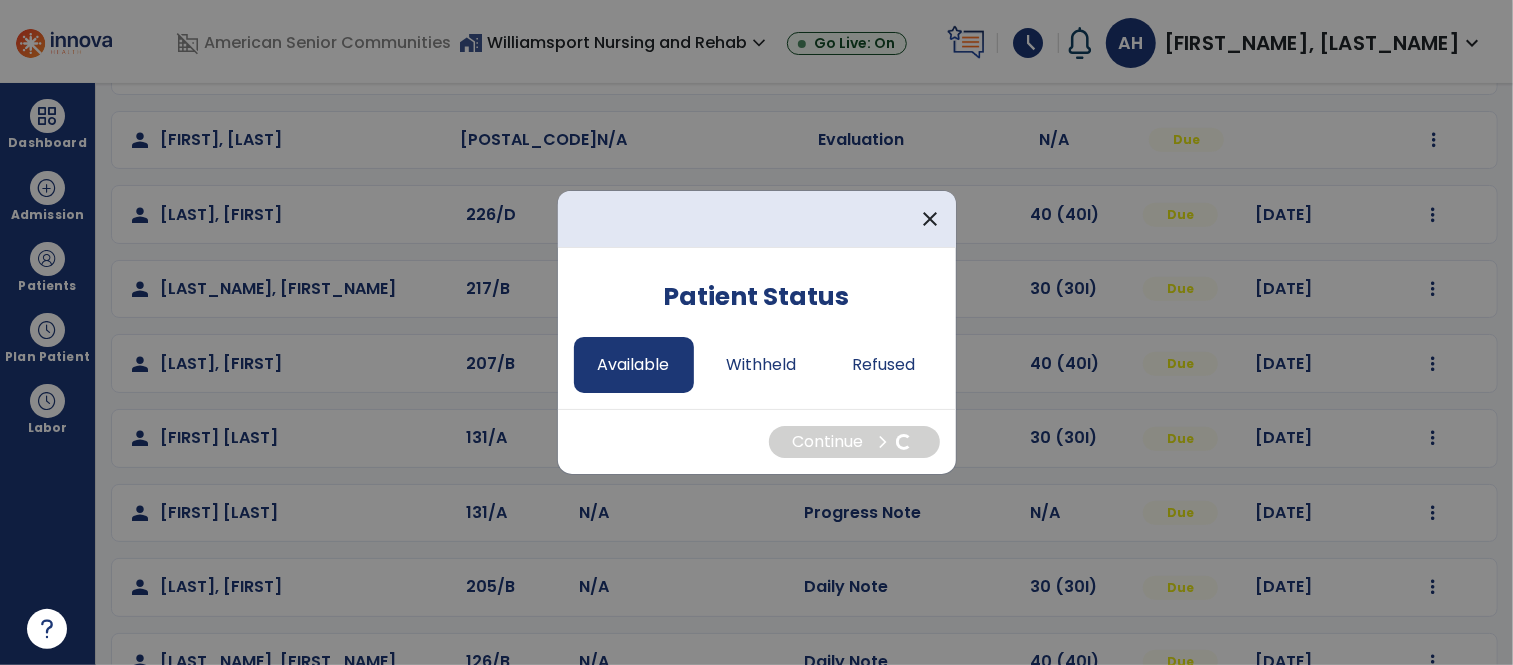 select on "*" 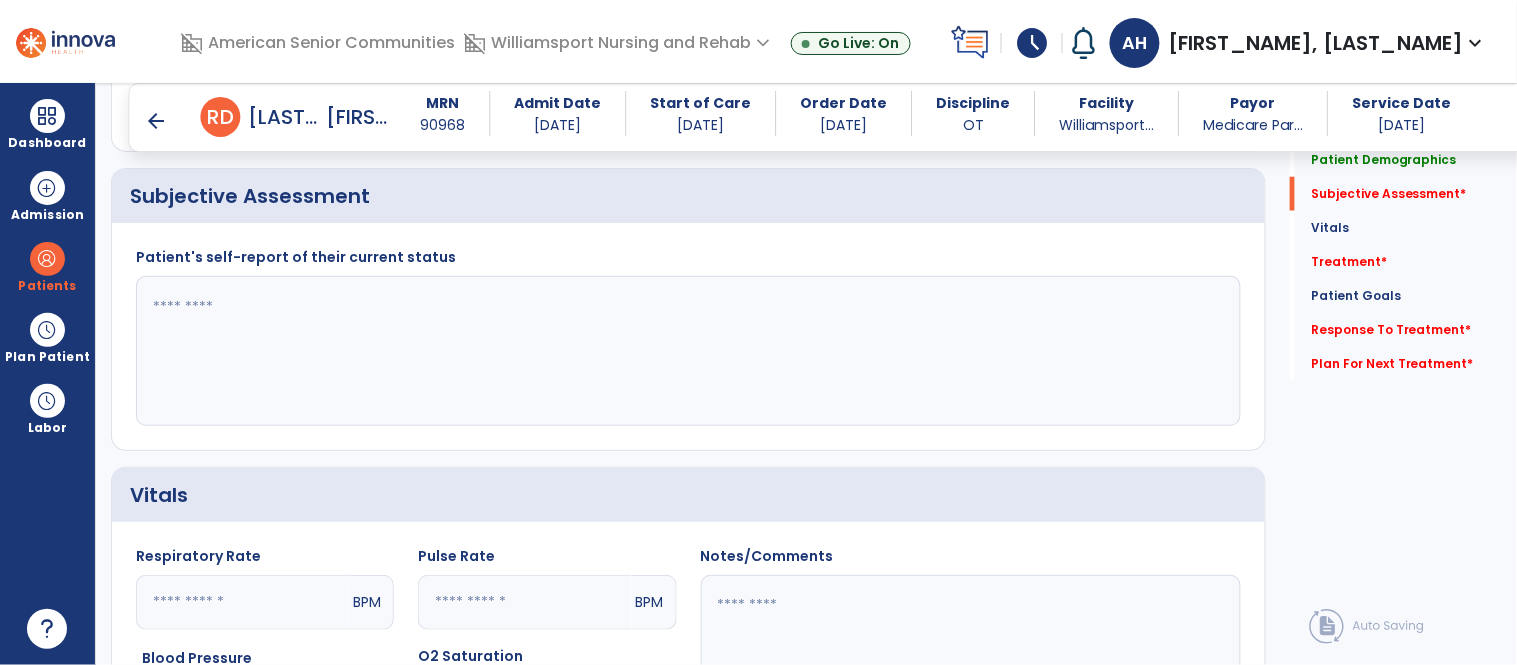 scroll, scrollTop: 464, scrollLeft: 0, axis: vertical 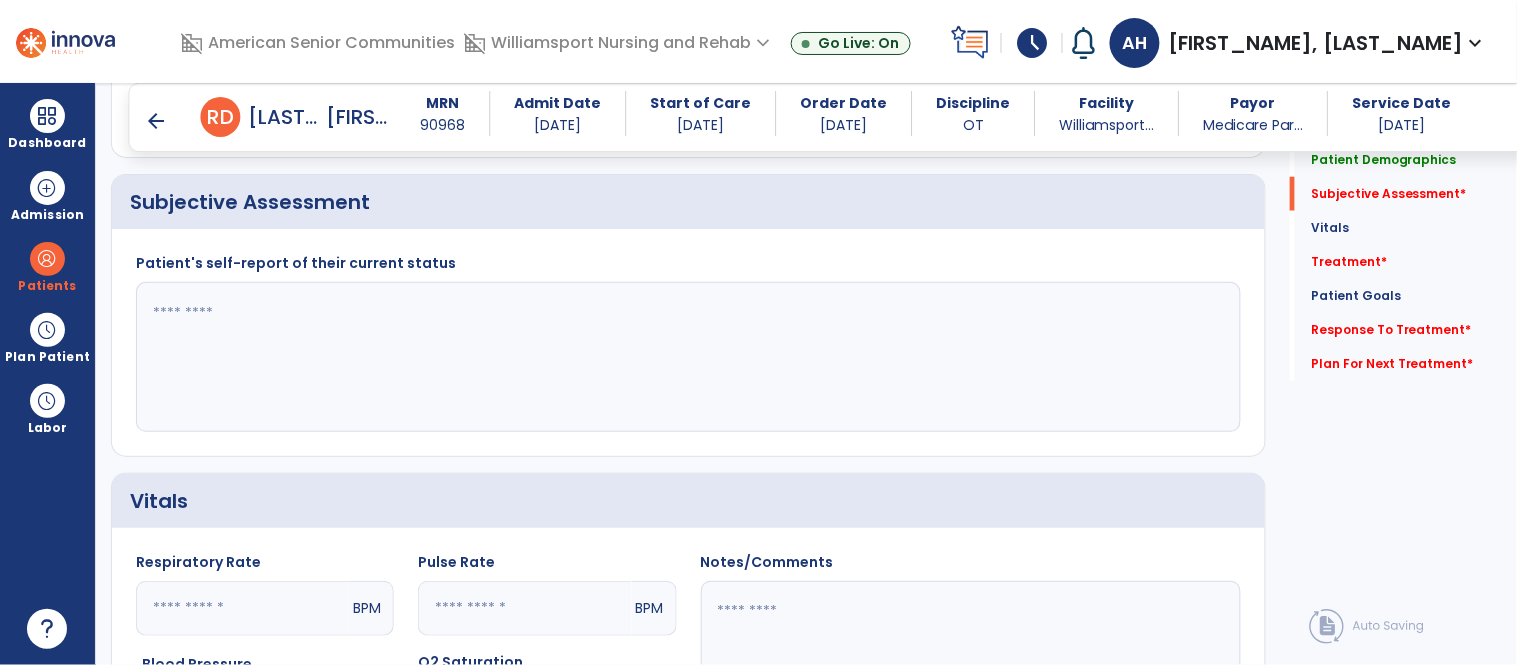 click 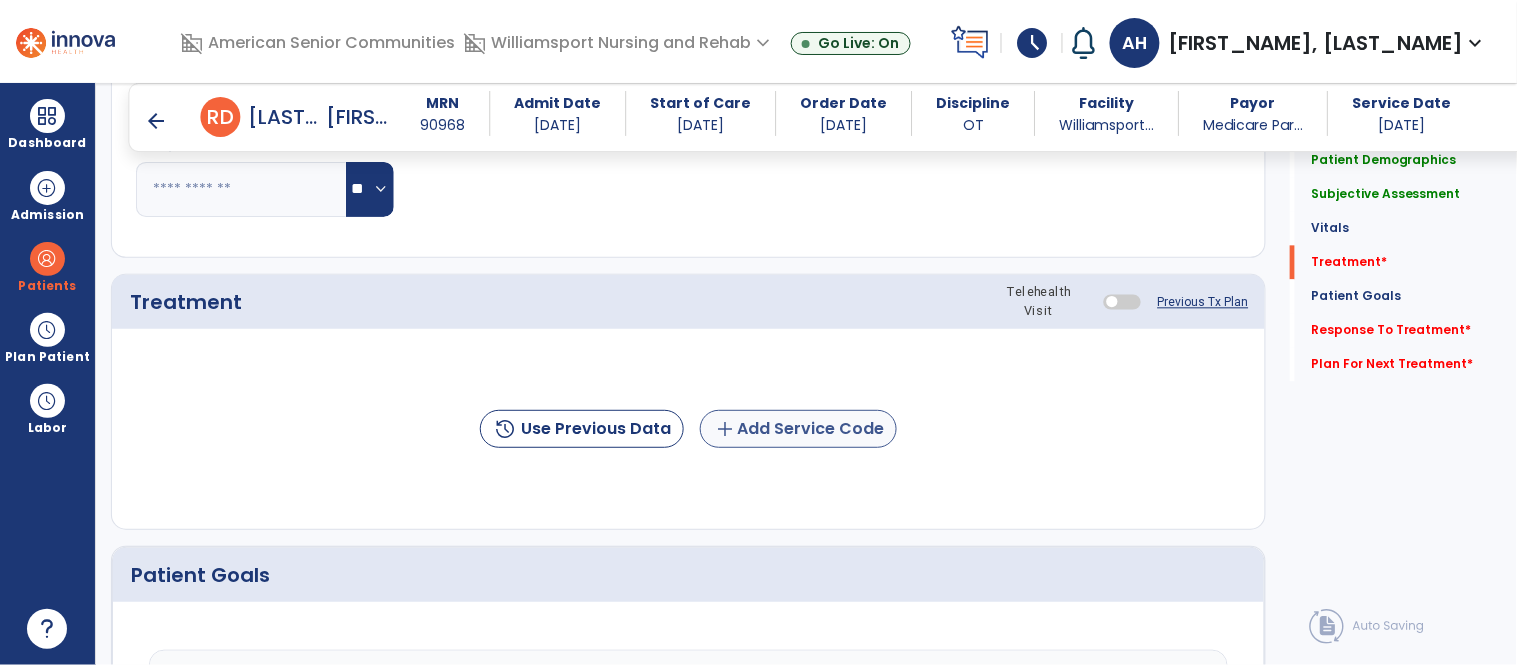 type on "**********" 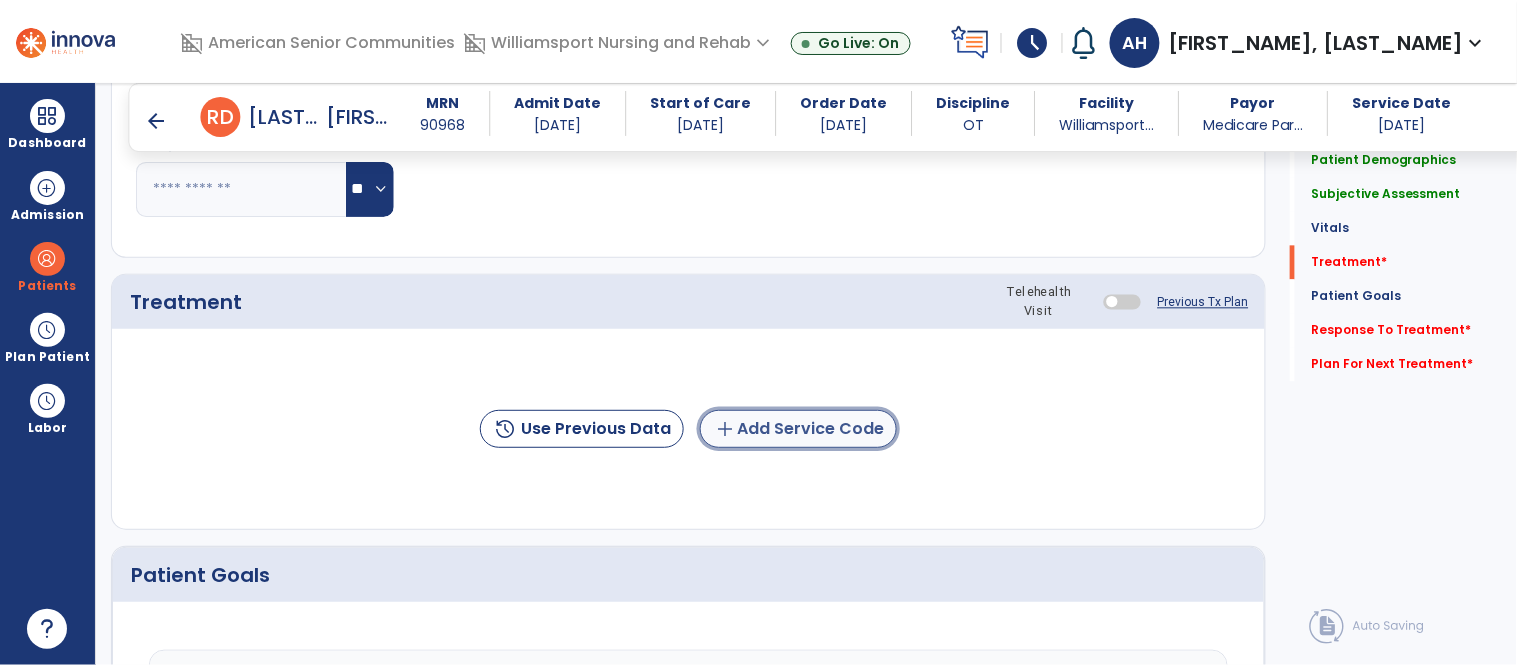click on "add  Add Service Code" 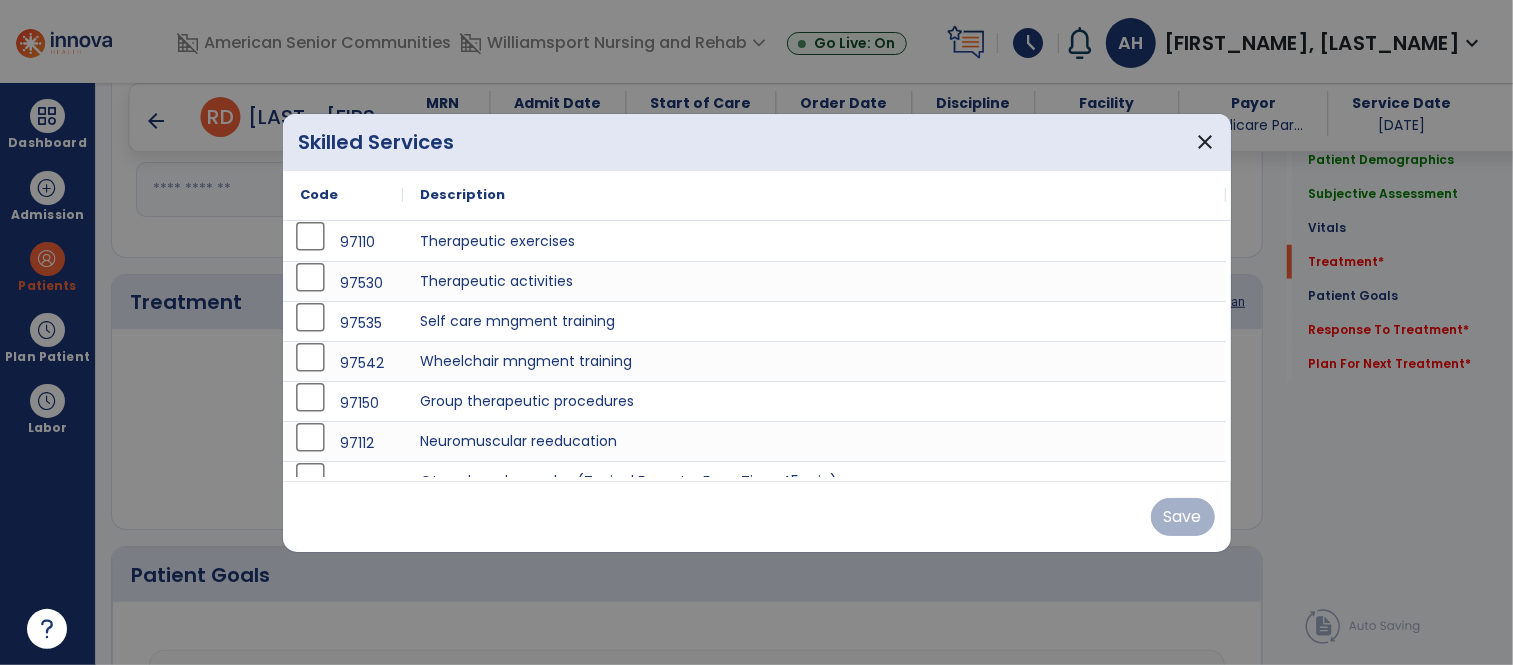 scroll, scrollTop: 1085, scrollLeft: 0, axis: vertical 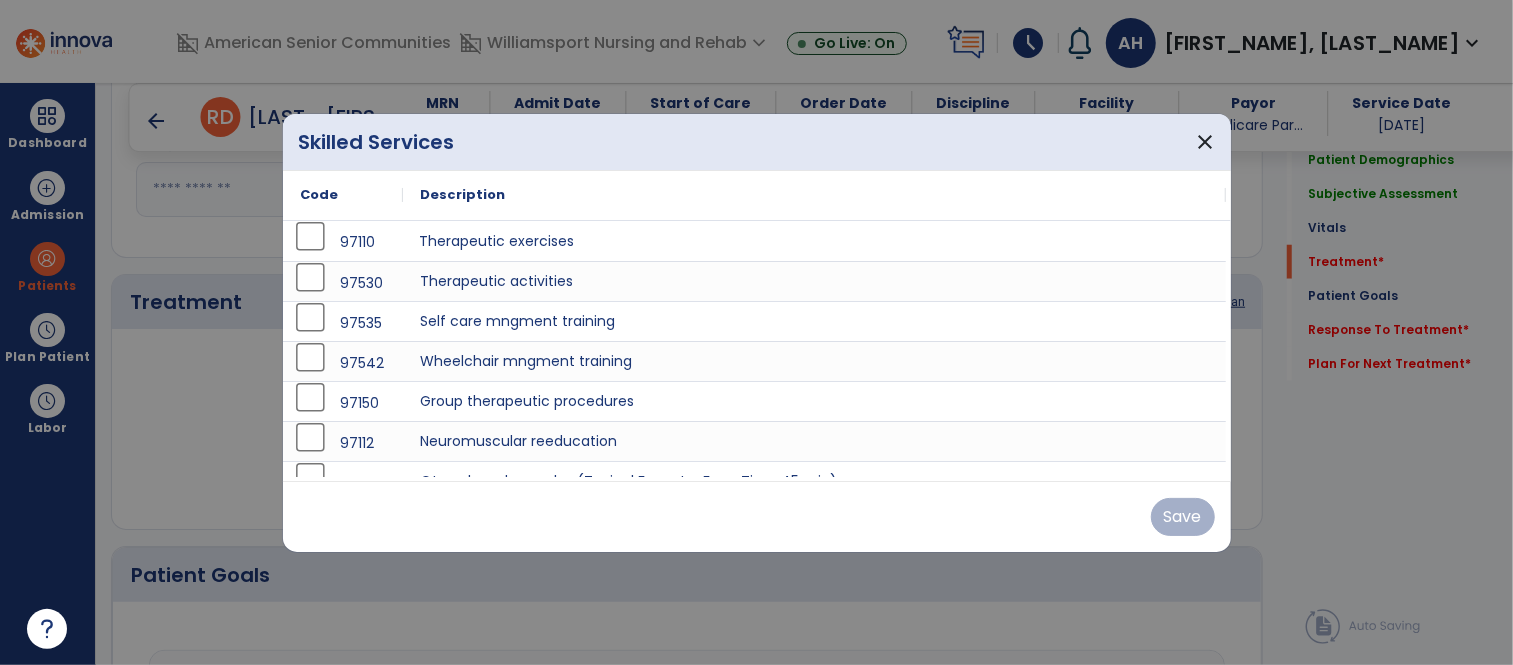 click on "Therapeutic exercises" at bounding box center (815, 241) 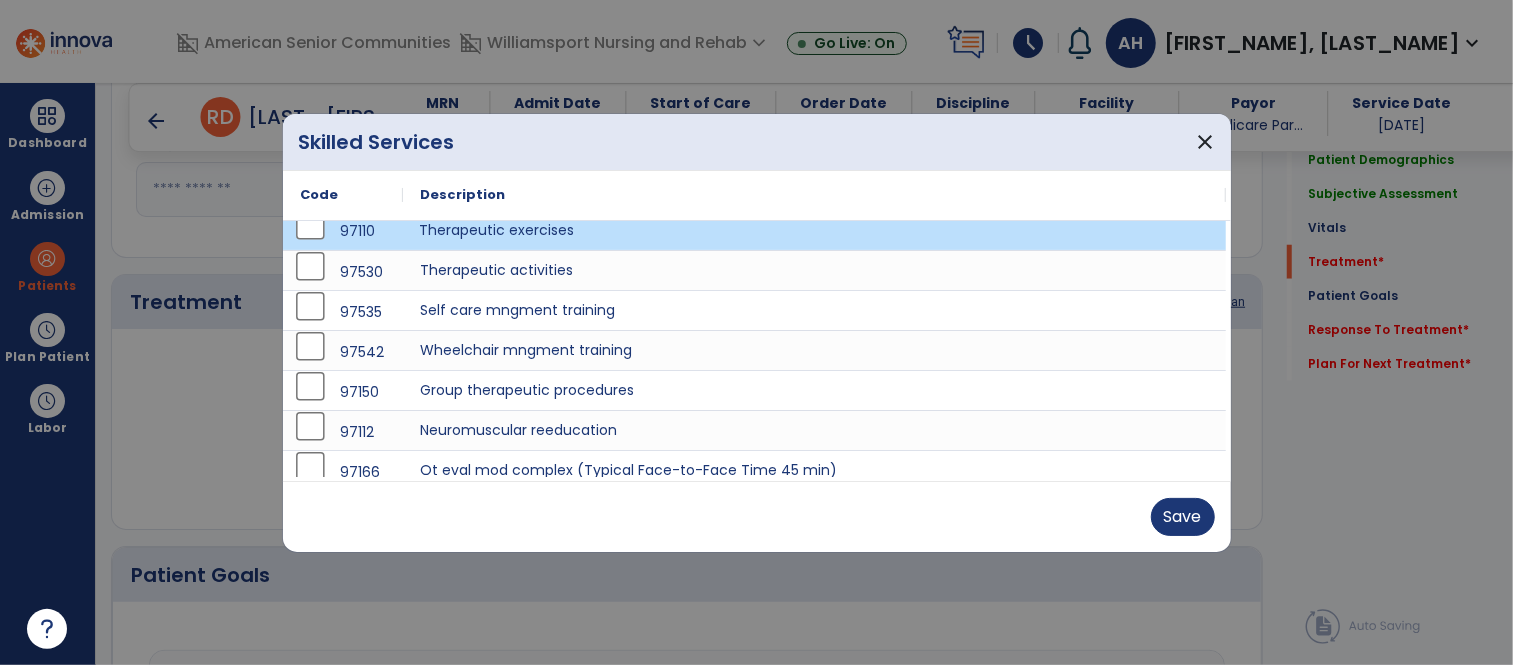 scroll, scrollTop: 0, scrollLeft: 0, axis: both 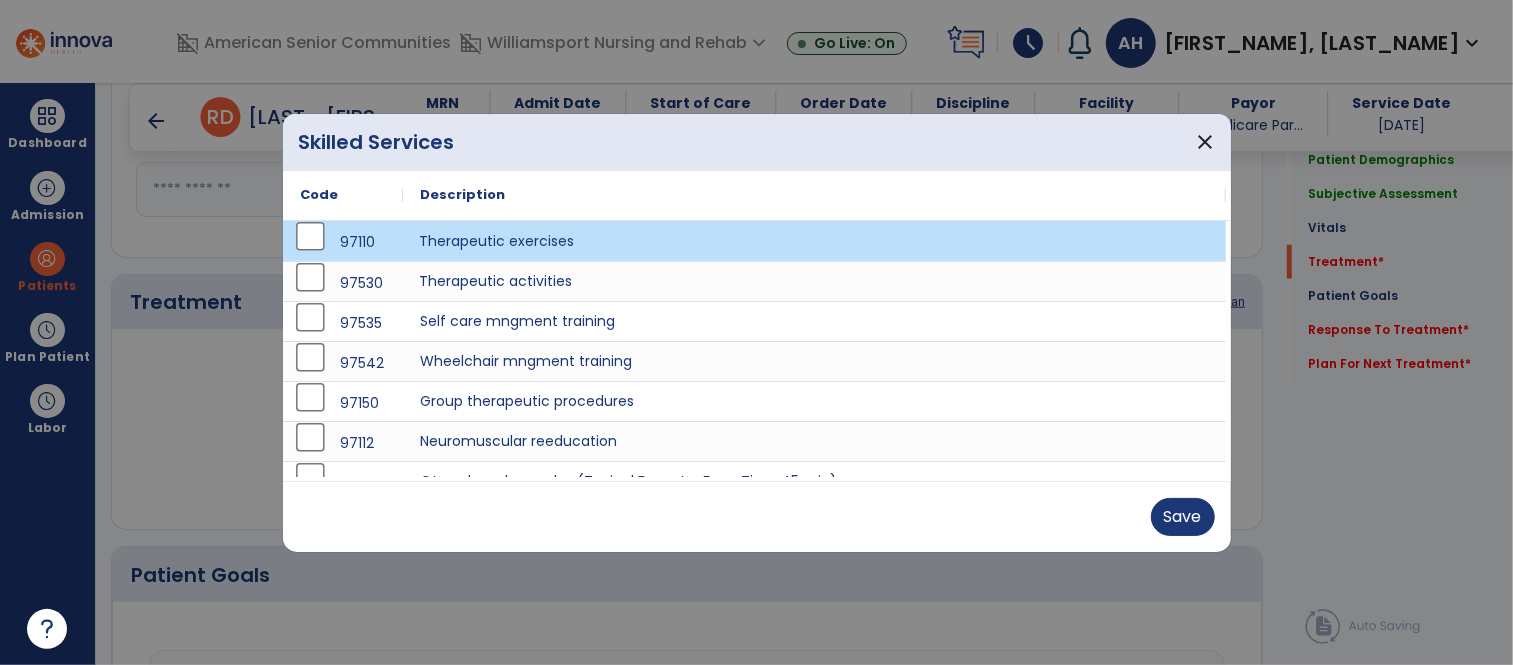 click on "Therapeutic activities" at bounding box center (815, 281) 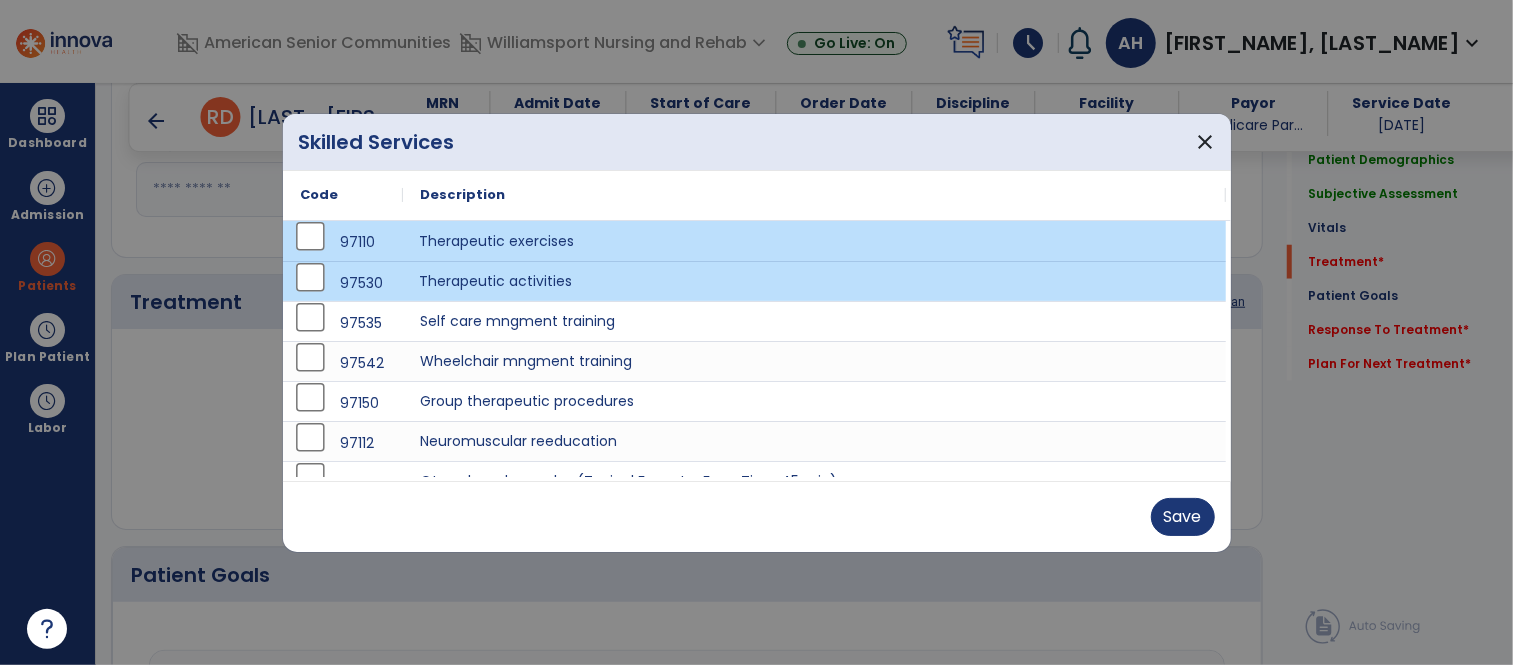 click on "Therapeutic exercises" at bounding box center (815, 241) 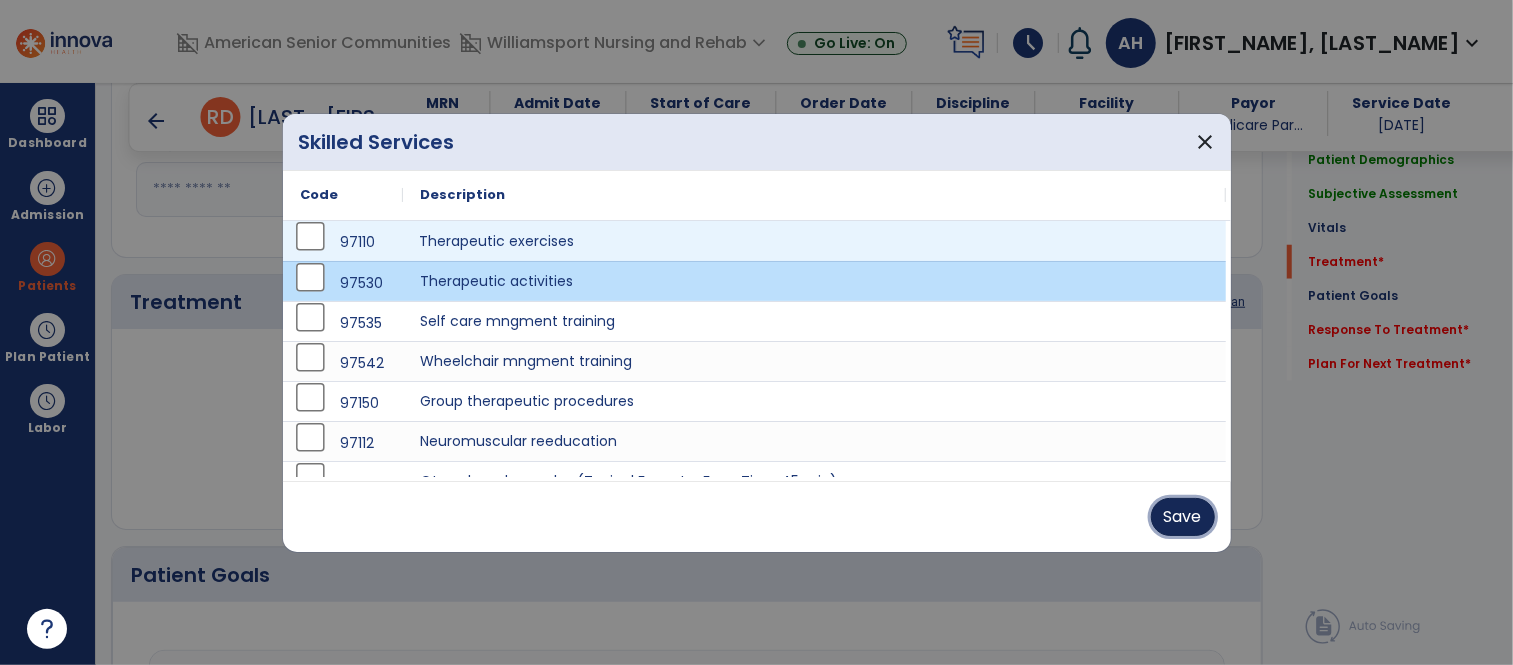 click on "Save" at bounding box center [1183, 517] 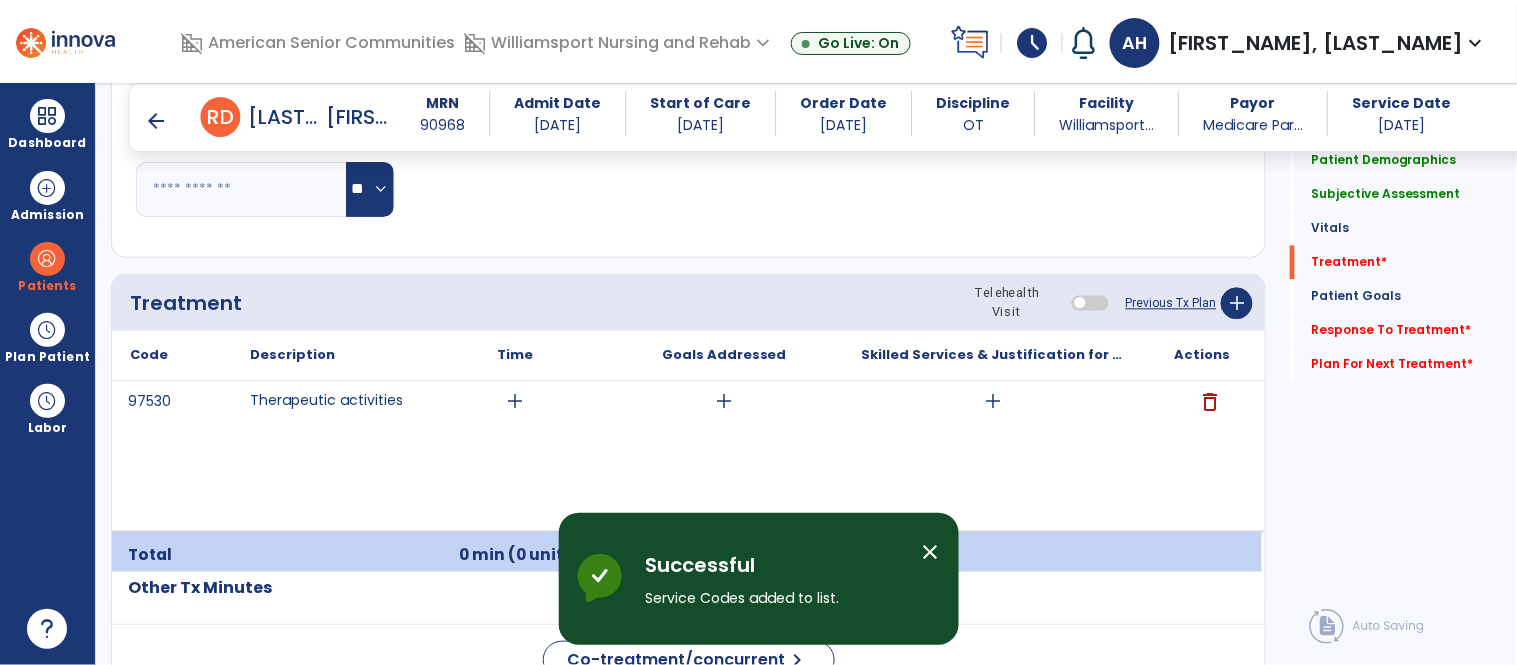 click on "add" at bounding box center (515, 401) 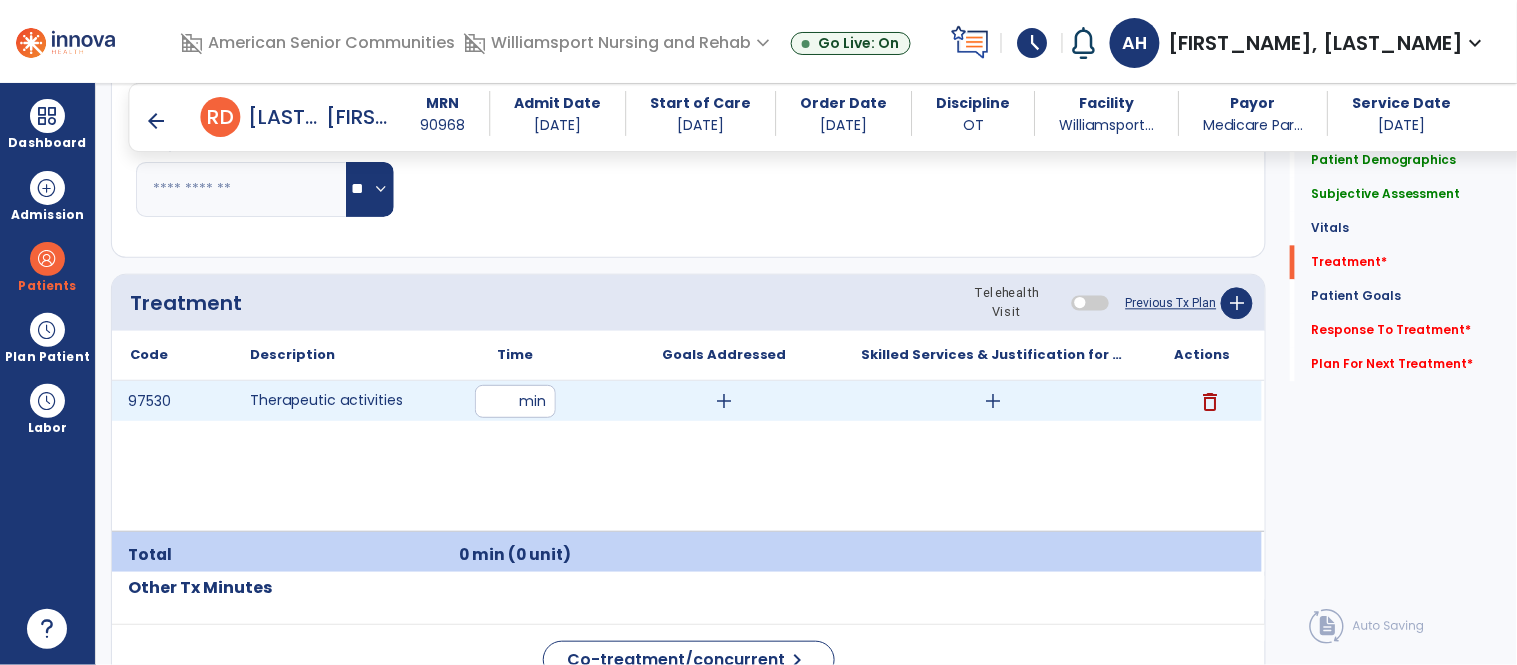 type on "**" 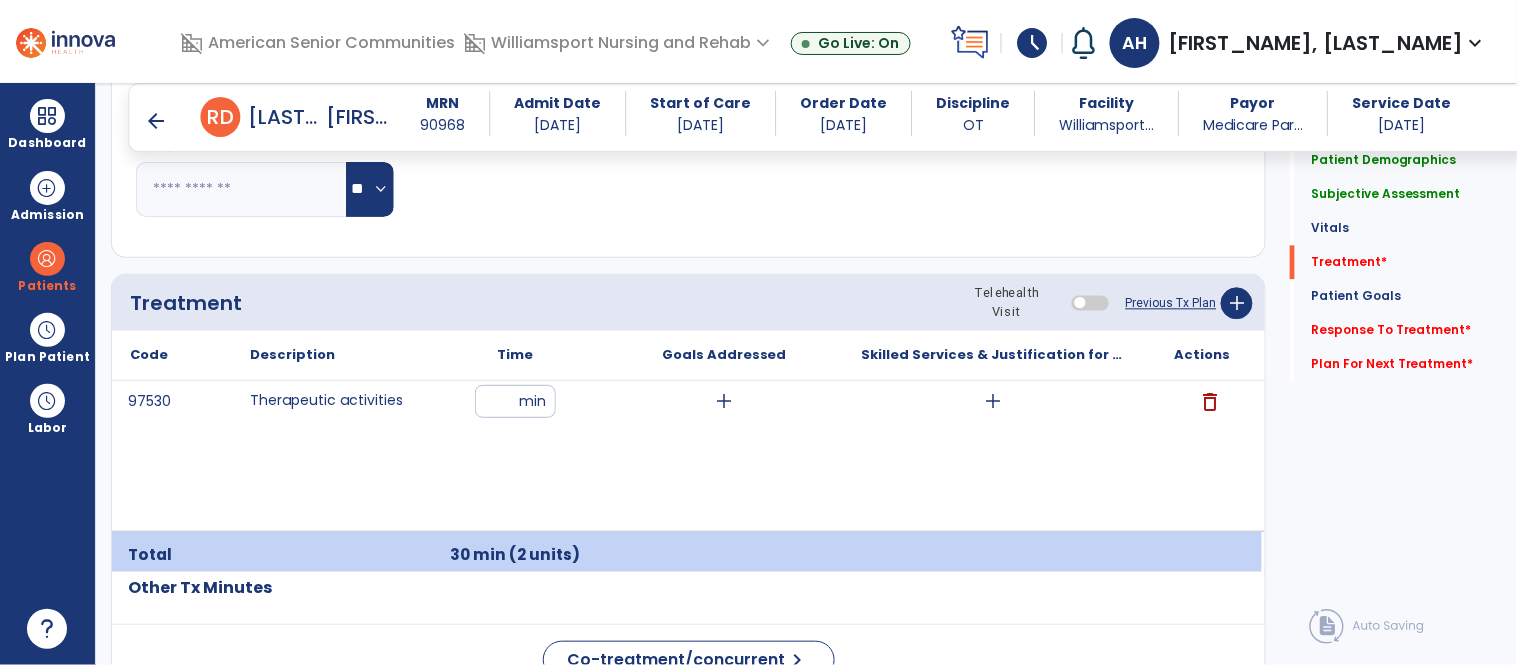 click on "add" at bounding box center [993, 401] 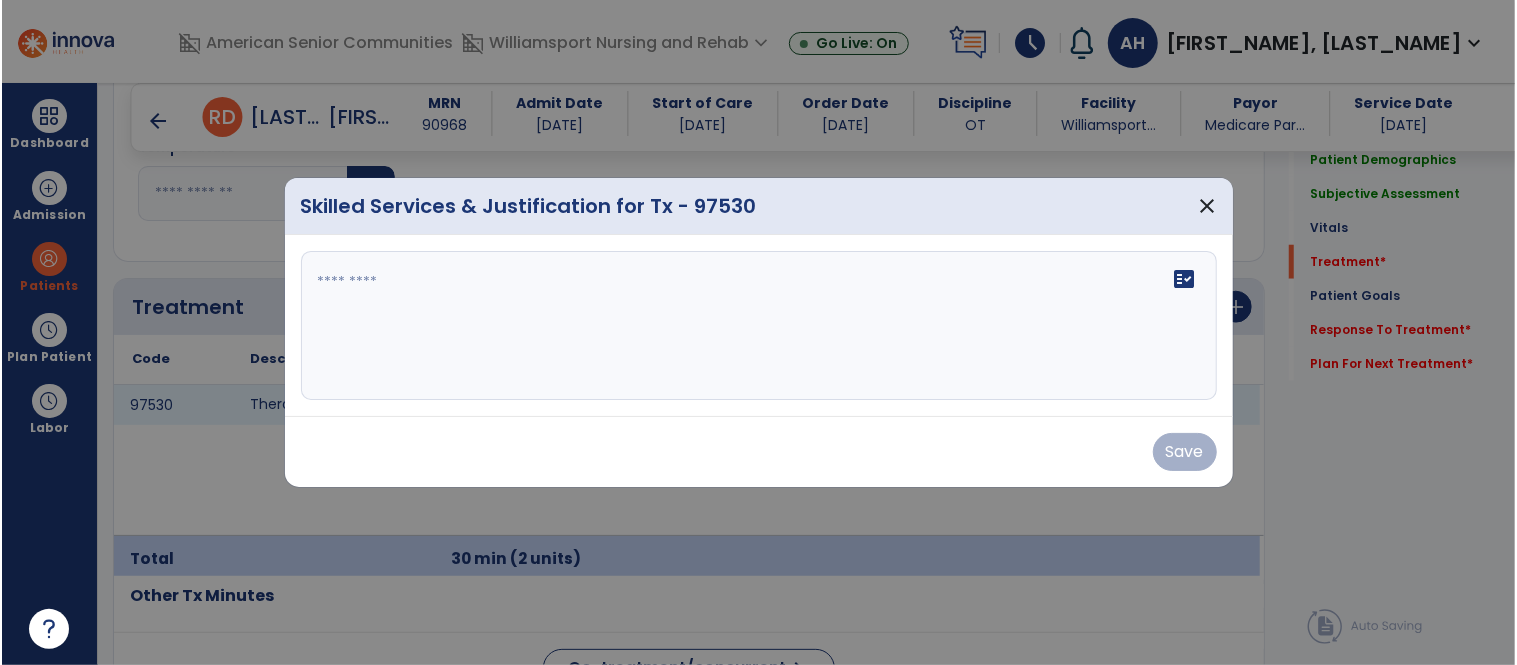 scroll, scrollTop: 1085, scrollLeft: 0, axis: vertical 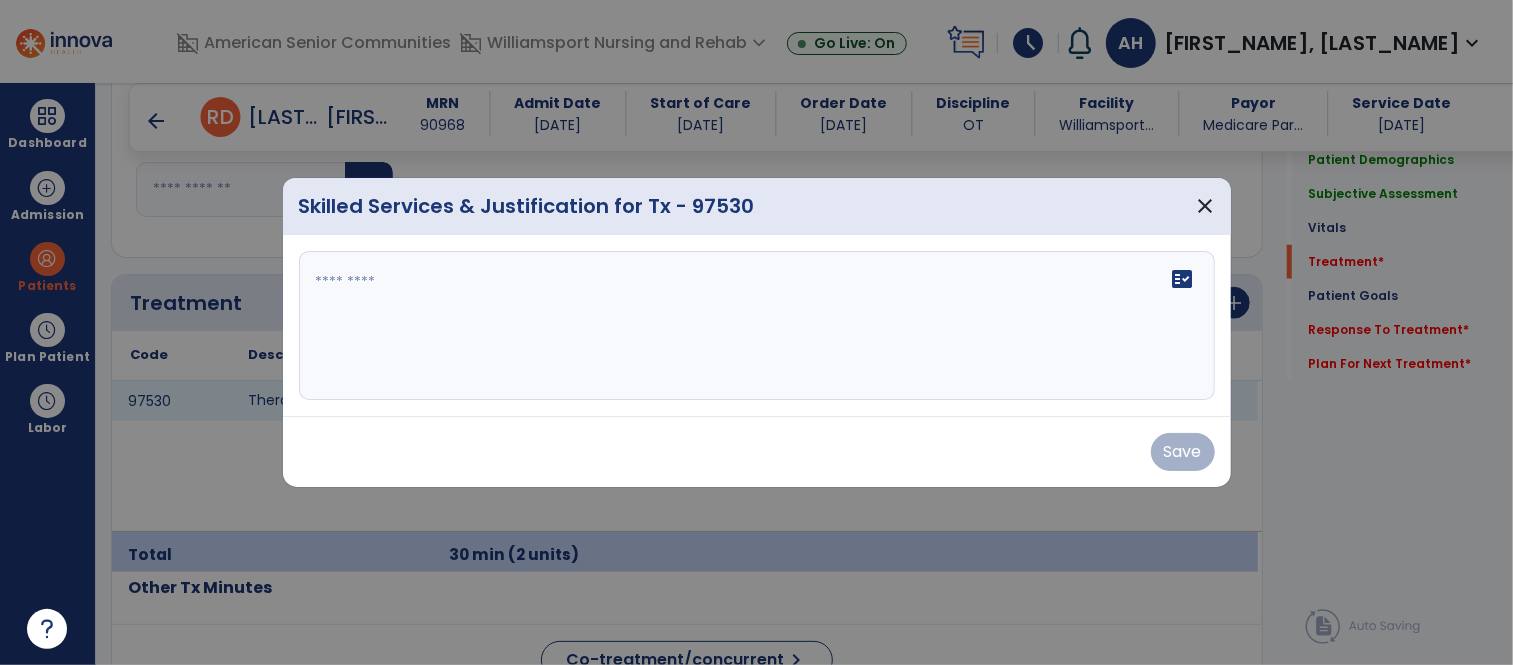click on "fact_check" at bounding box center (757, 326) 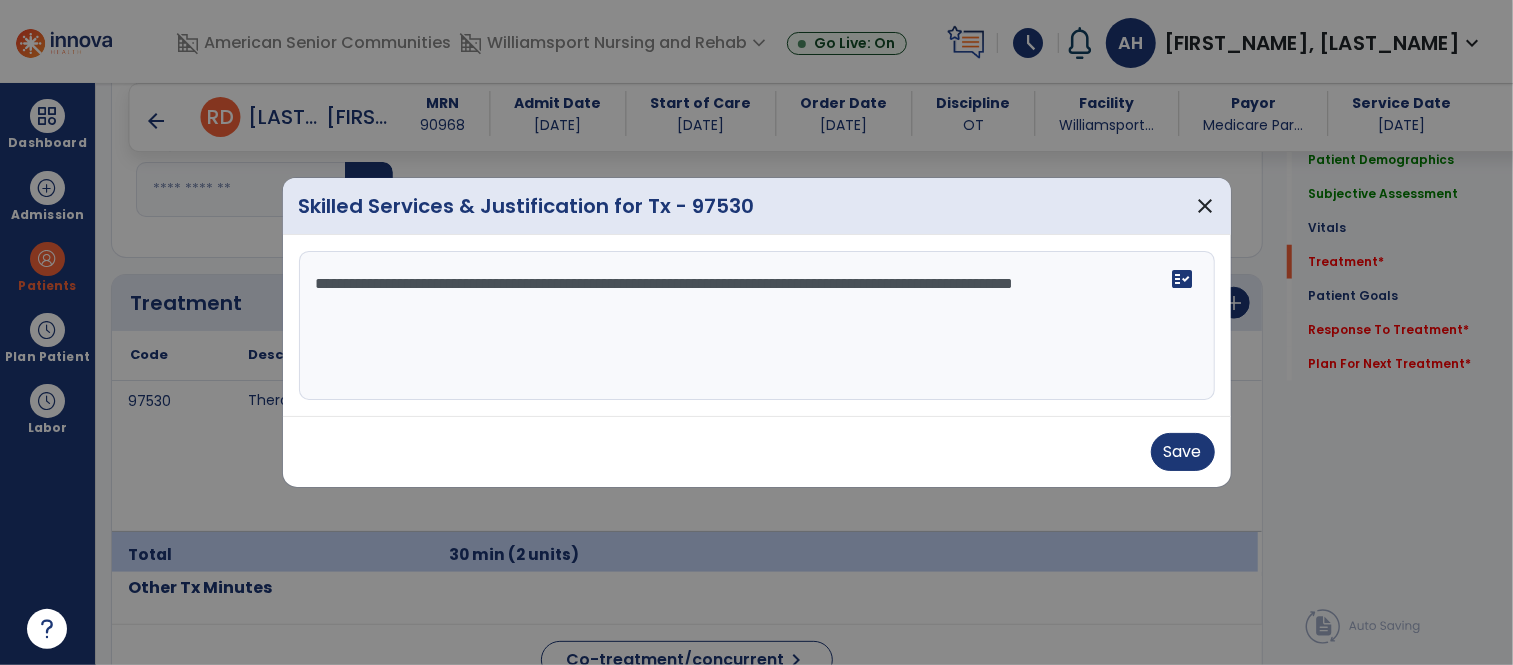 click on "**********" at bounding box center (757, 326) 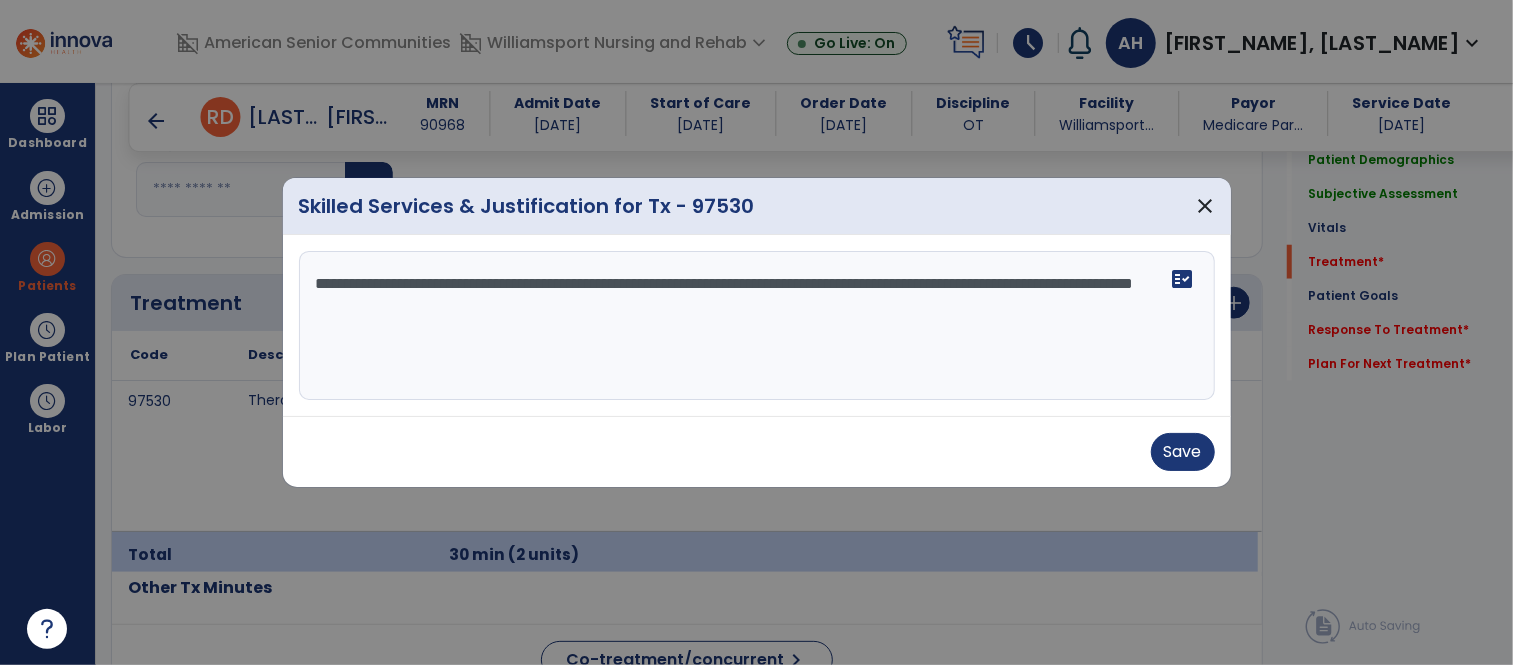 click on "**********" at bounding box center [757, 326] 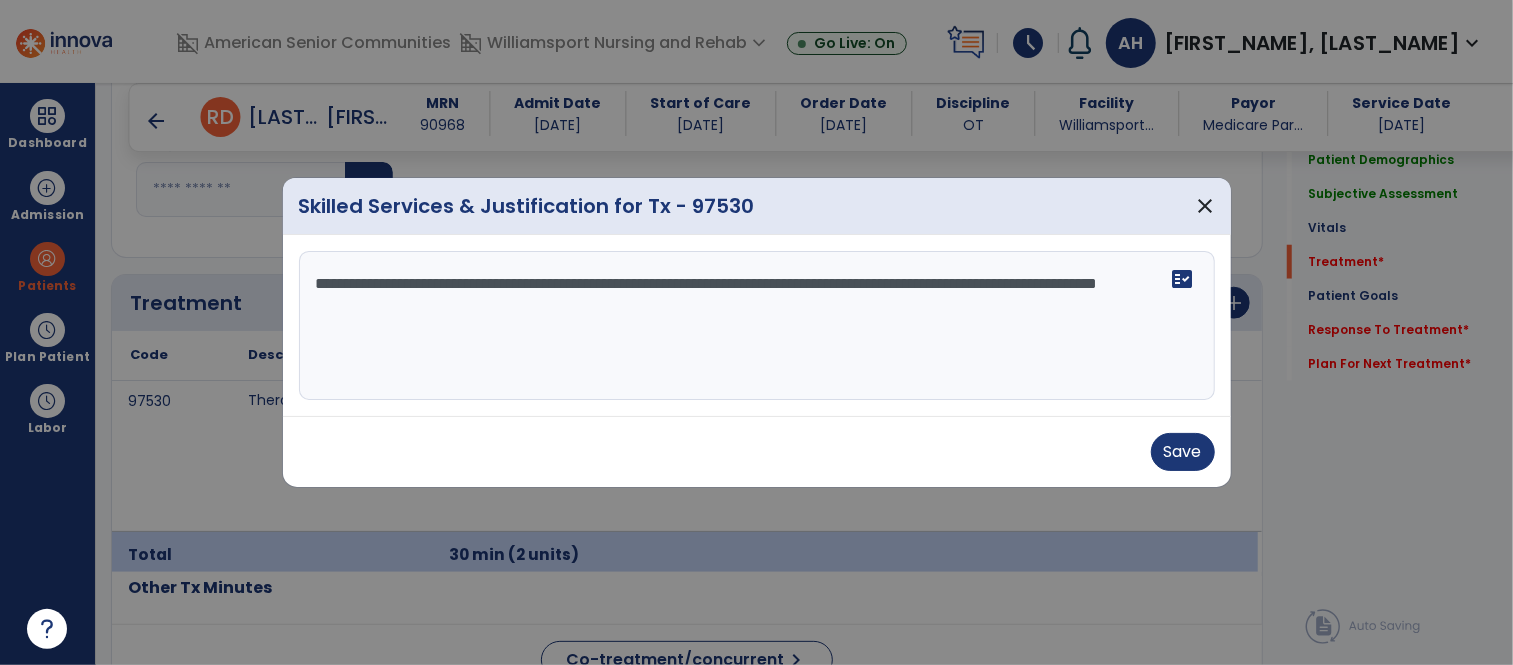click on "**********" at bounding box center [757, 326] 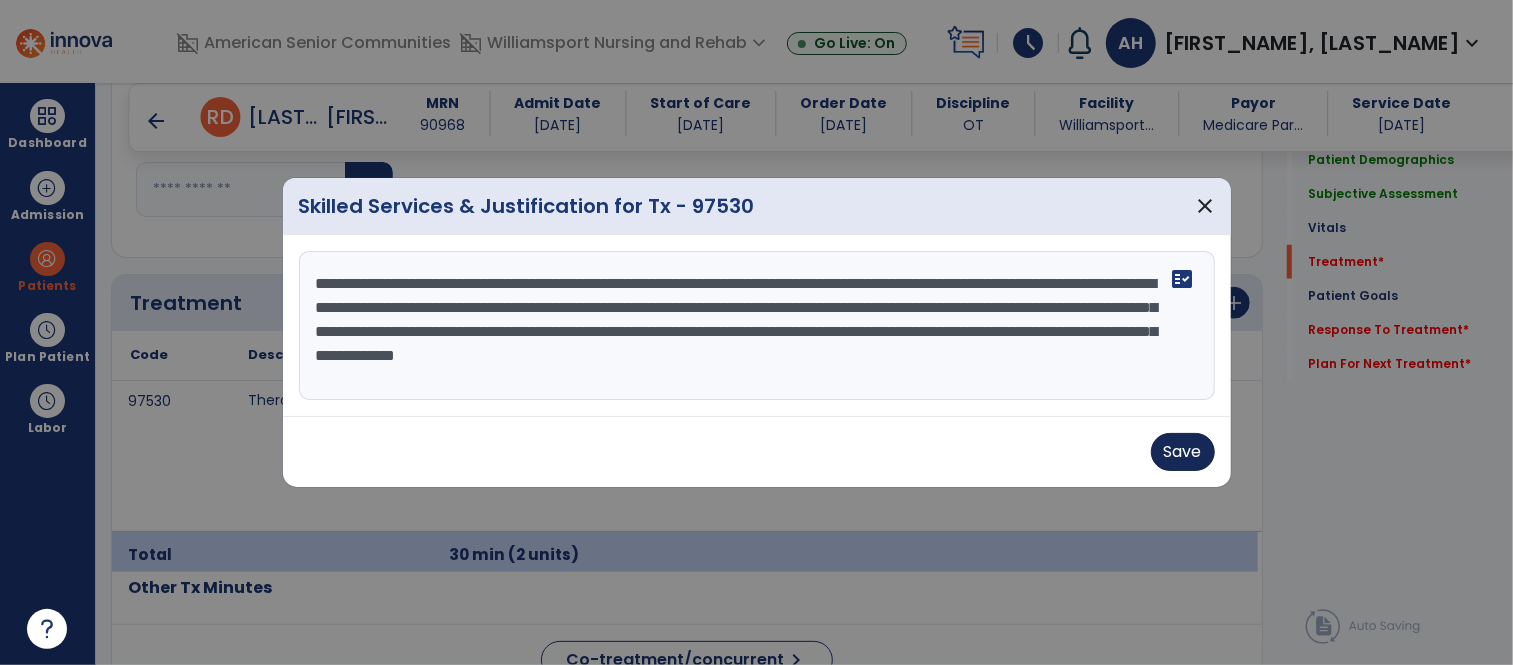 type on "**********" 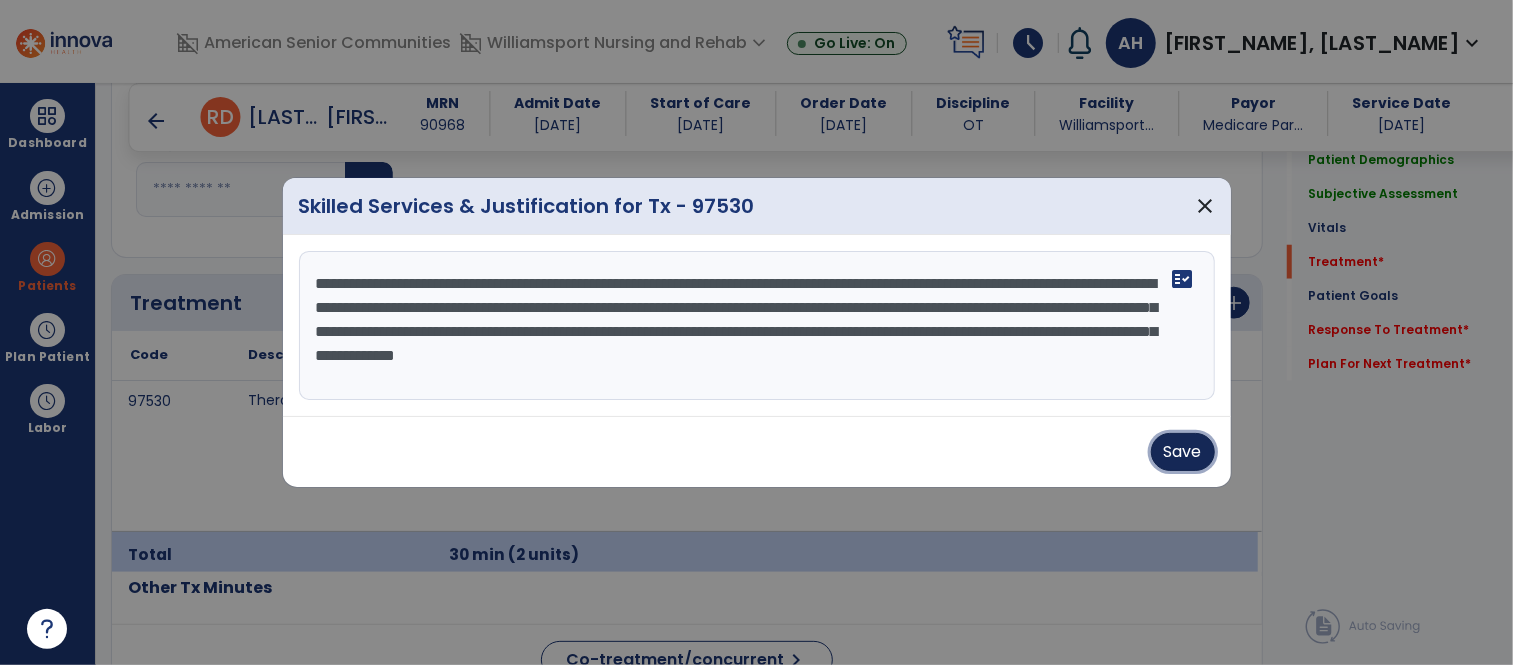 click on "Save" at bounding box center [1183, 452] 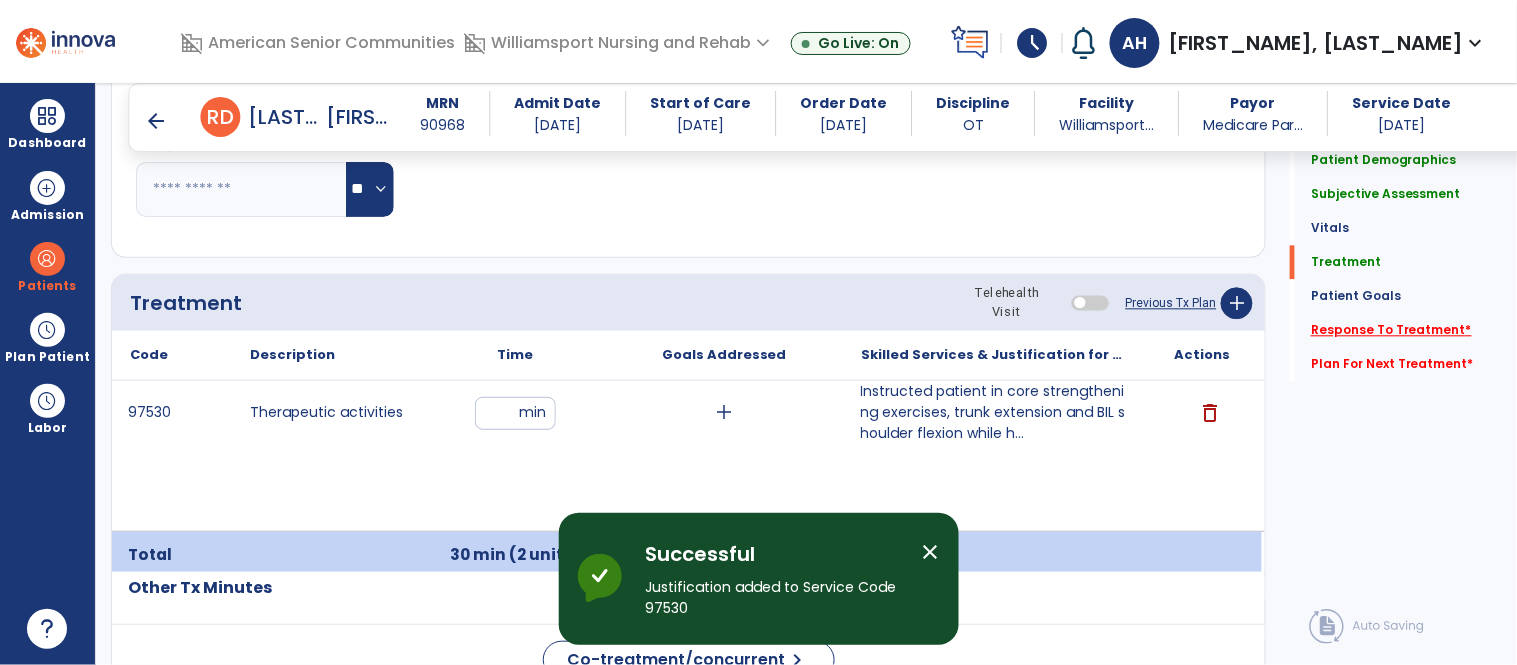 click on "Response To Treatment   *" 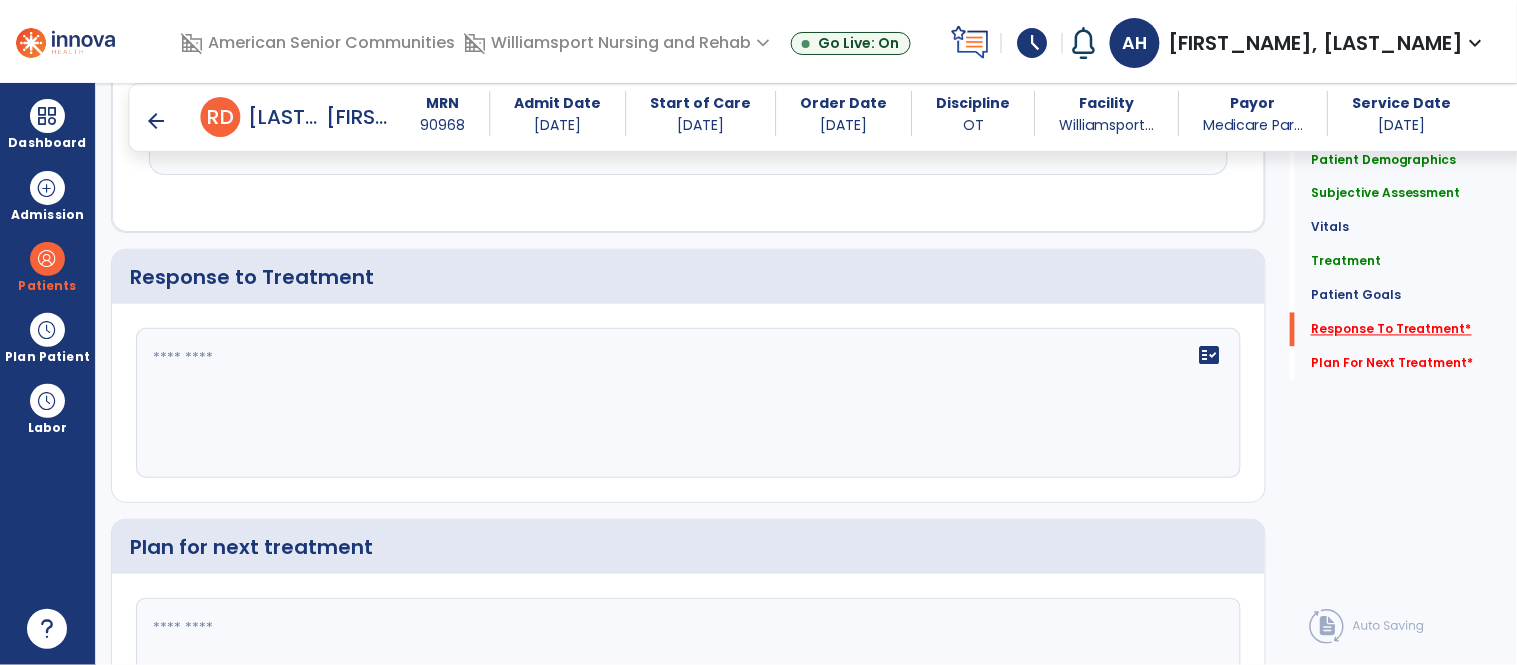 scroll, scrollTop: 2817, scrollLeft: 0, axis: vertical 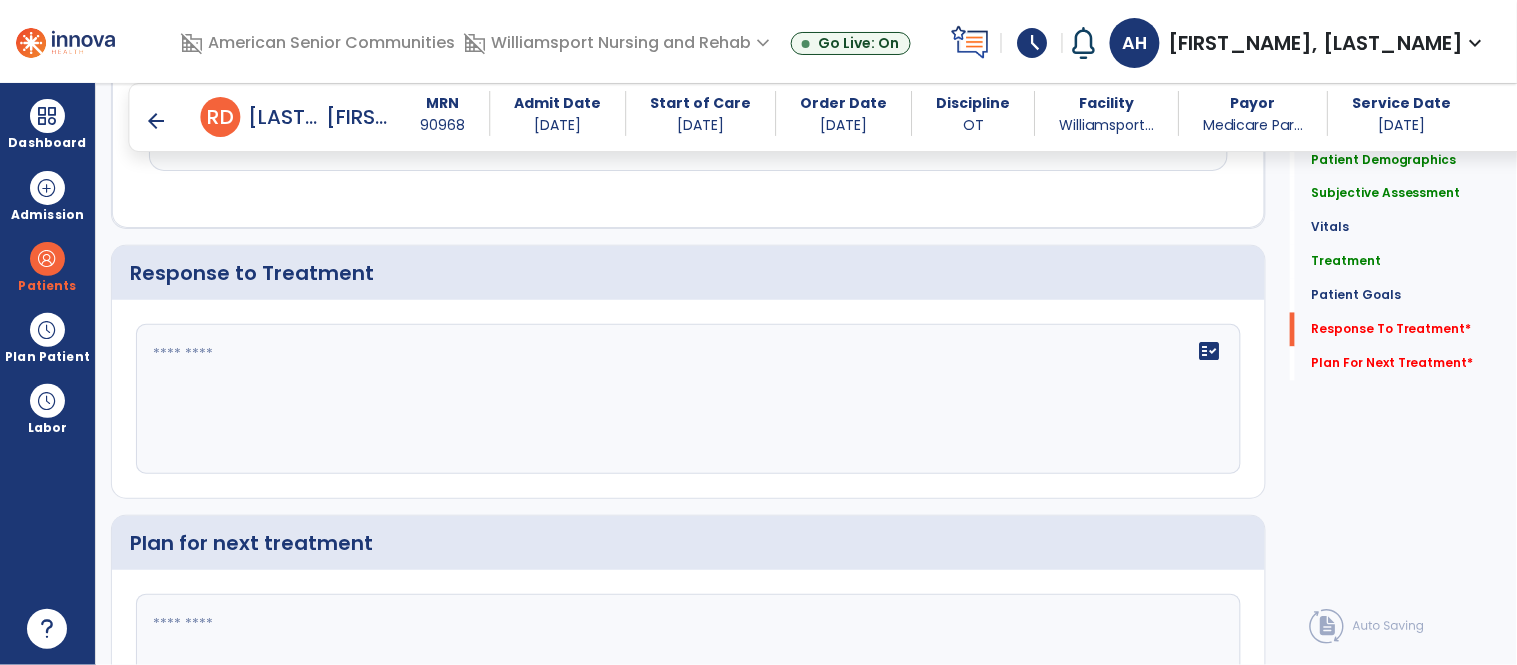 click 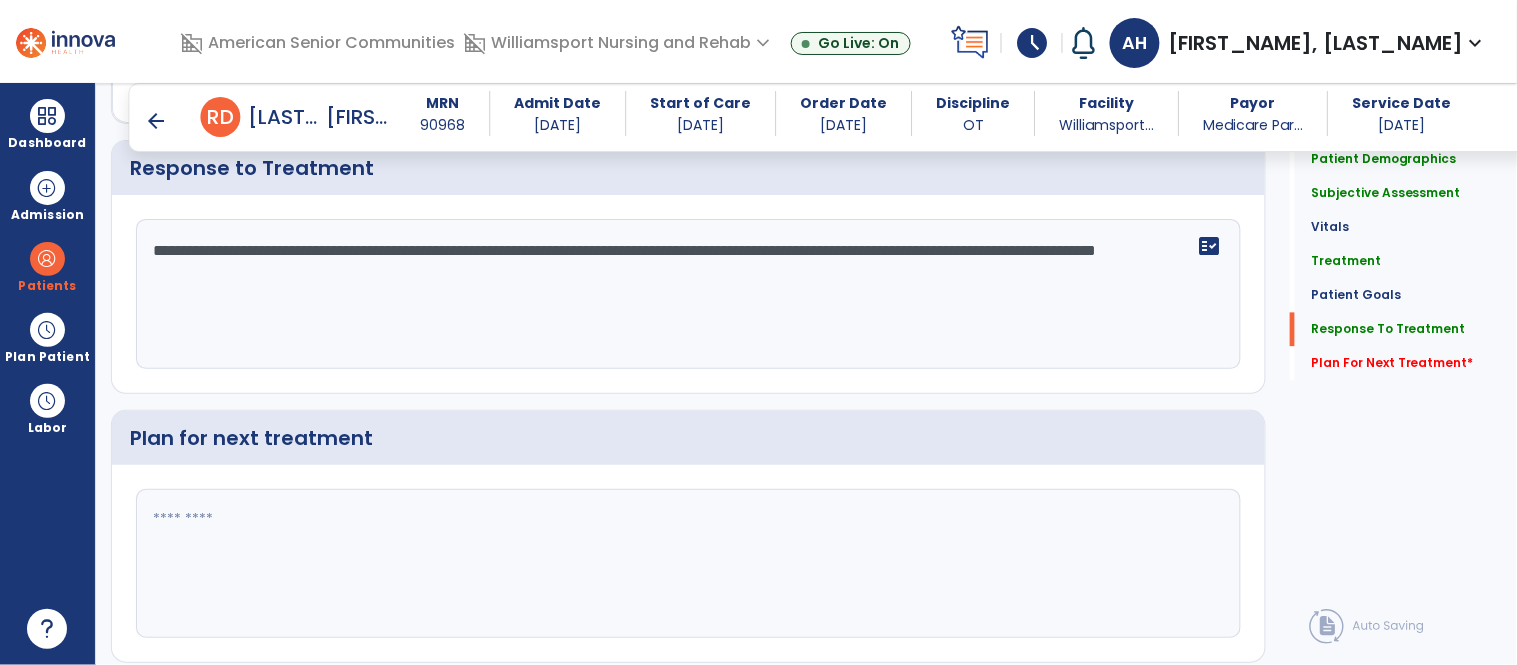 scroll, scrollTop: 2933, scrollLeft: 0, axis: vertical 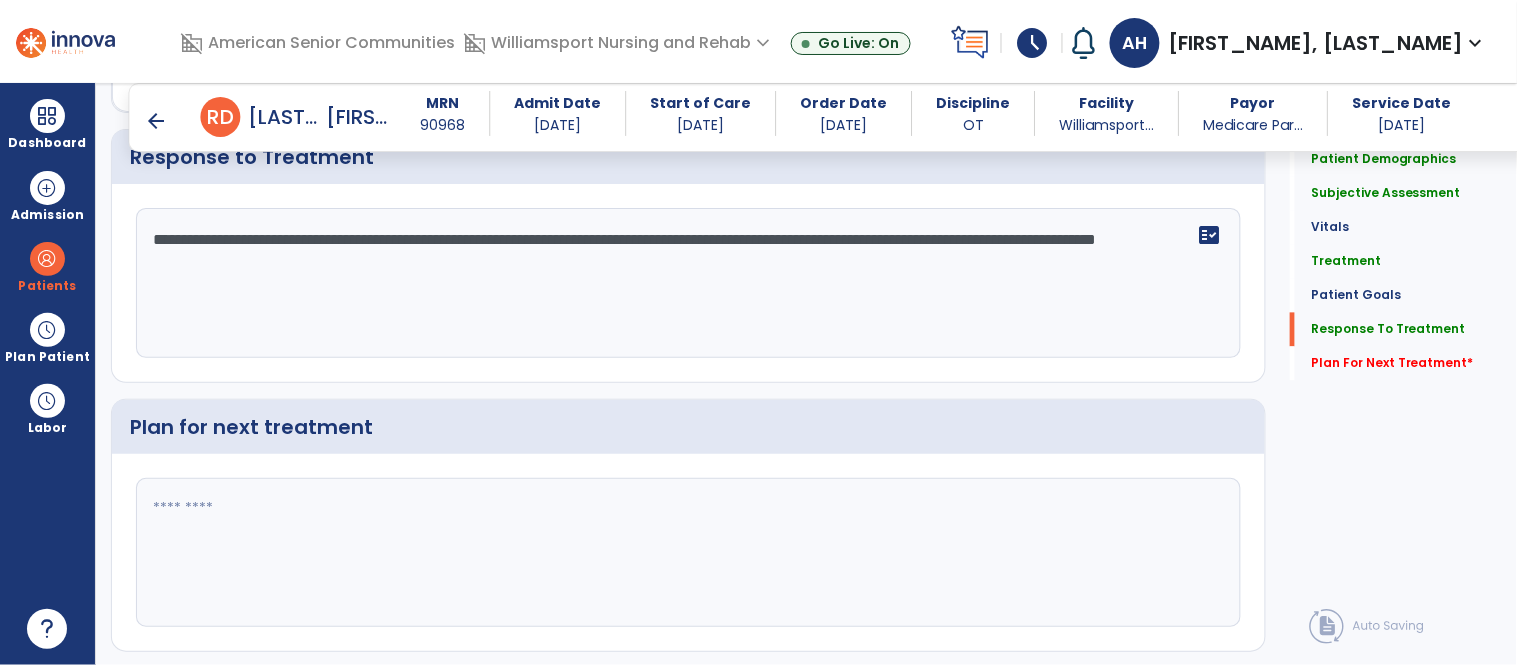 type on "**********" 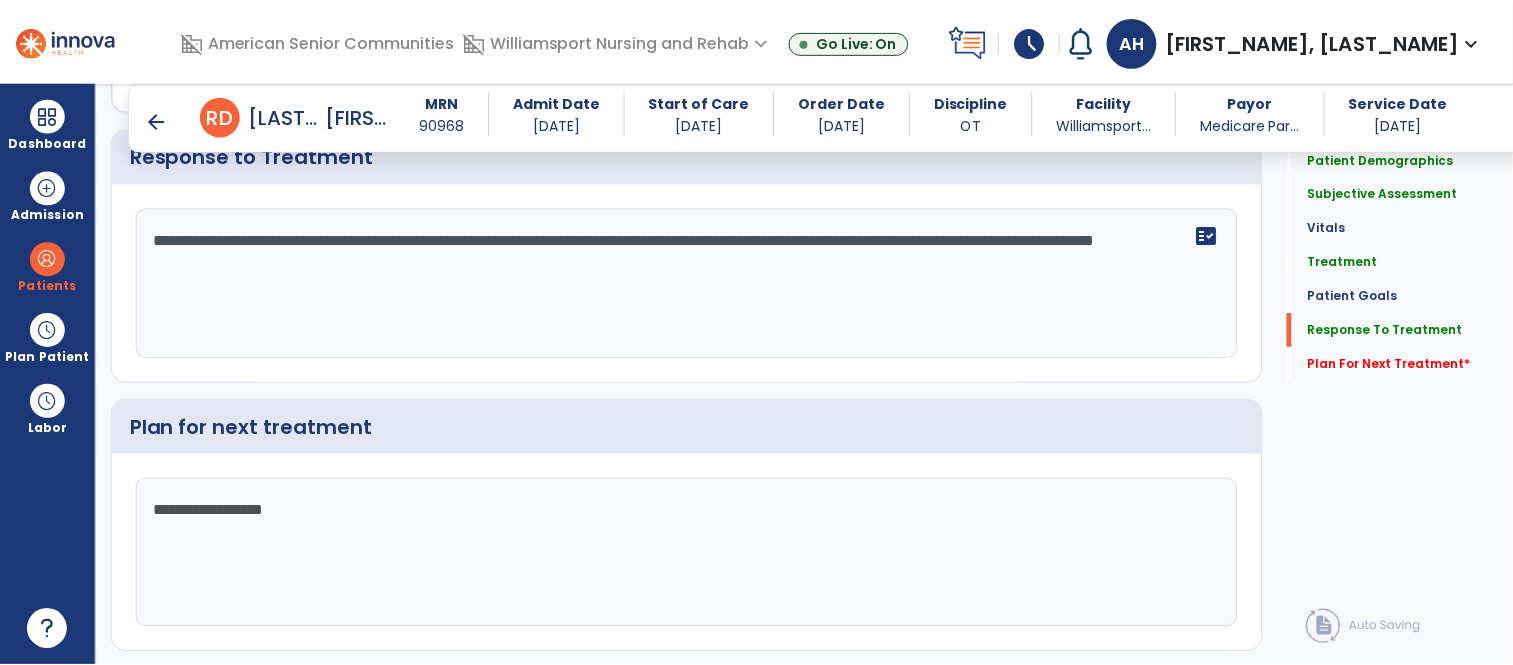 scroll, scrollTop: 2990, scrollLeft: 0, axis: vertical 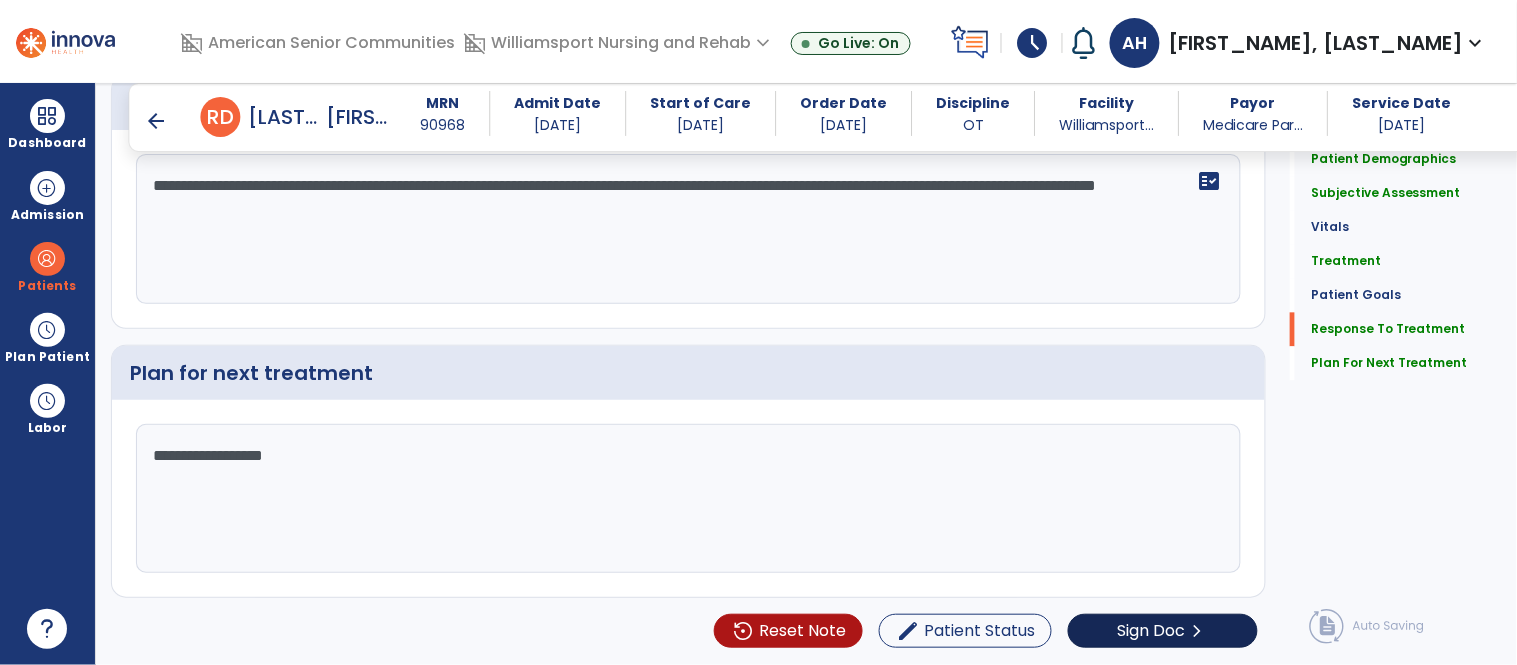 type on "**********" 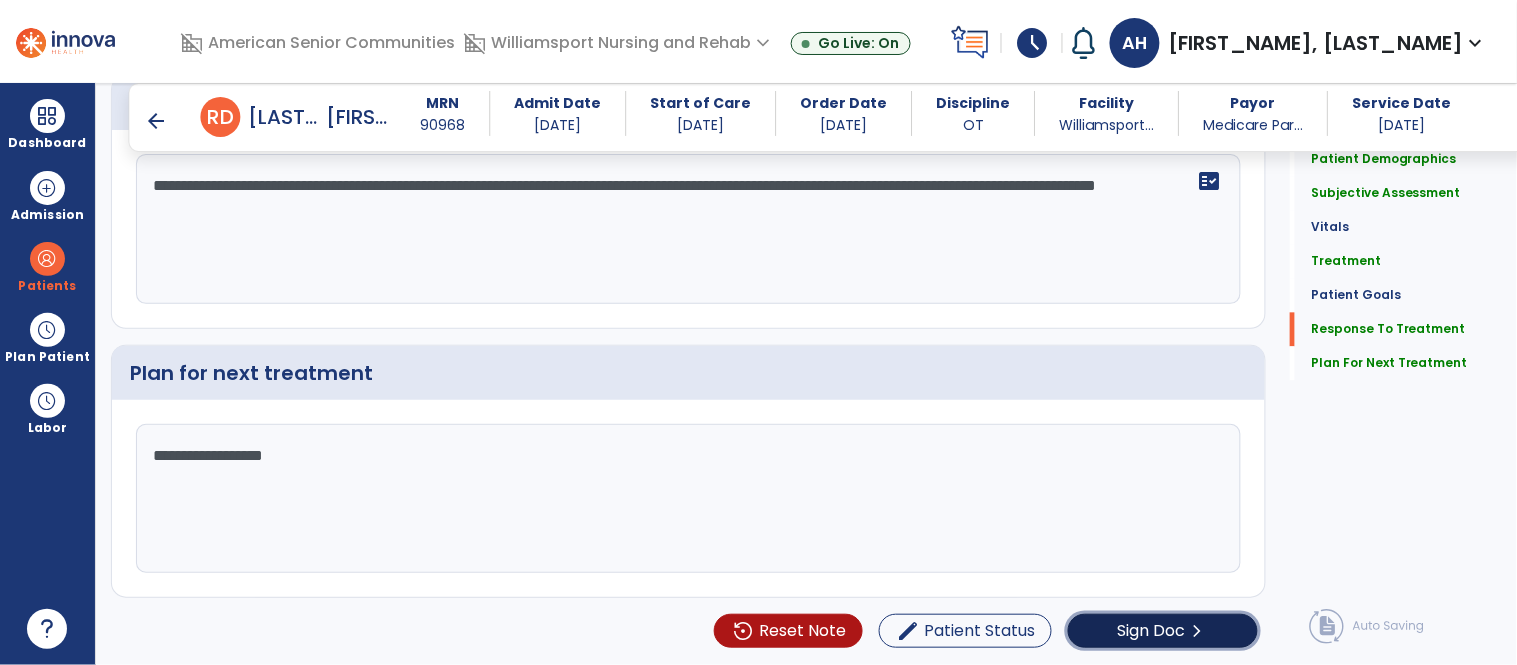 click on "Sign Doc  chevron_right" 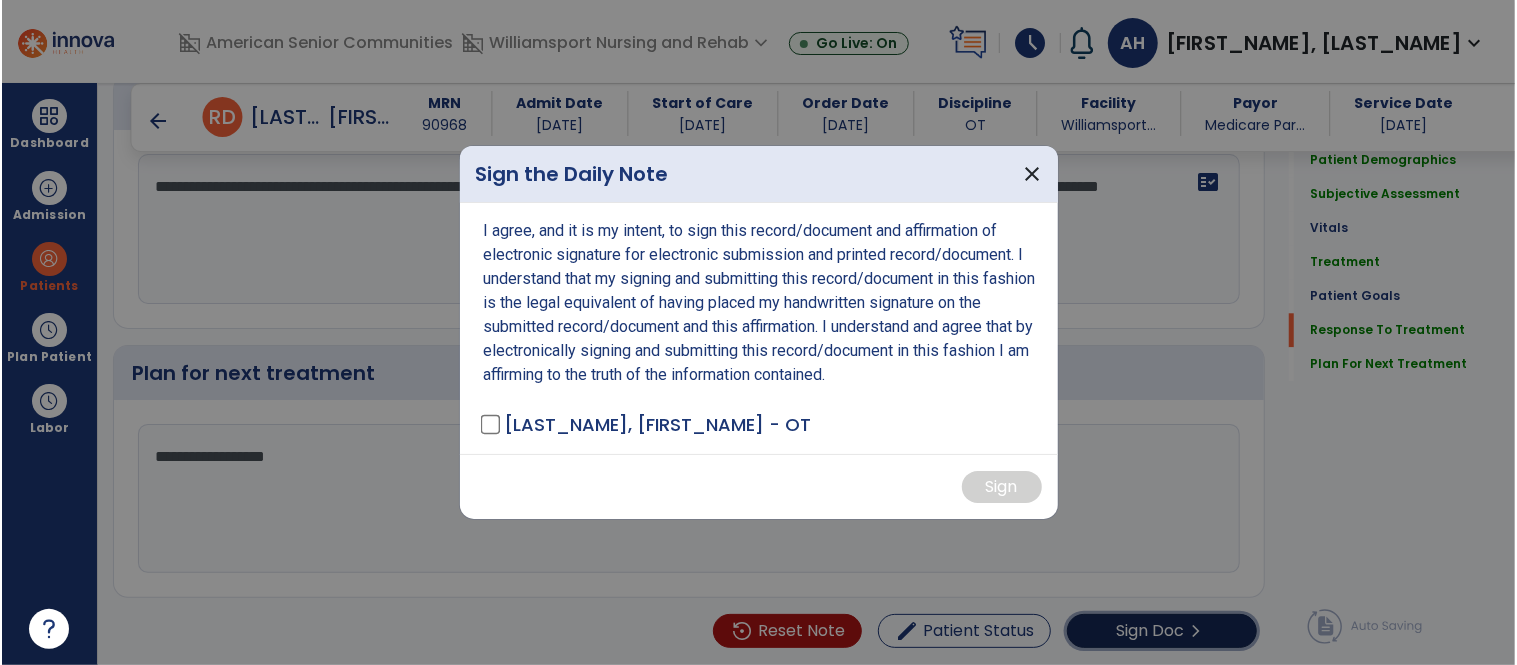 scroll, scrollTop: 2990, scrollLeft: 0, axis: vertical 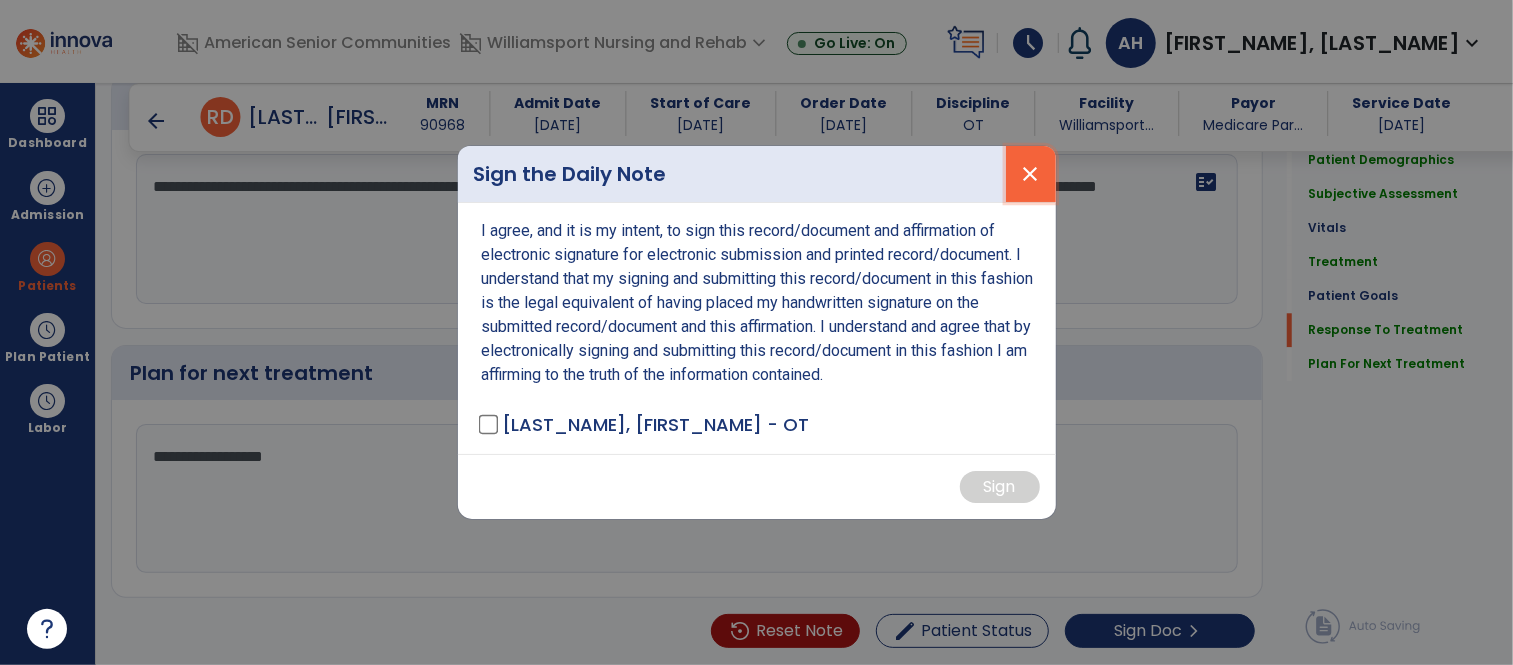 click on "close" at bounding box center [1031, 174] 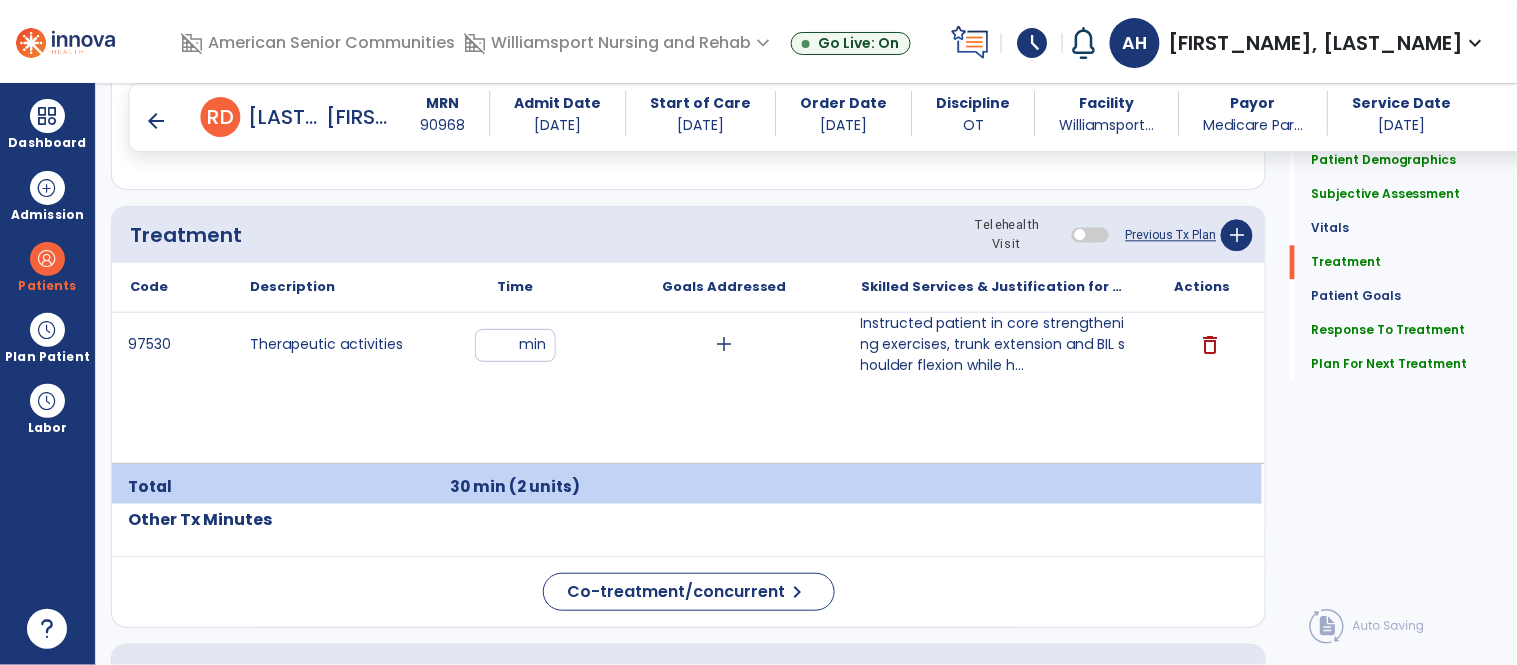 click on "Instructed patient in core strengthening exercises, trunk extension and BIL shoulder flexion while h..." at bounding box center (993, 344) 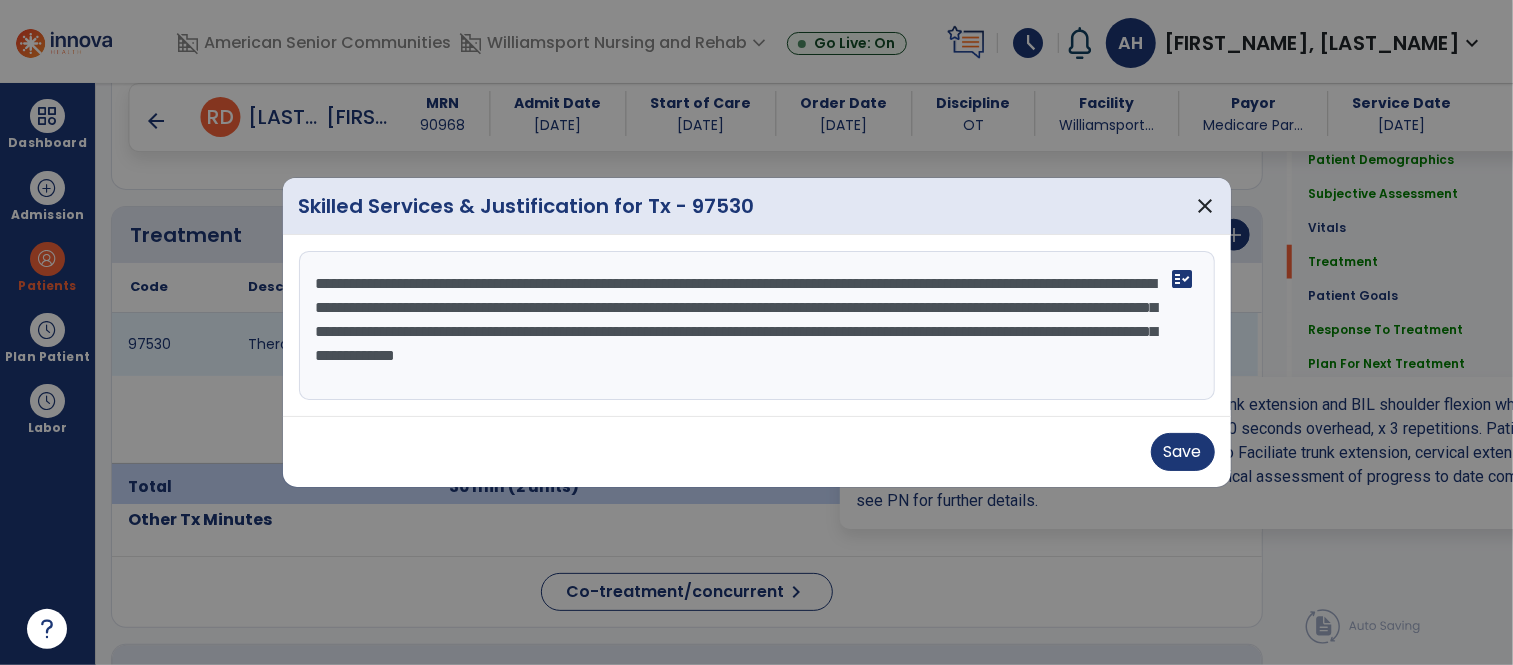 scroll, scrollTop: 1153, scrollLeft: 0, axis: vertical 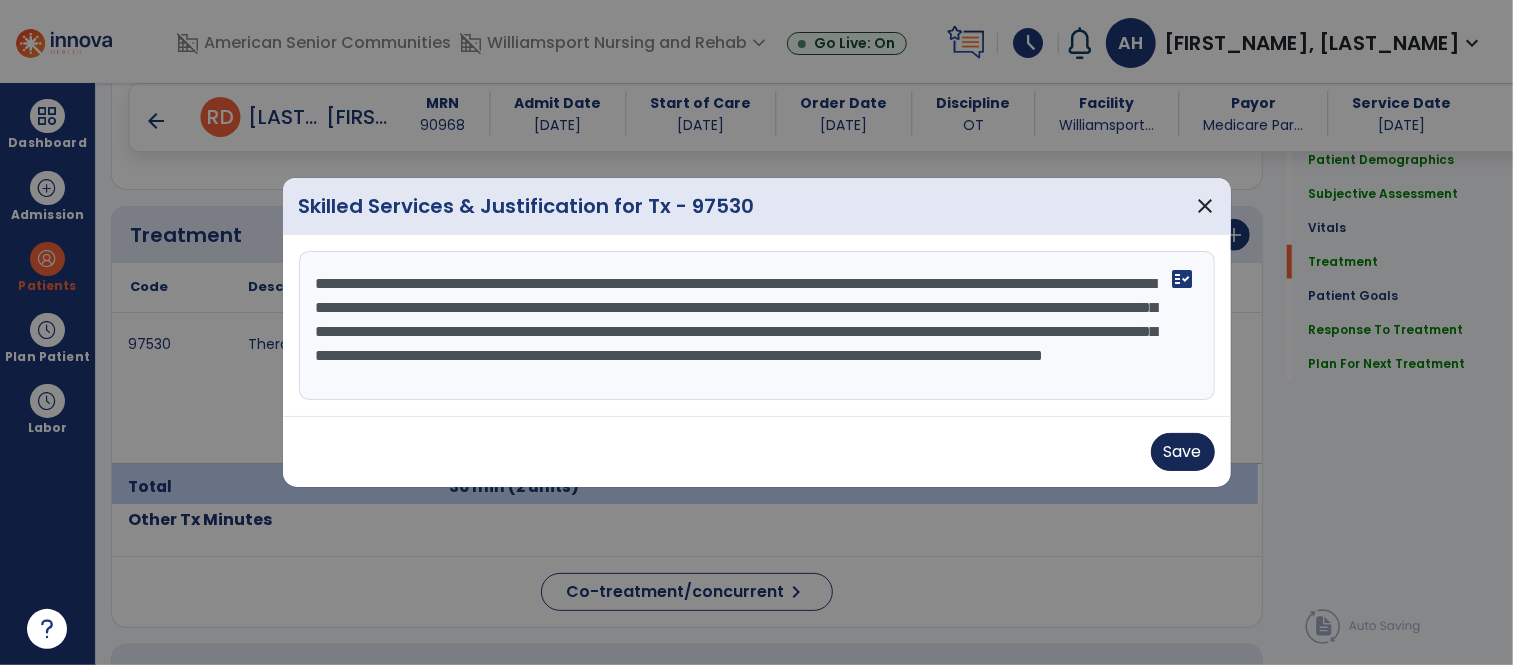 type on "**********" 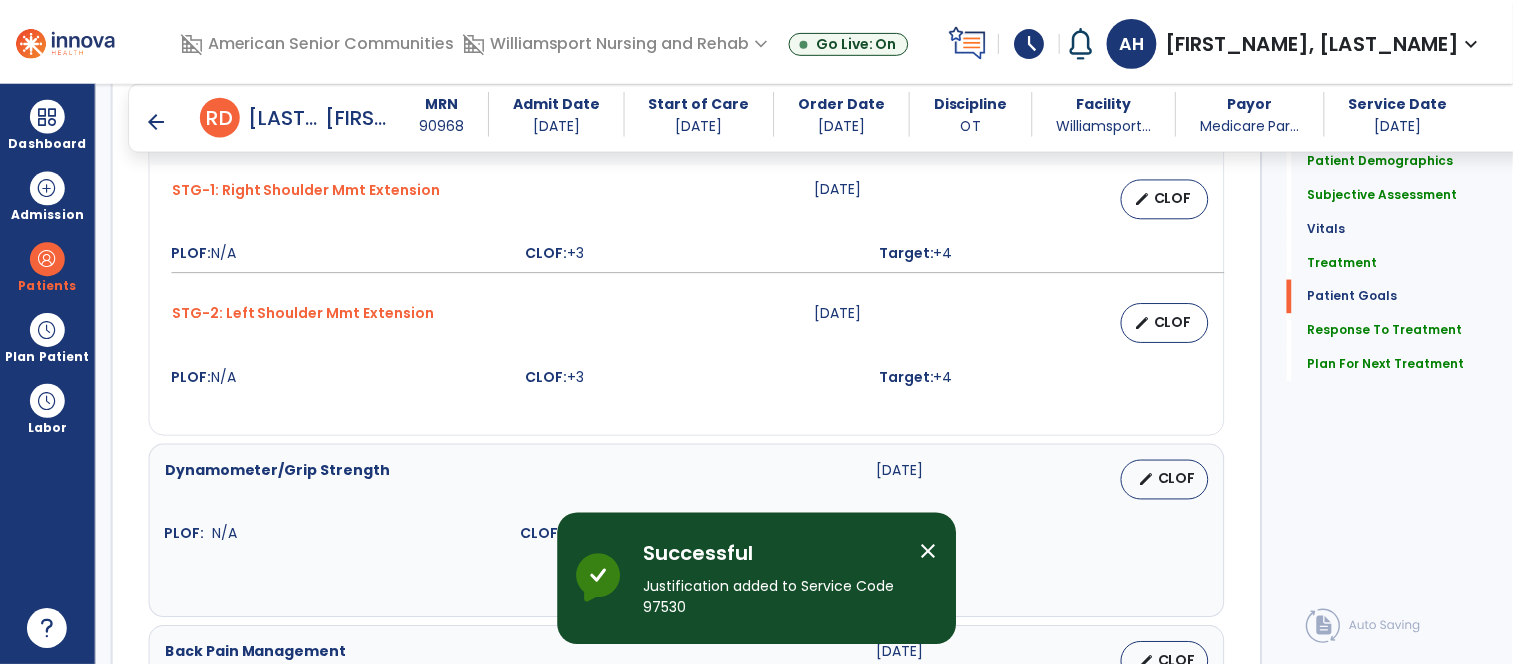 scroll, scrollTop: 2990, scrollLeft: 0, axis: vertical 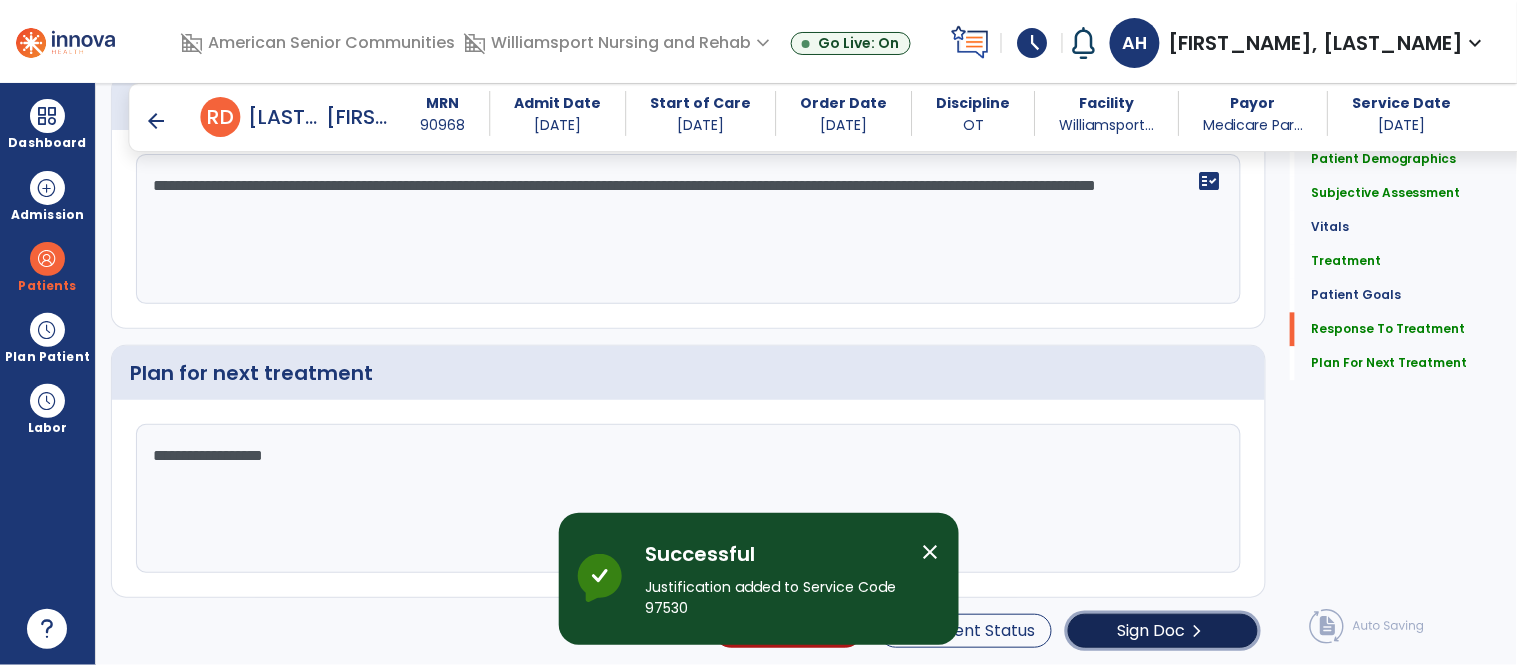 click on "Sign Doc" 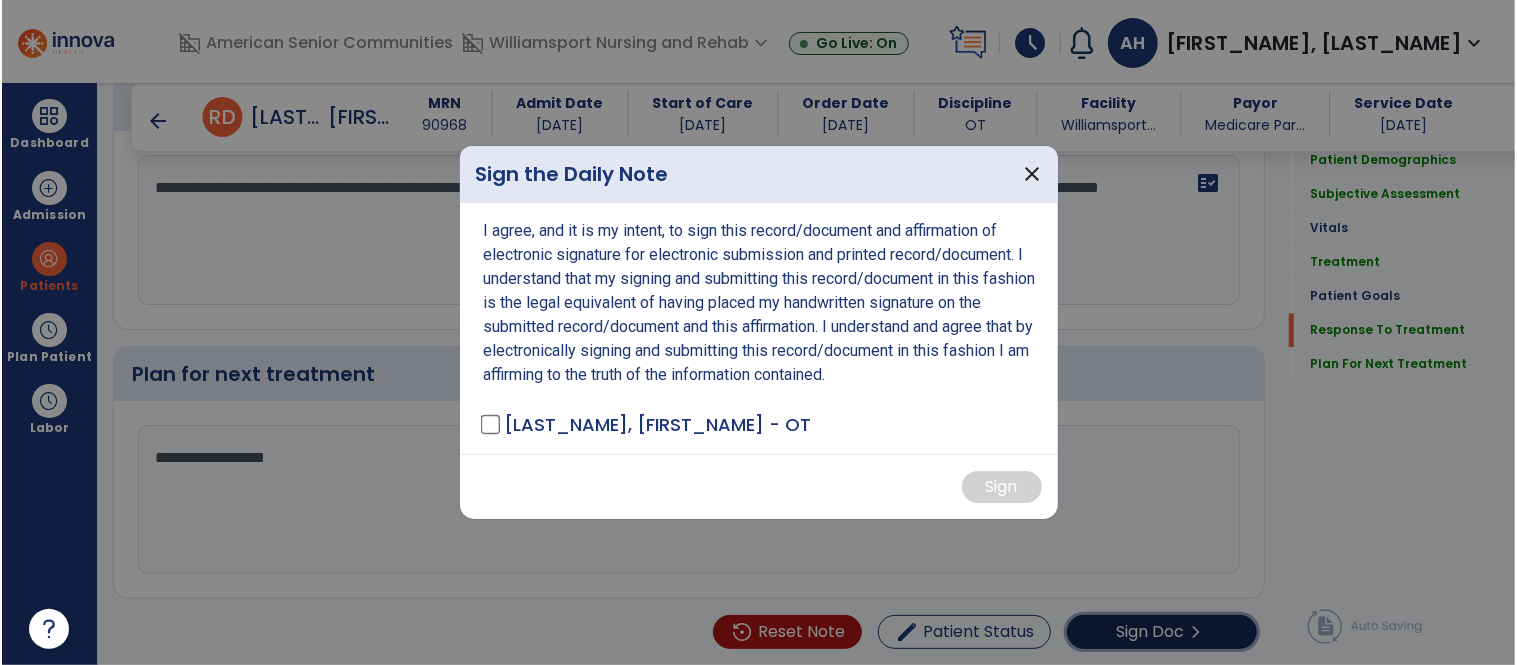 scroll, scrollTop: 2990, scrollLeft: 0, axis: vertical 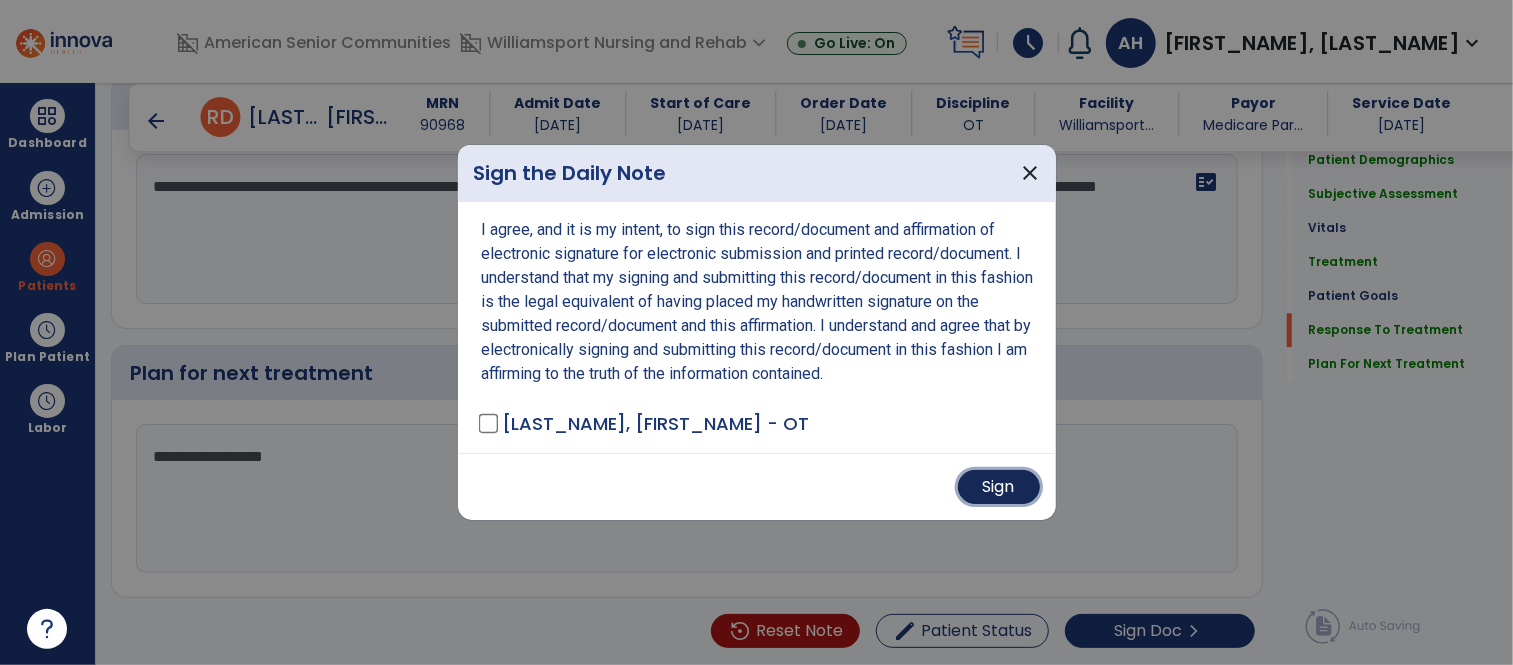 click on "Sign" at bounding box center (999, 487) 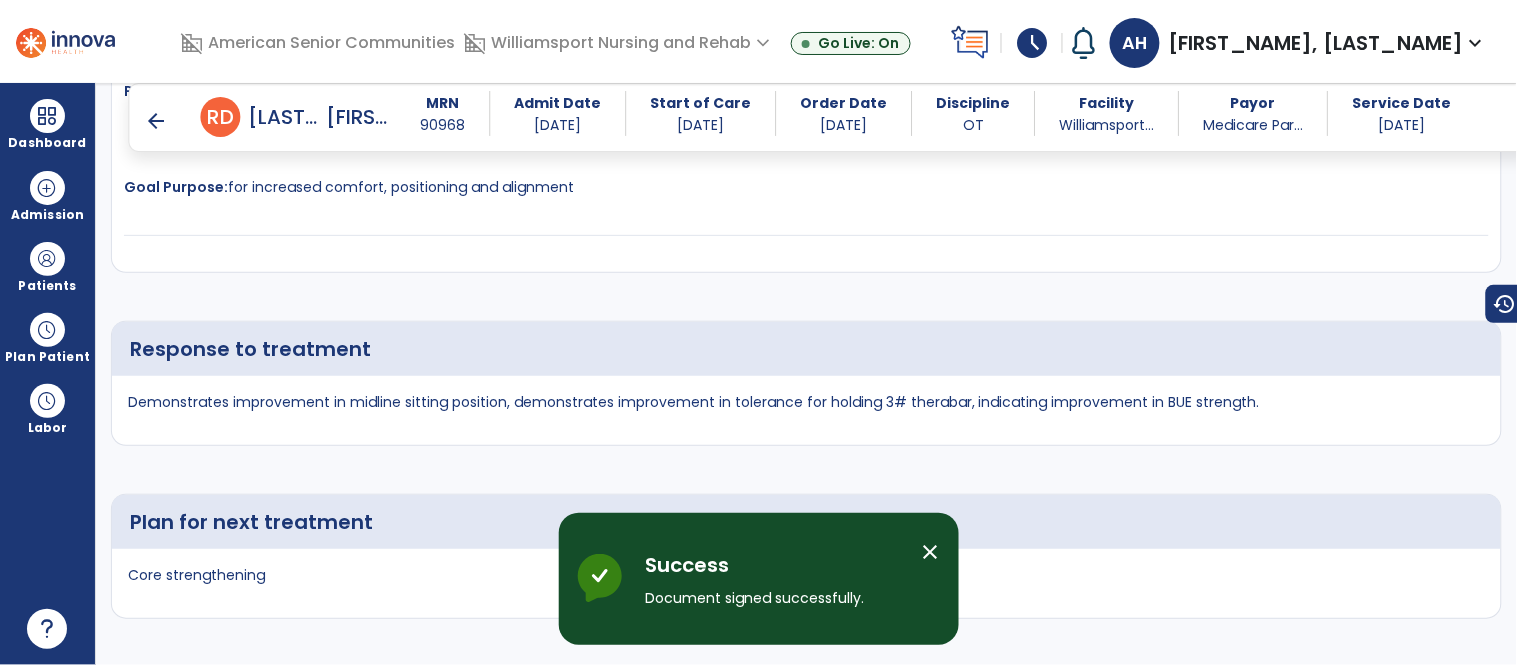 click on "close" at bounding box center (931, 552) 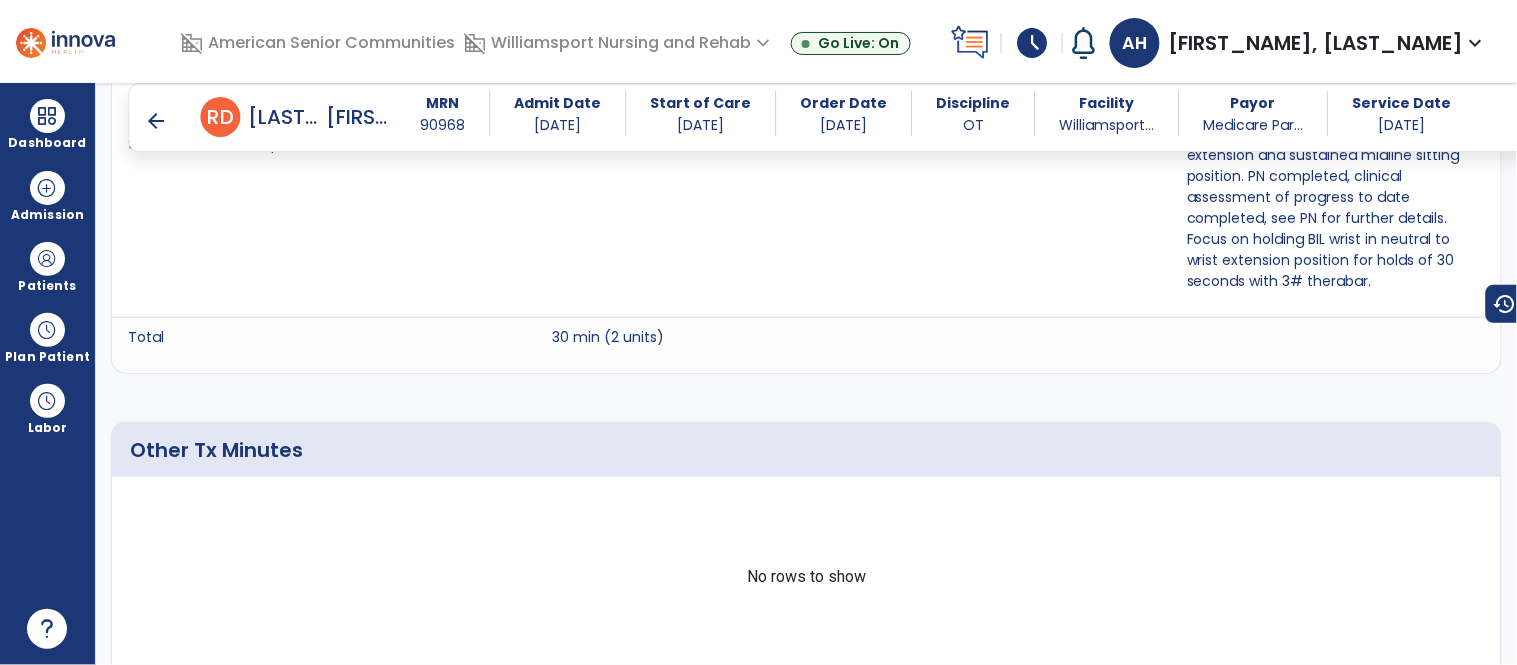 click on "arrow_back" at bounding box center [157, 121] 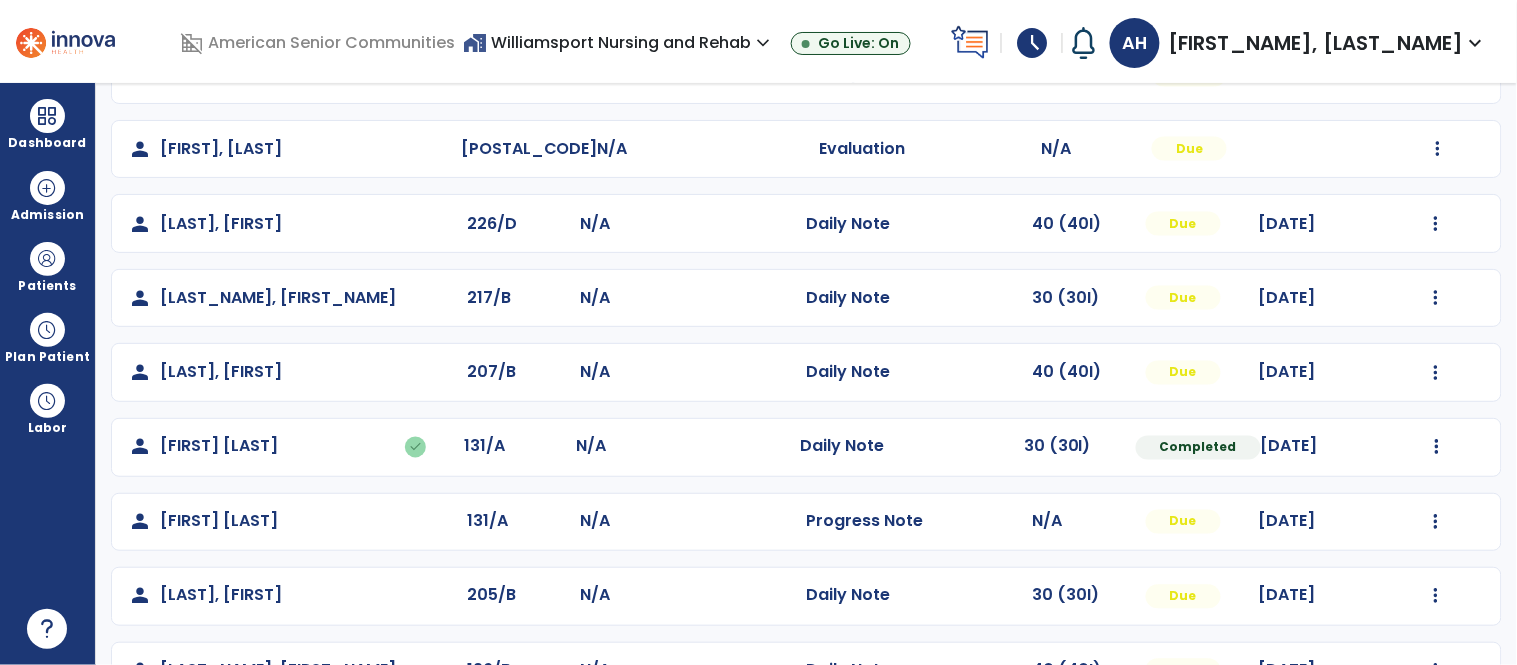 scroll, scrollTop: 791, scrollLeft: 0, axis: vertical 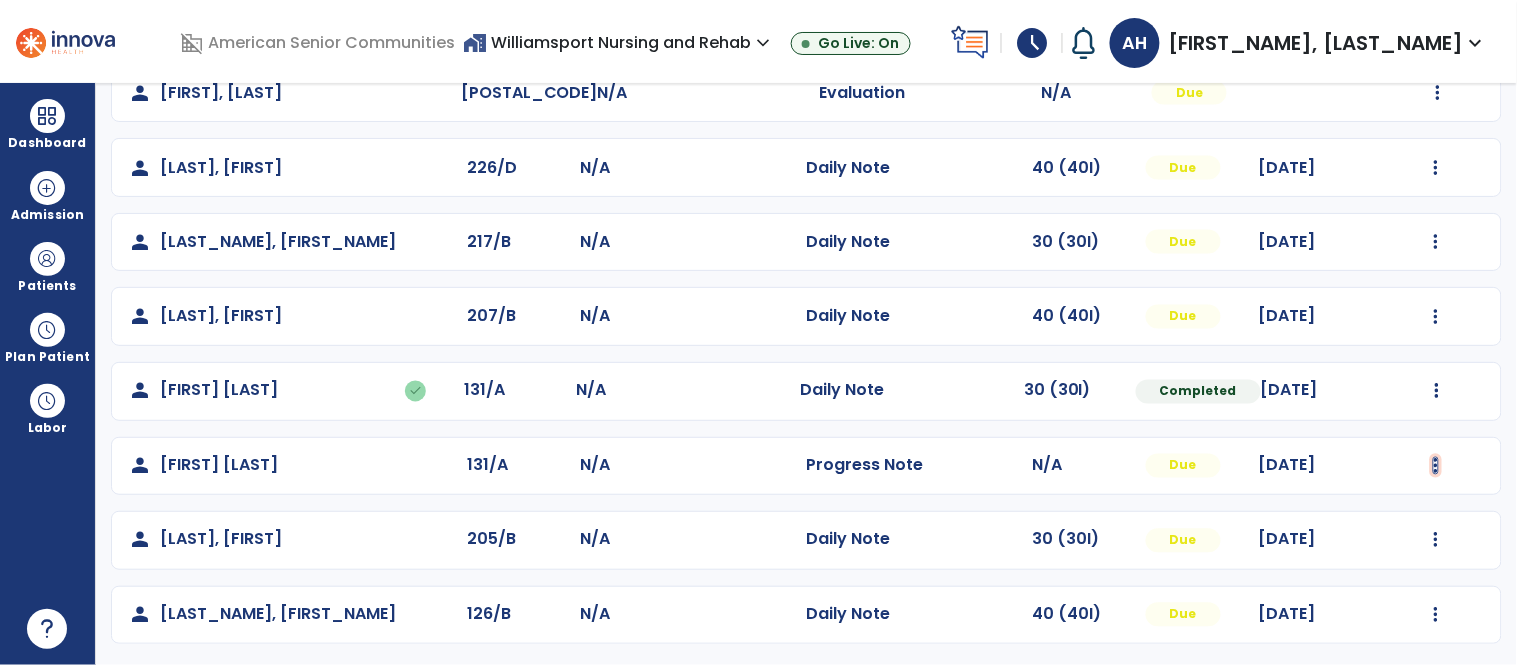 click at bounding box center [1436, -429] 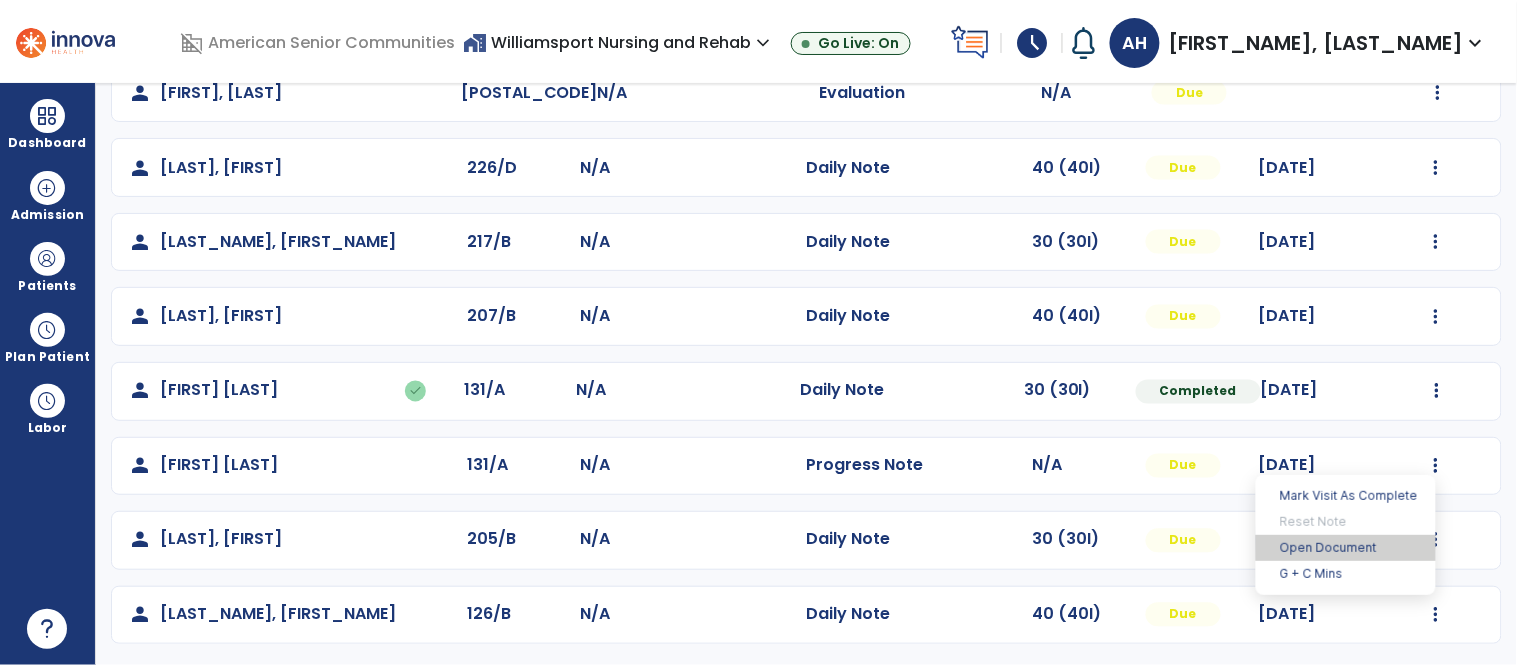 click on "Open Document" at bounding box center (1346, 548) 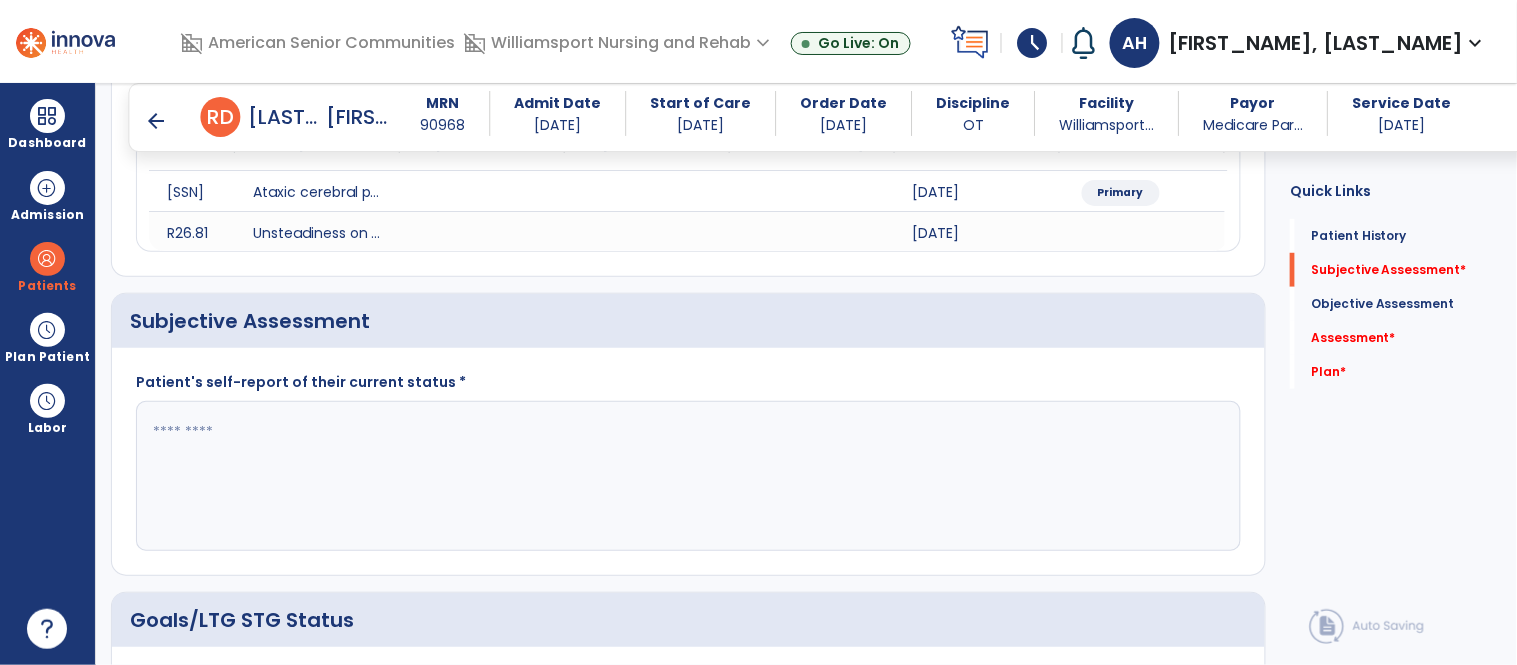 scroll, scrollTop: 287, scrollLeft: 0, axis: vertical 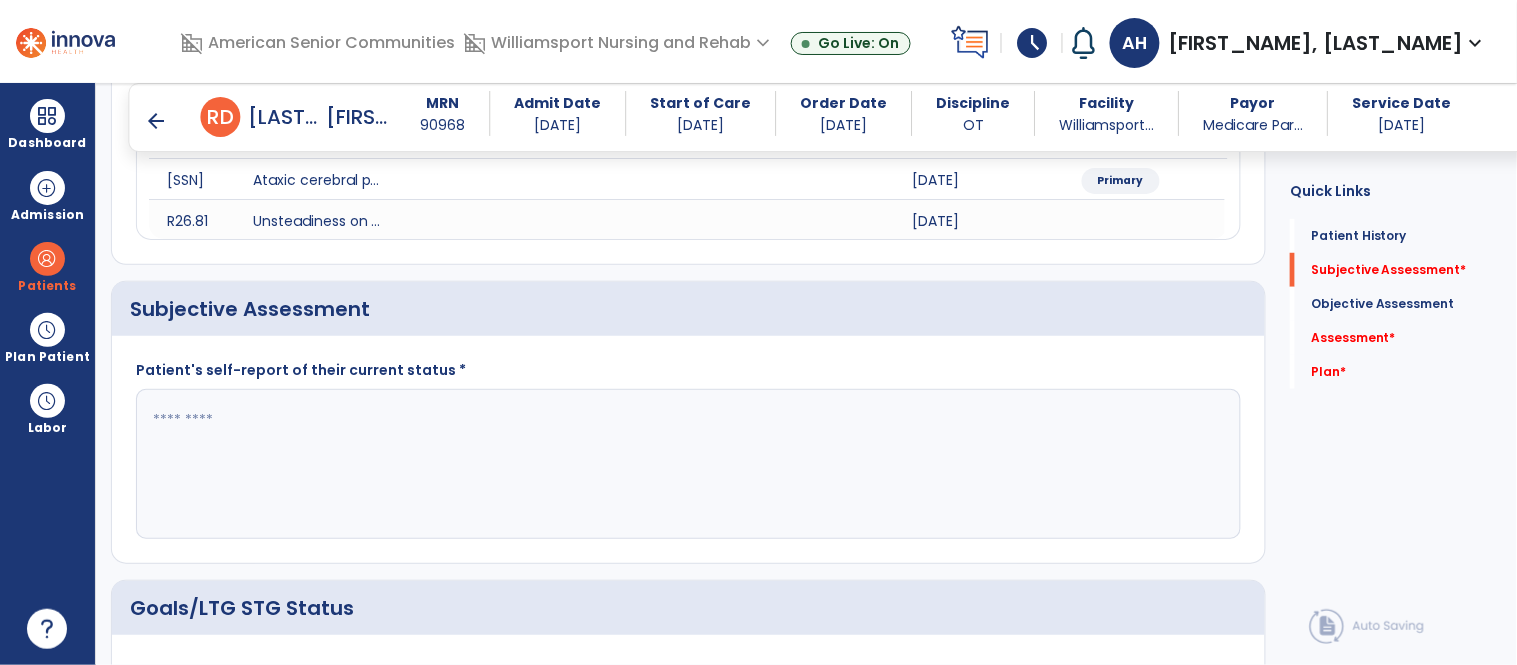 click 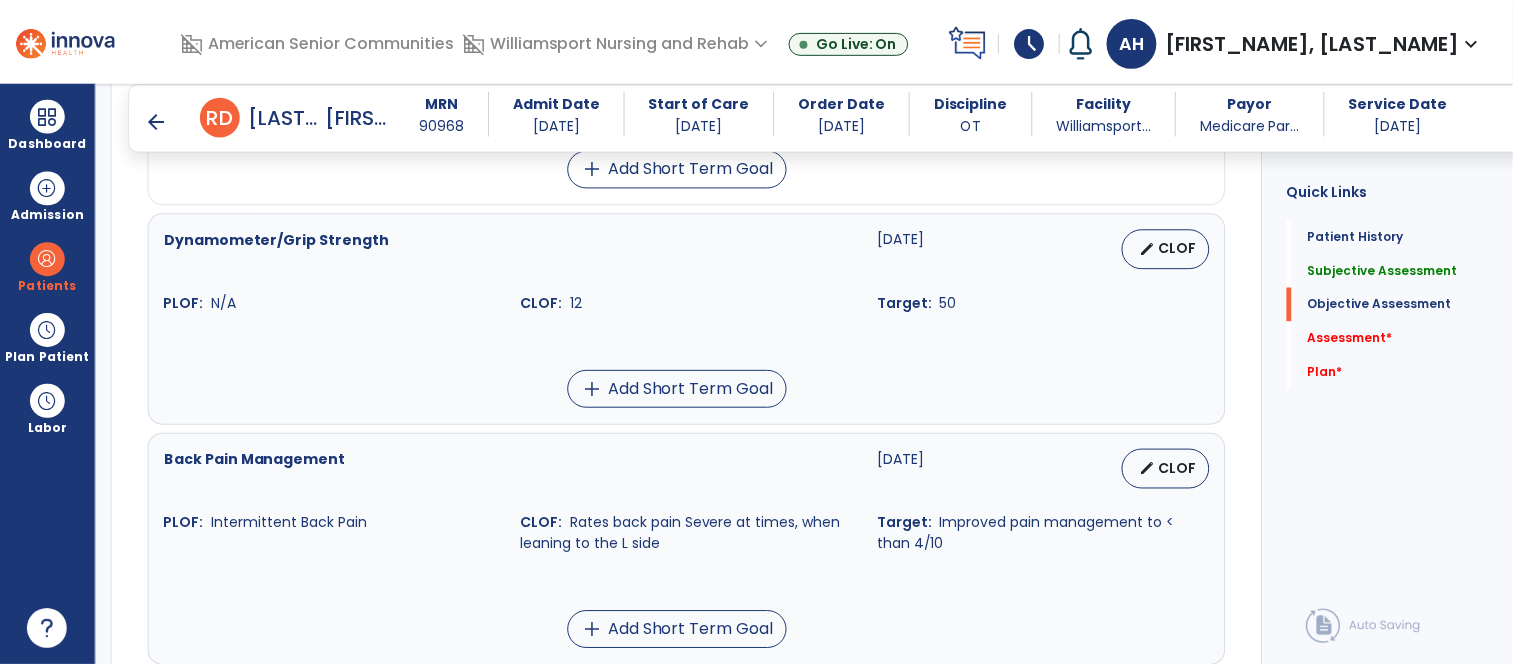 scroll, scrollTop: 1542, scrollLeft: 0, axis: vertical 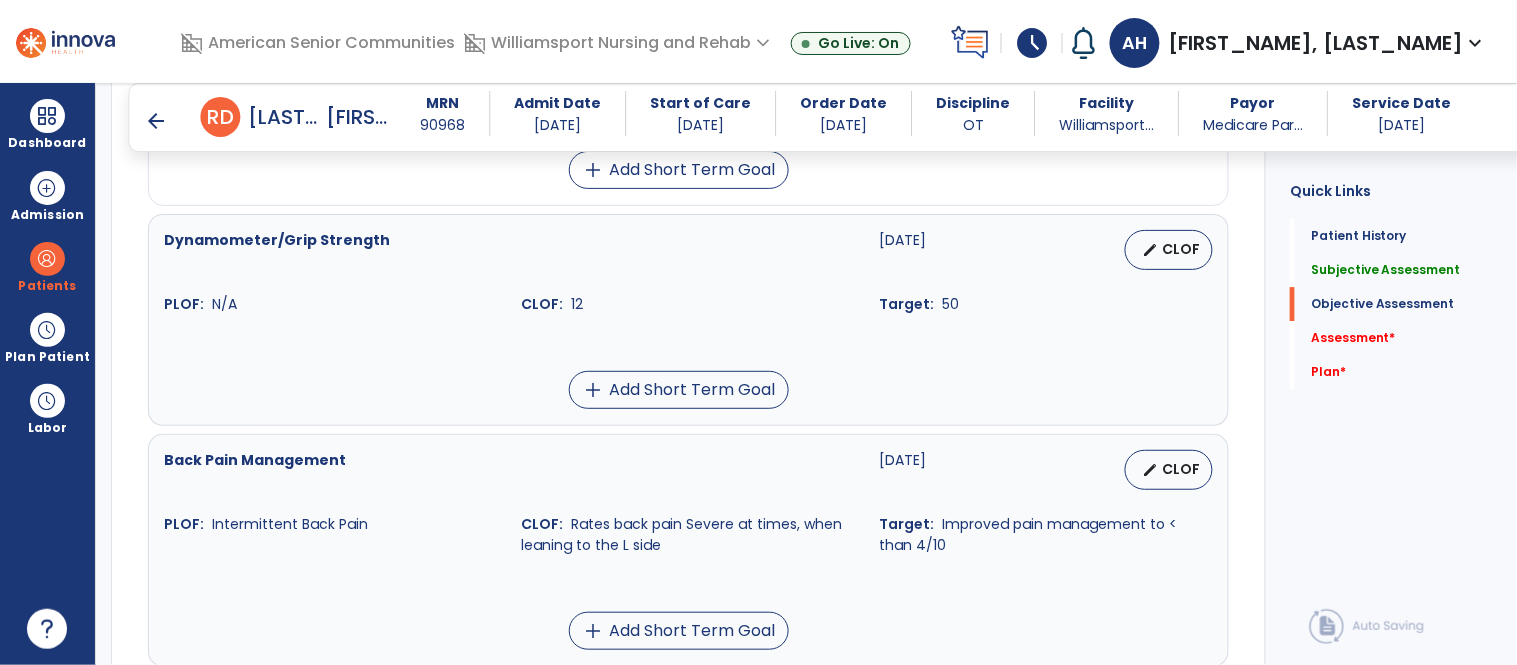 type on "**********" 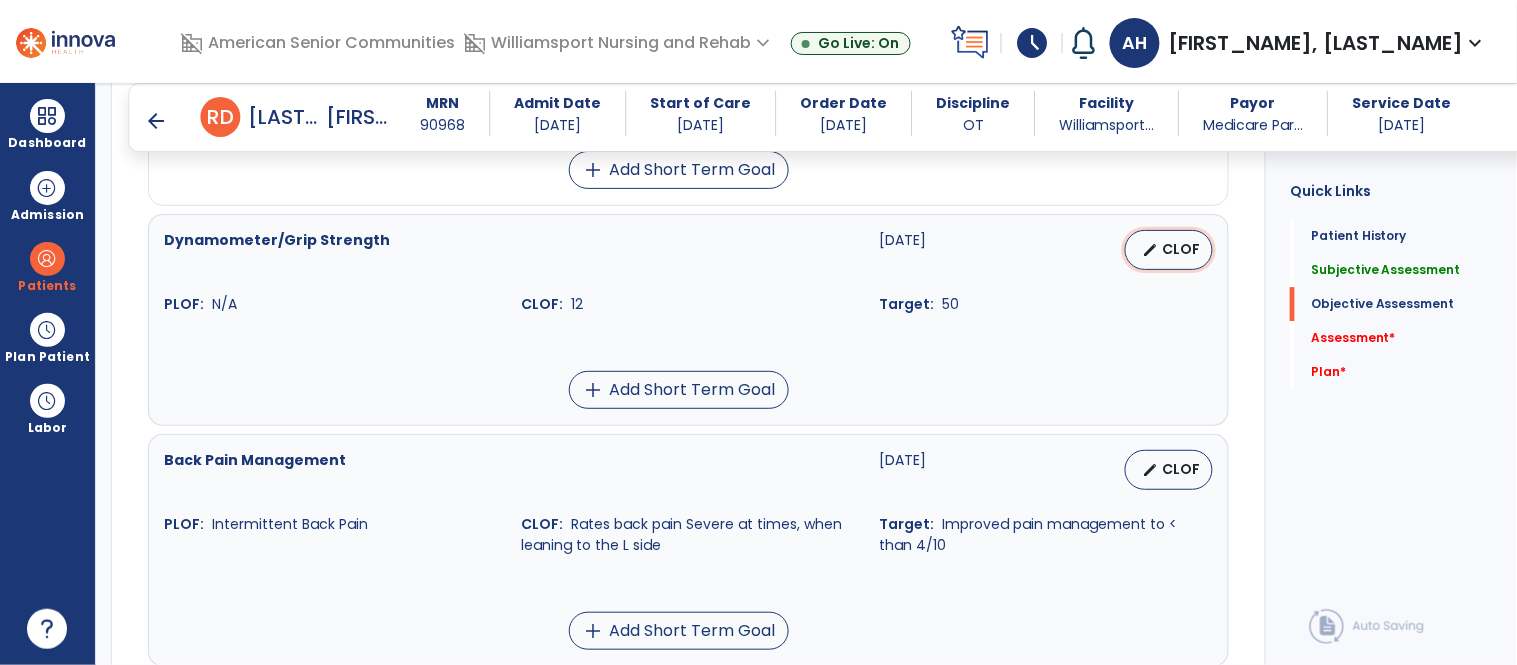 click on "CLOF" at bounding box center [1181, 249] 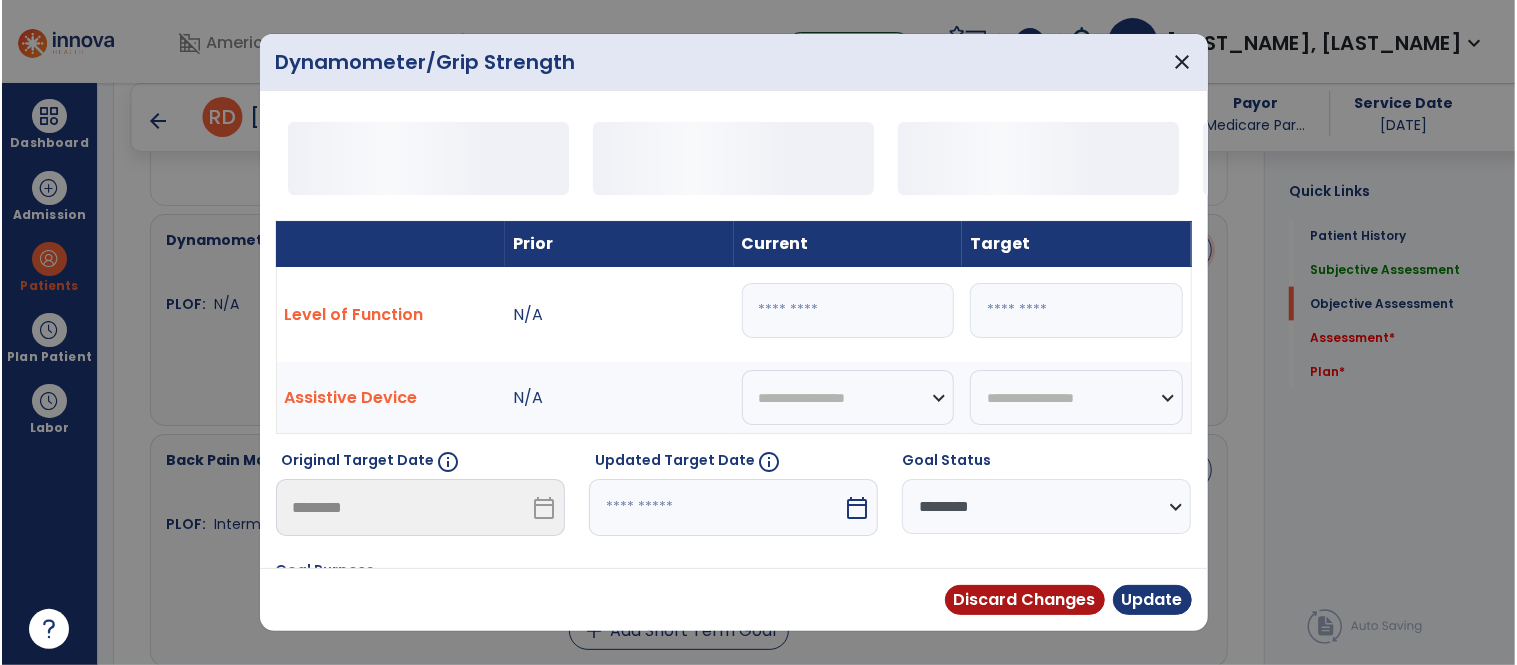 scroll, scrollTop: 1542, scrollLeft: 0, axis: vertical 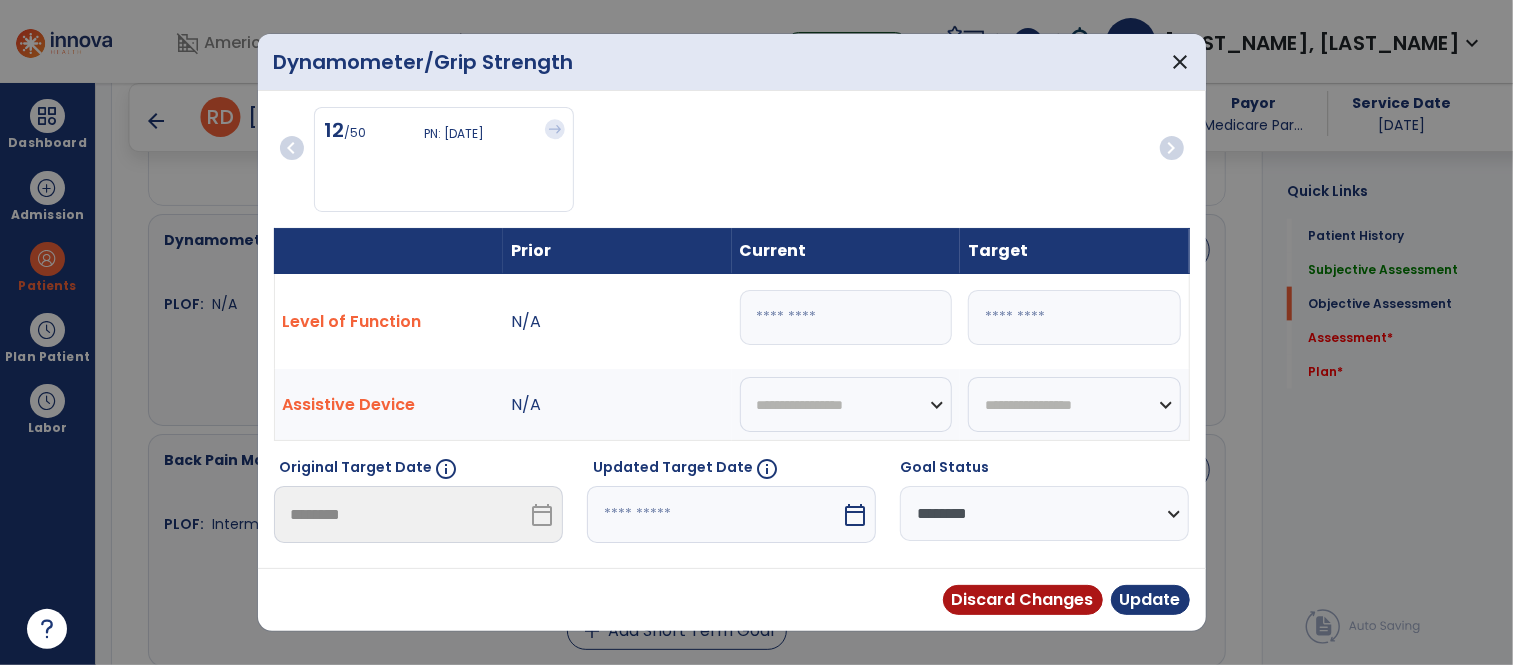 click on "**" at bounding box center (846, 317) 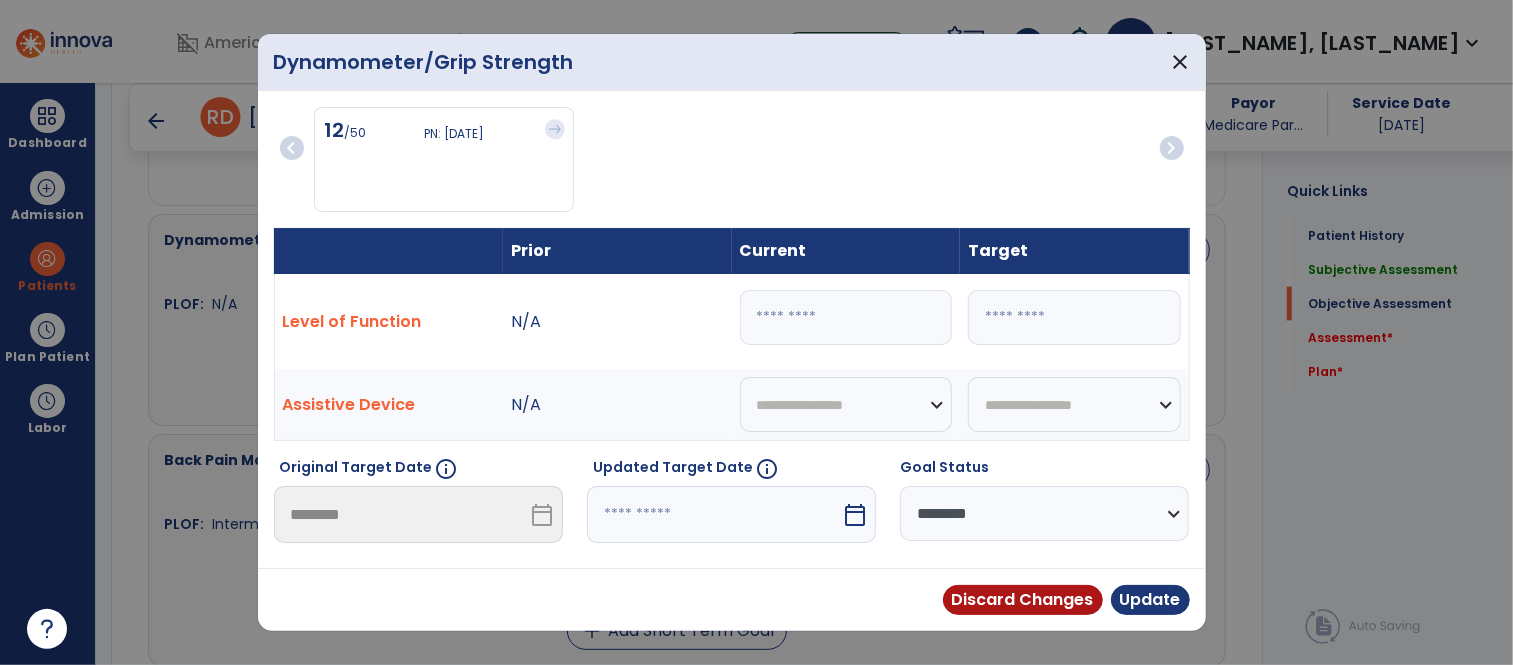 type on "**" 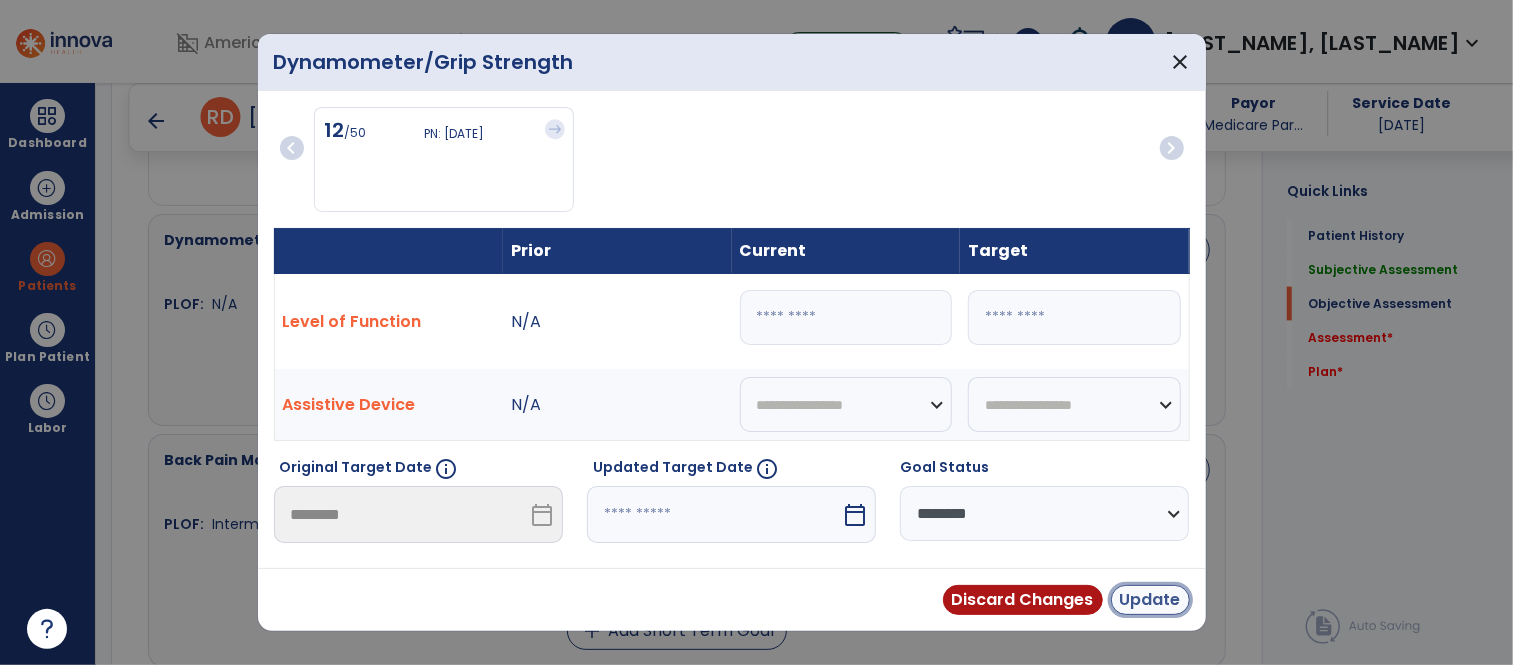 click on "Update" at bounding box center (1150, 600) 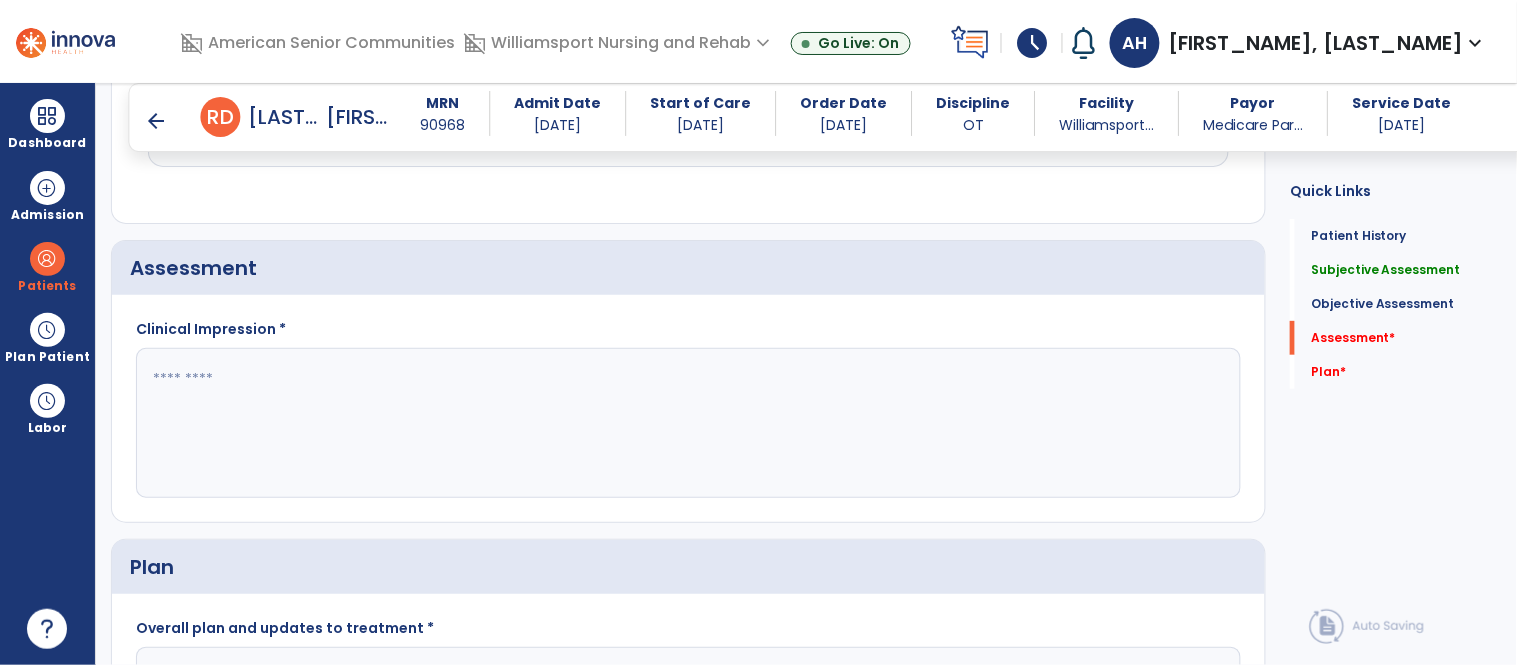 scroll, scrollTop: 2043, scrollLeft: 0, axis: vertical 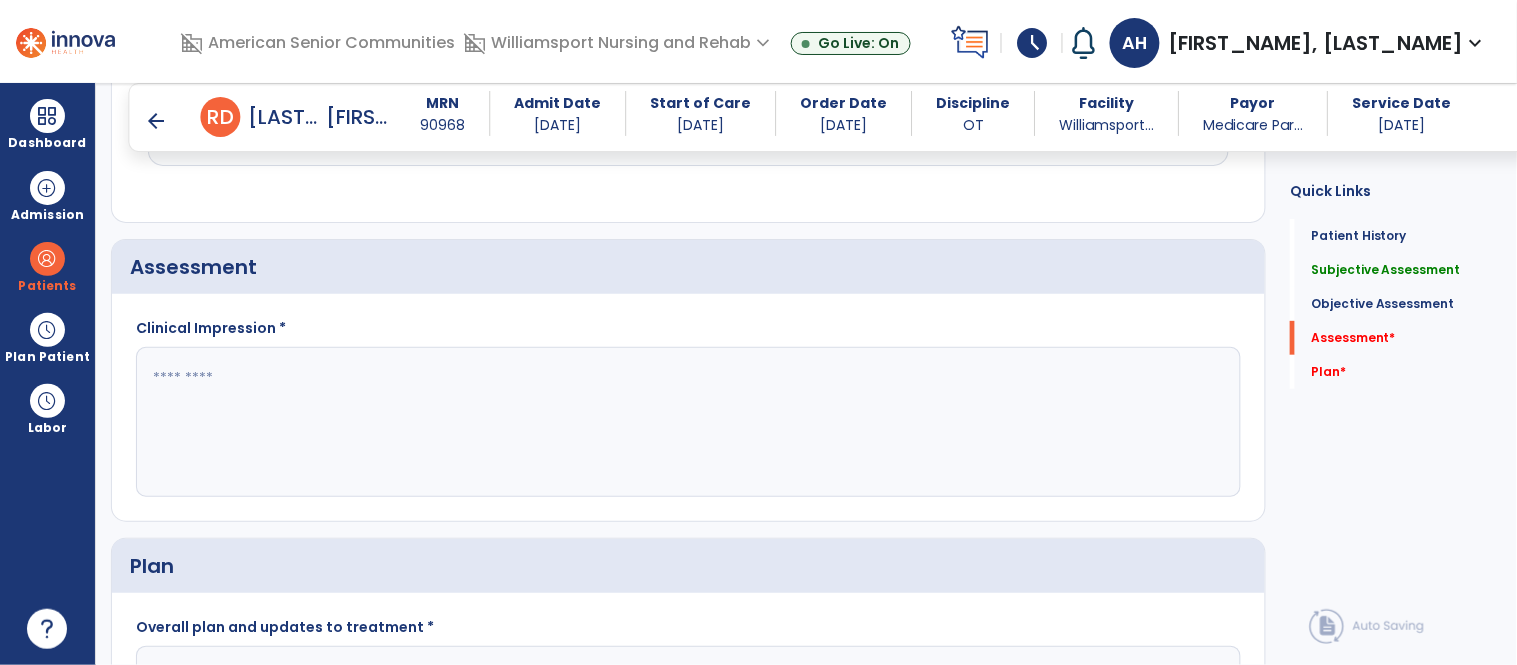 click 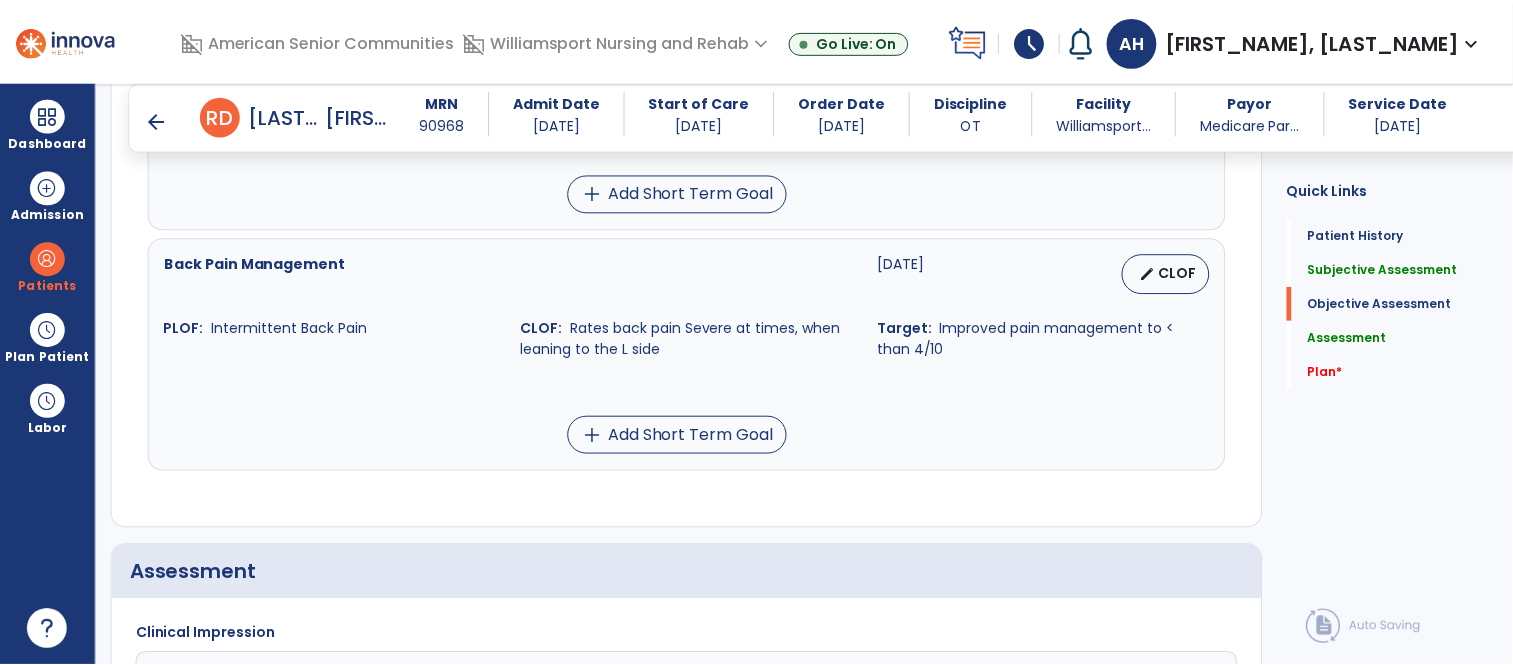 scroll, scrollTop: 1734, scrollLeft: 0, axis: vertical 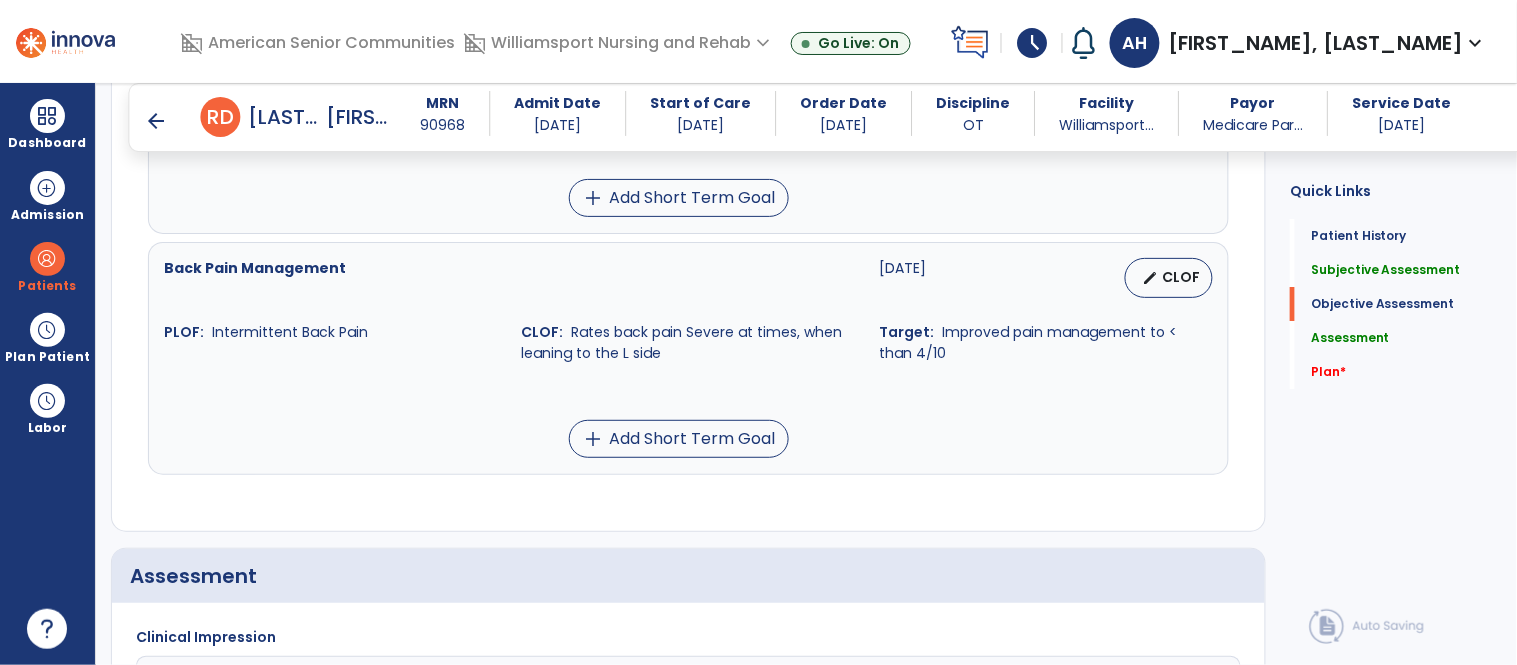 type on "**********" 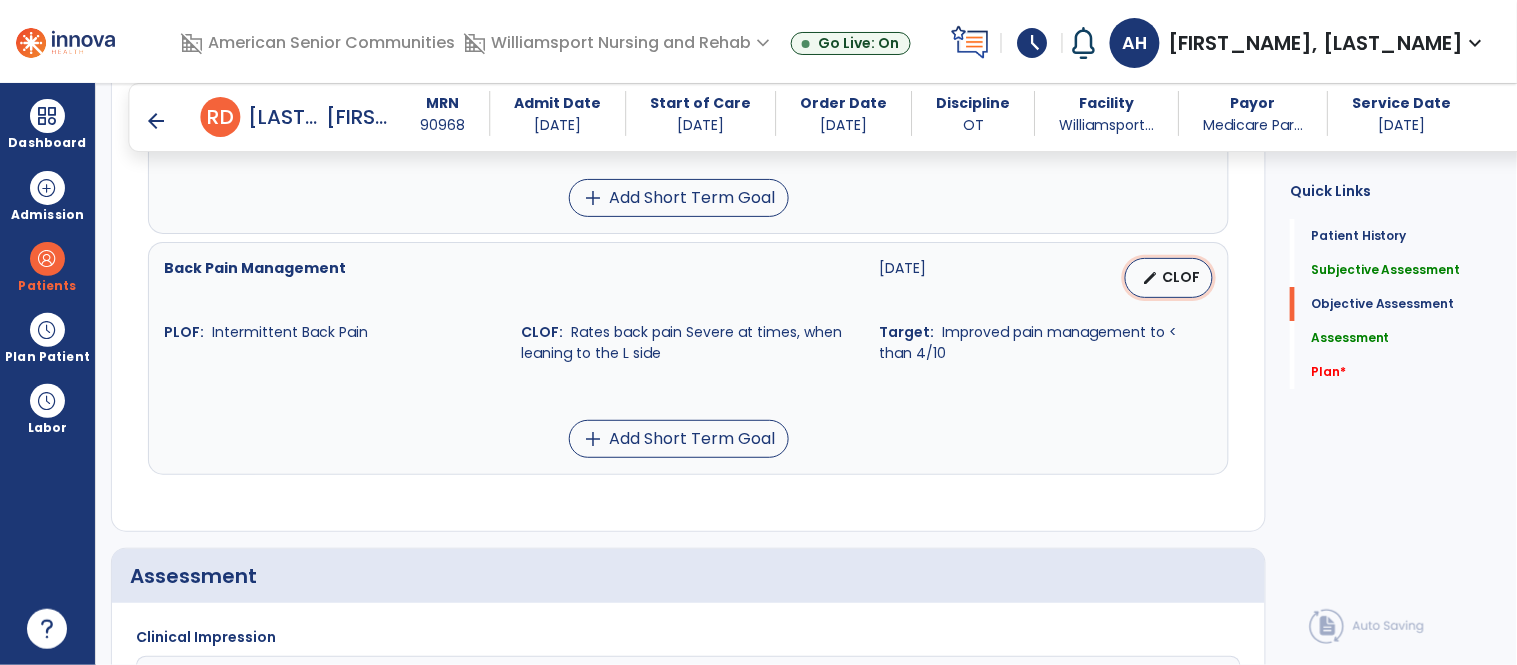 click on "edit" at bounding box center (1150, 278) 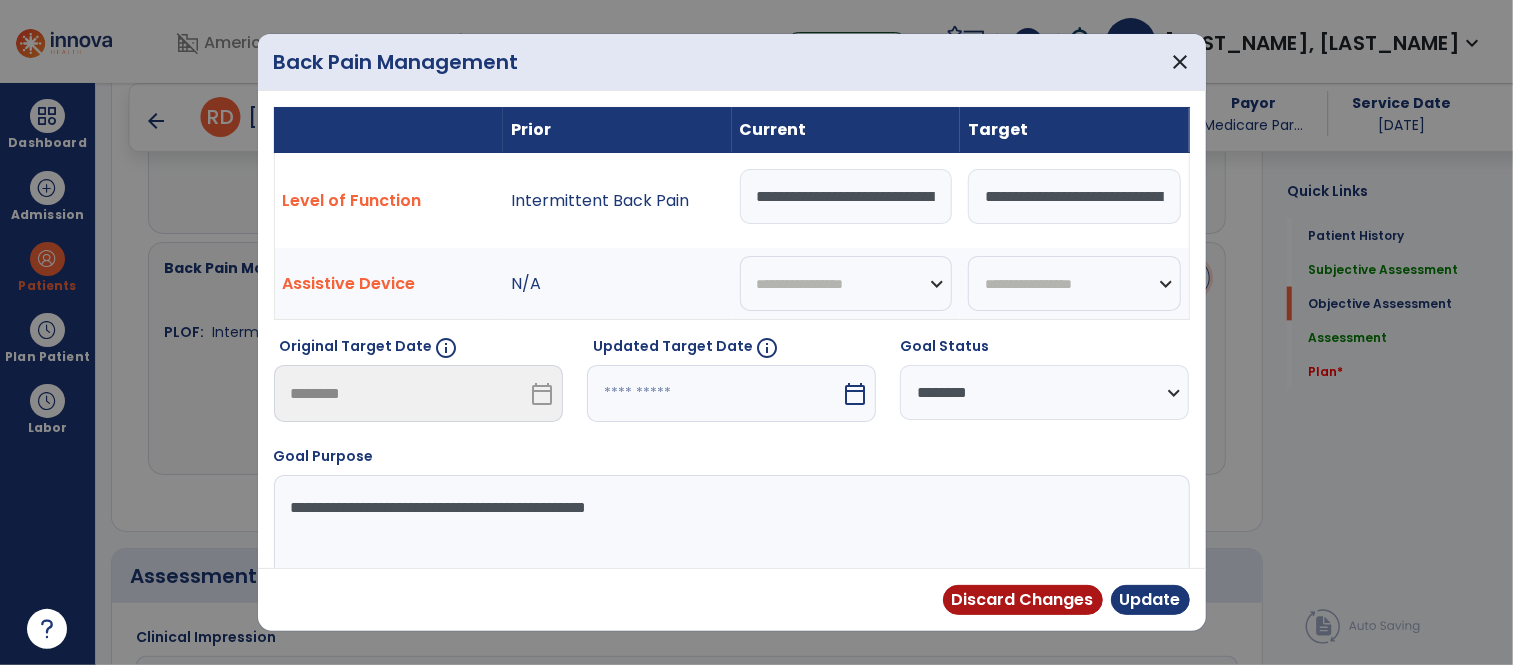 scroll, scrollTop: 1734, scrollLeft: 0, axis: vertical 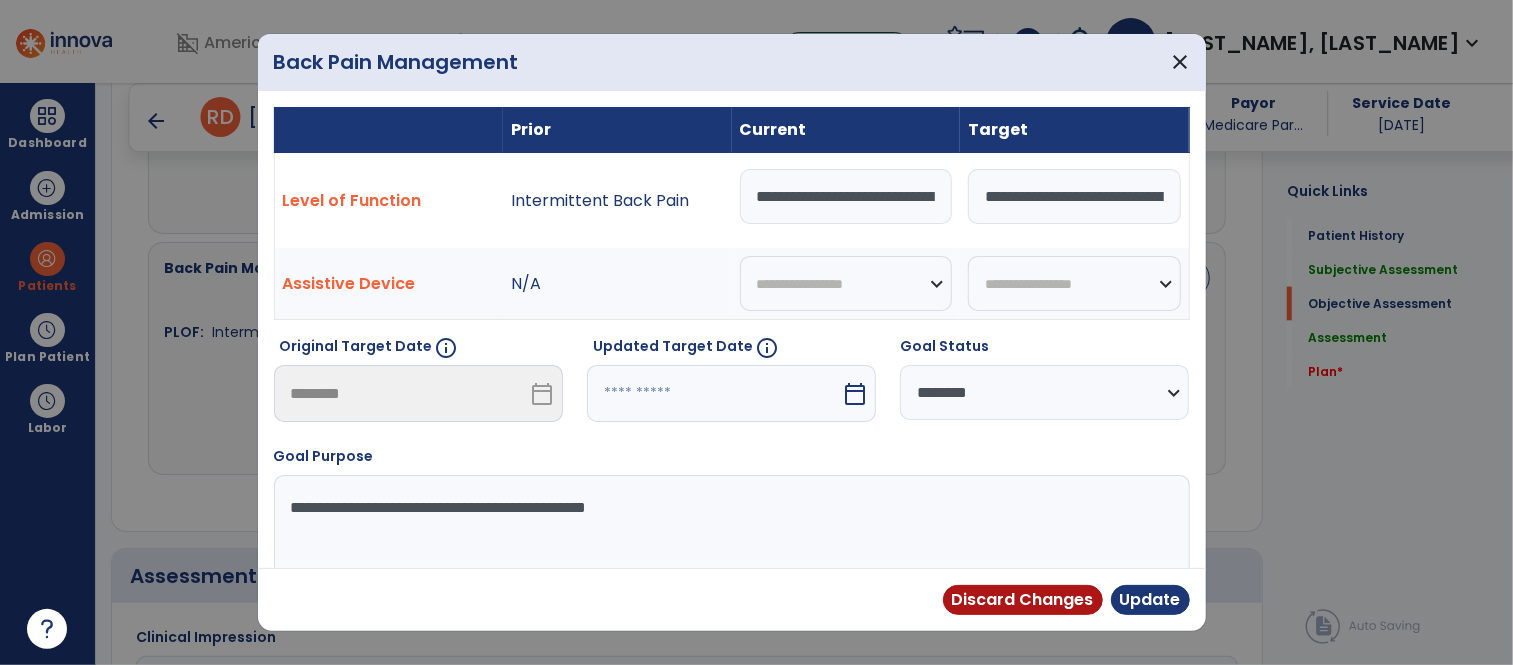 click on "**********" at bounding box center [846, 196] 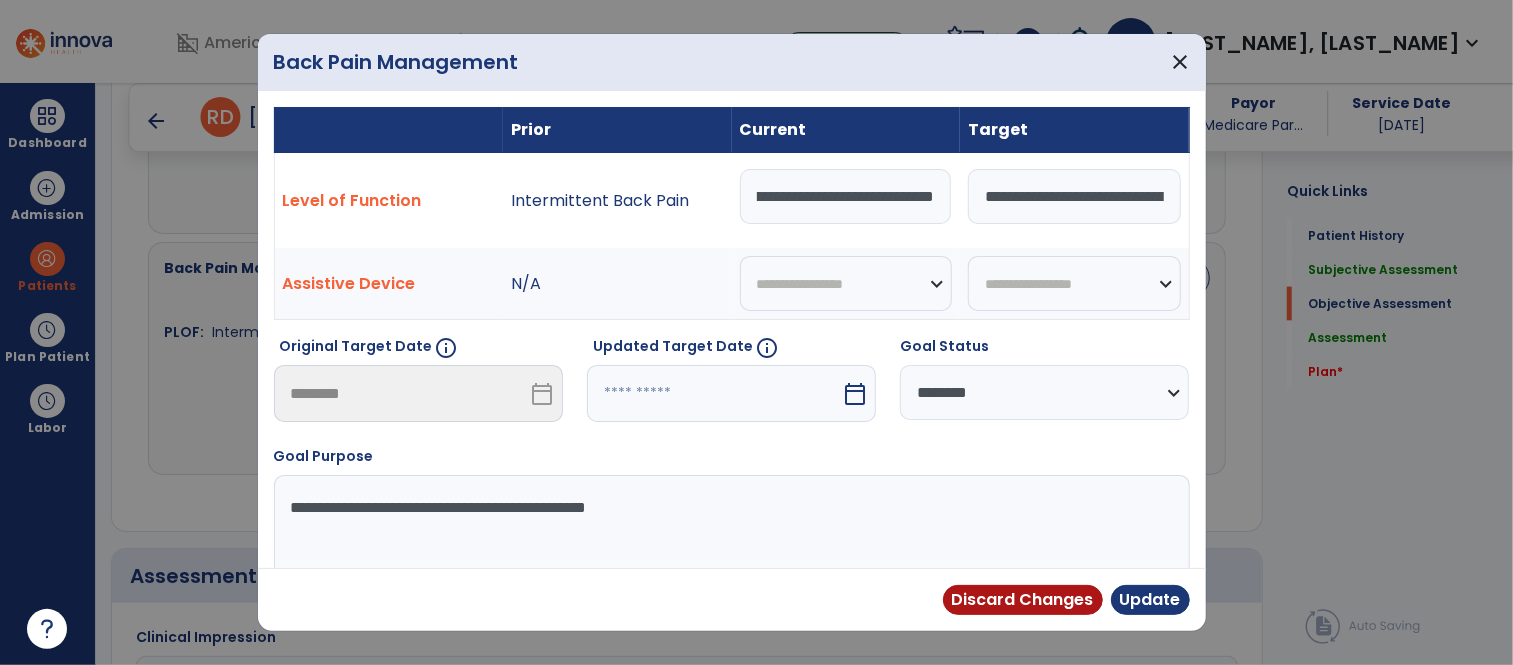 scroll, scrollTop: 0, scrollLeft: 45, axis: horizontal 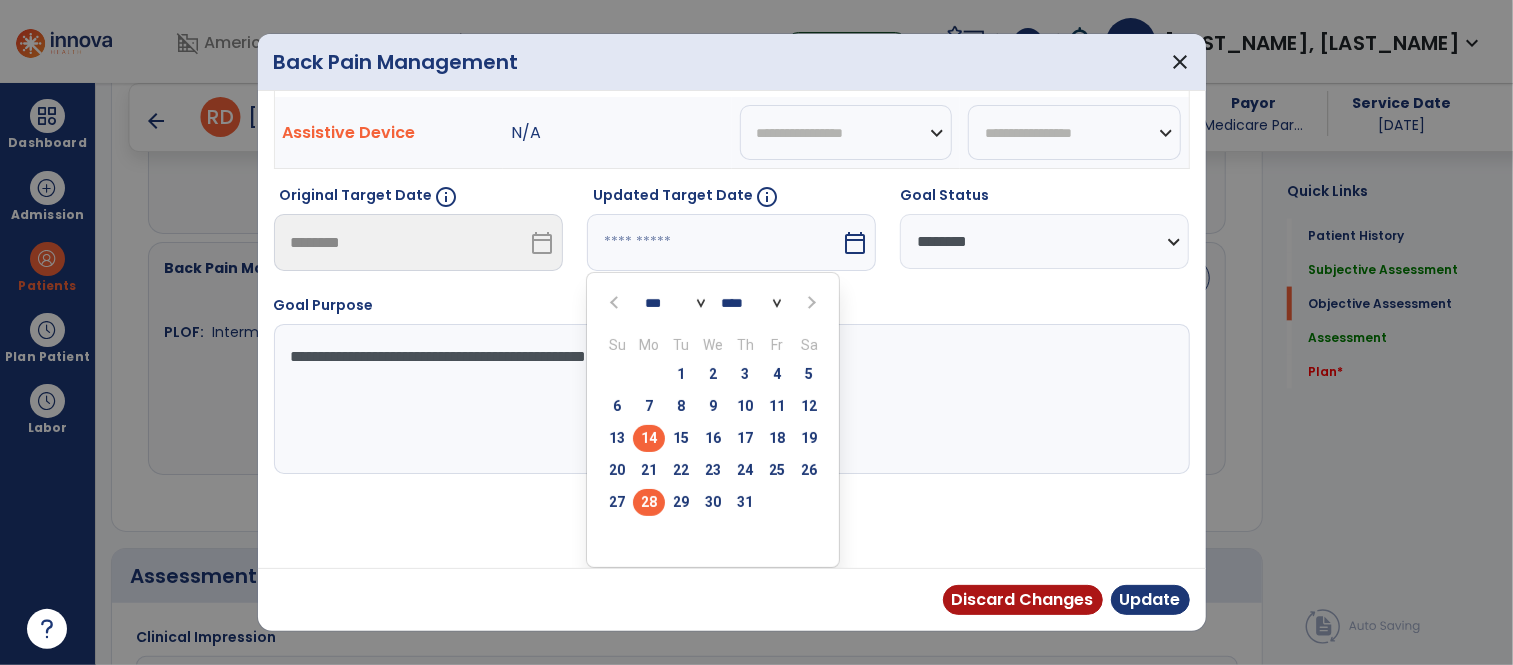 click on "28" at bounding box center (649, 502) 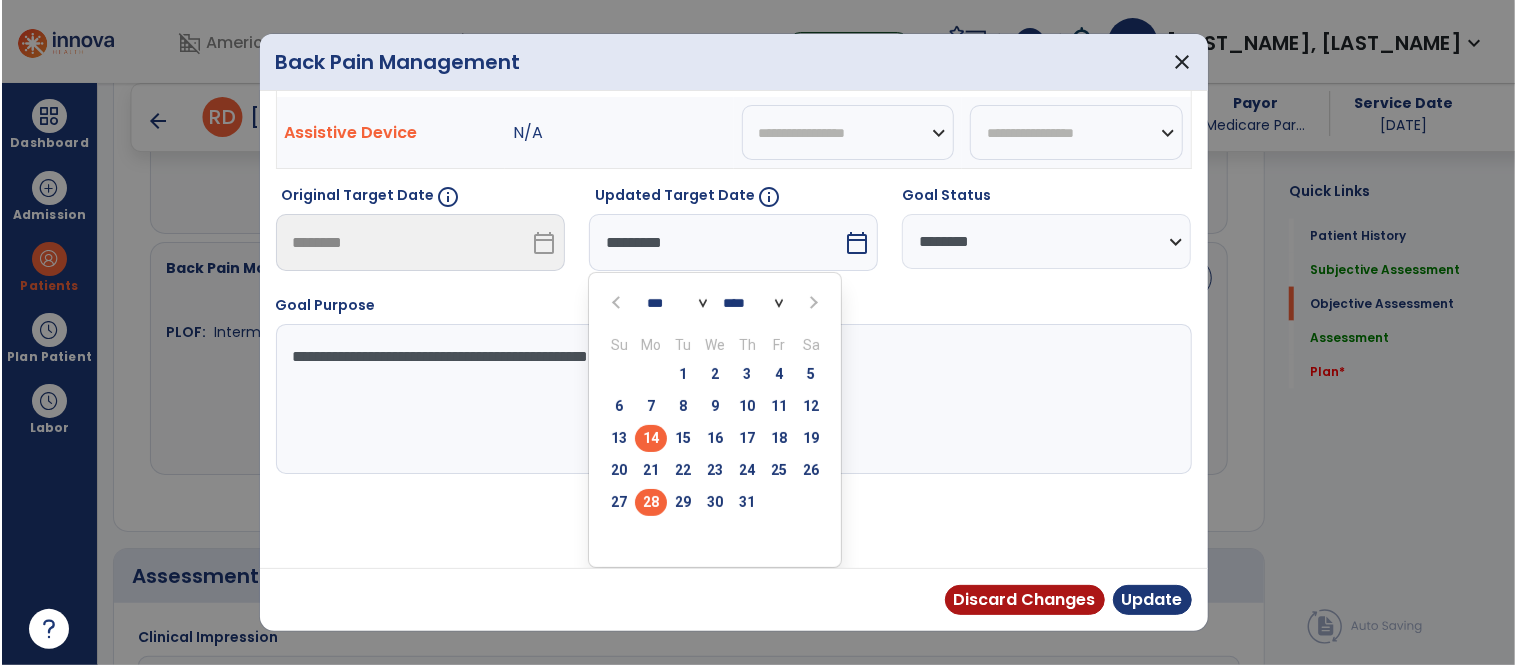 scroll, scrollTop: 73, scrollLeft: 0, axis: vertical 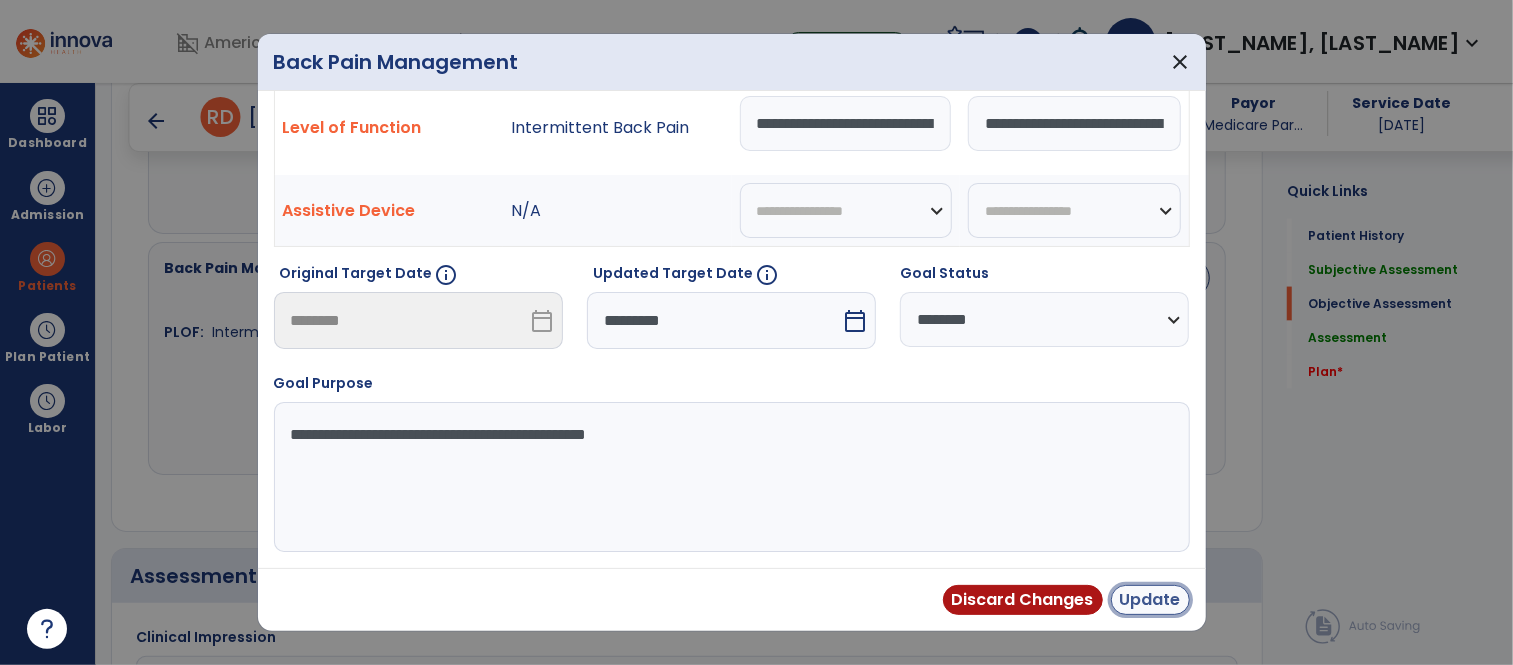 click on "Update" at bounding box center (1150, 600) 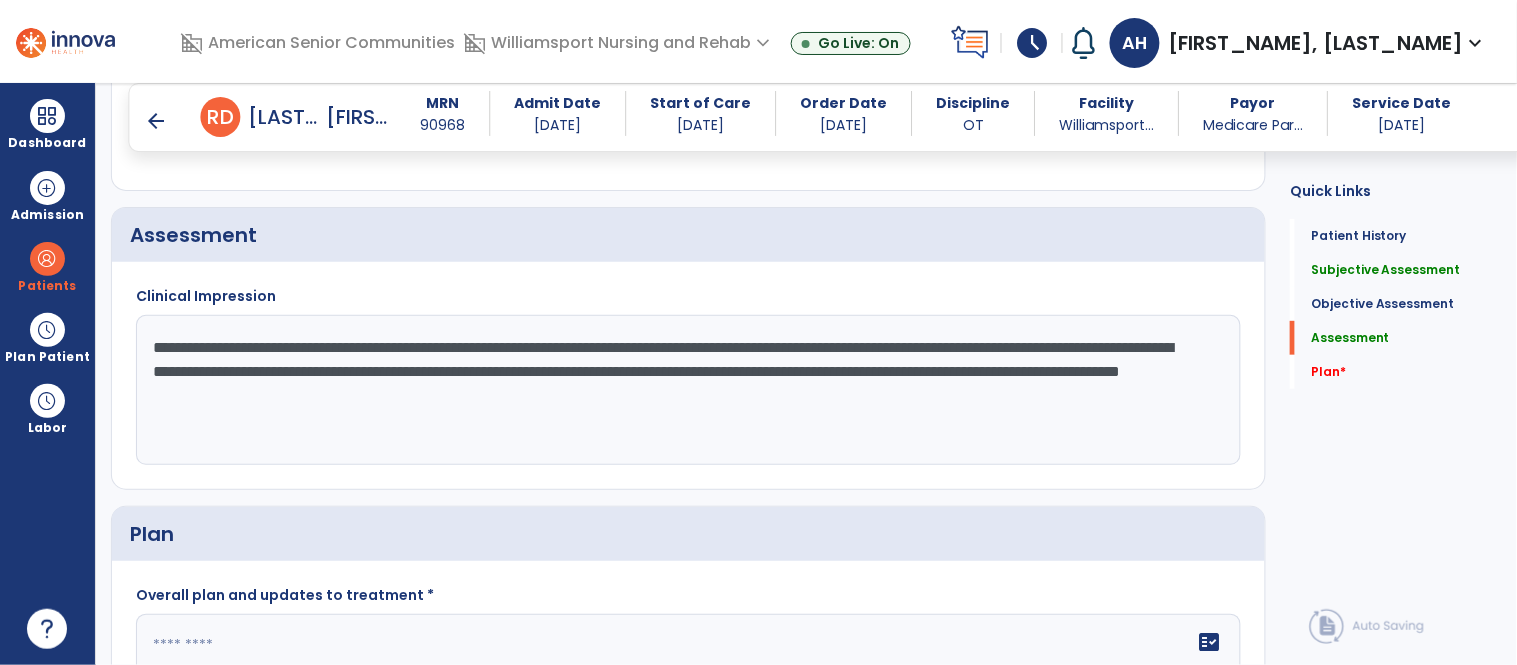 scroll, scrollTop: 2076, scrollLeft: 0, axis: vertical 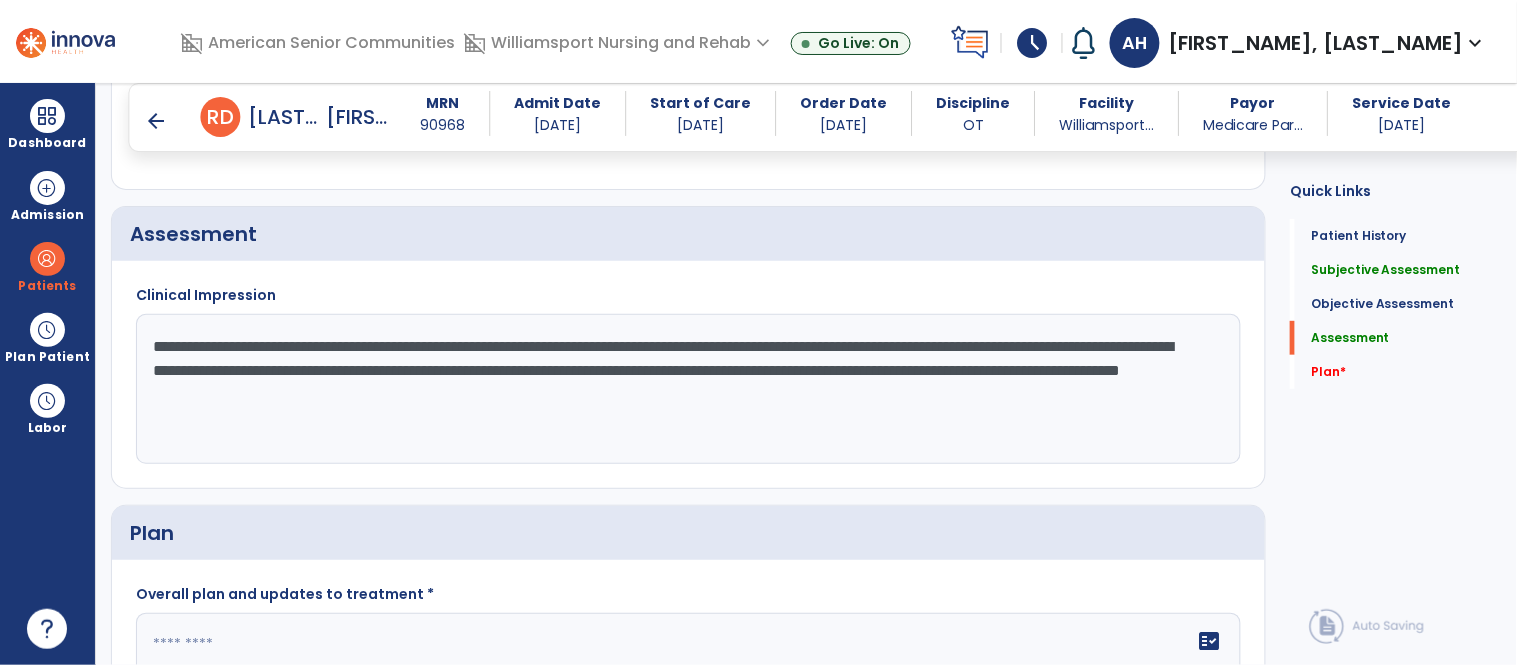 click on "**********" 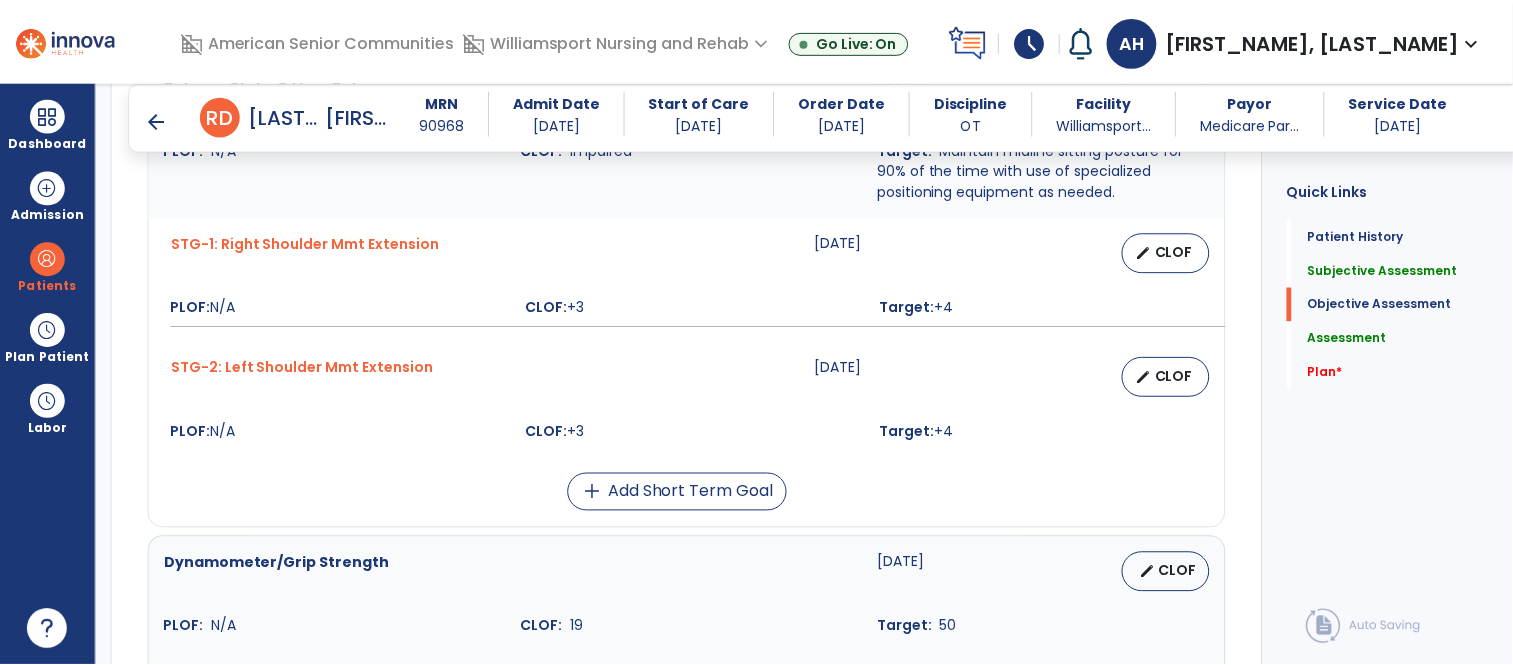 scroll, scrollTop: 1215, scrollLeft: 0, axis: vertical 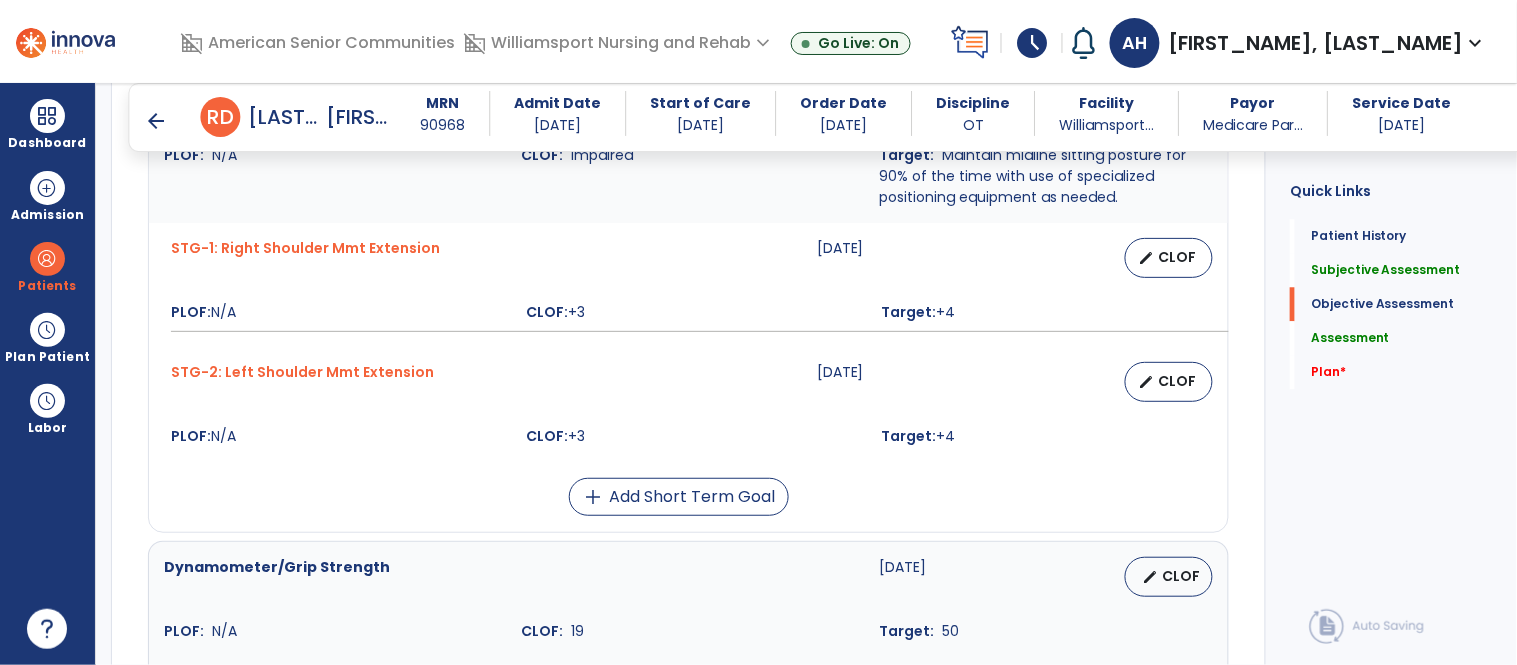 type on "**********" 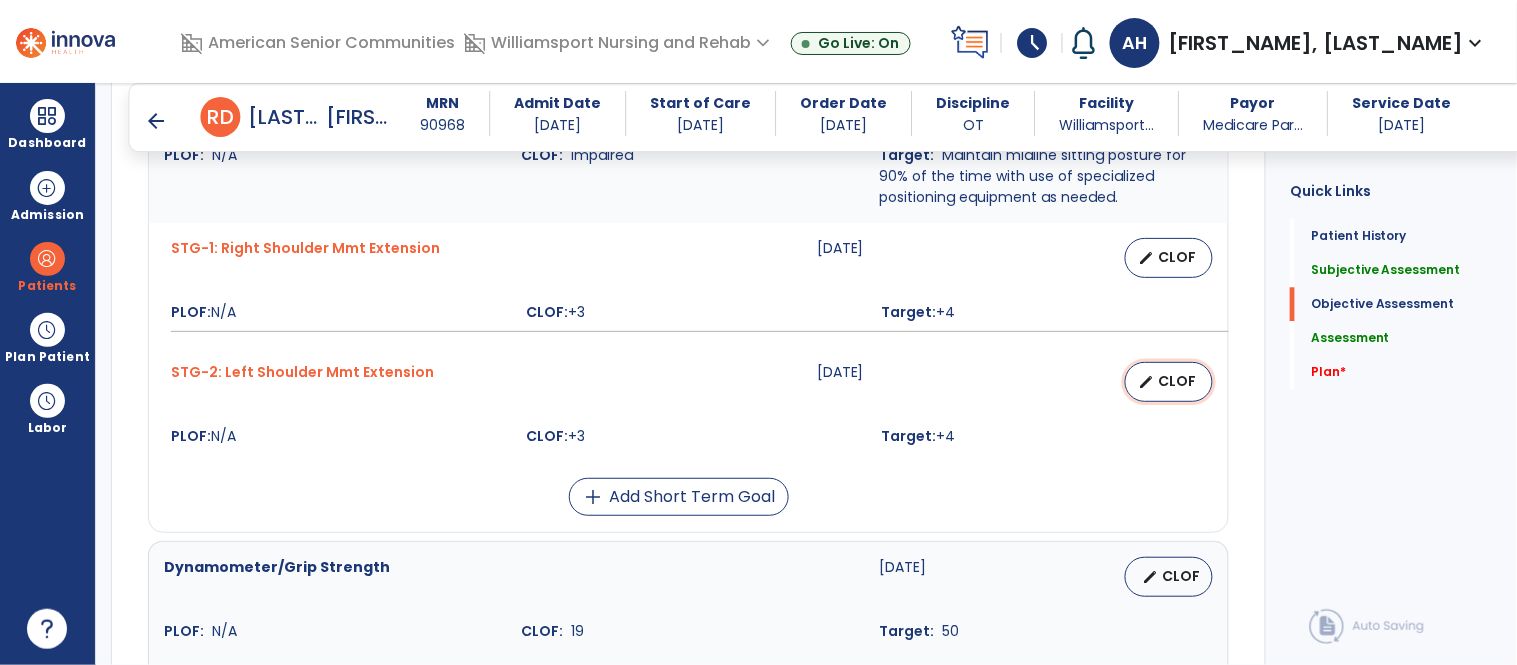 click on "CLOF" at bounding box center [1177, 381] 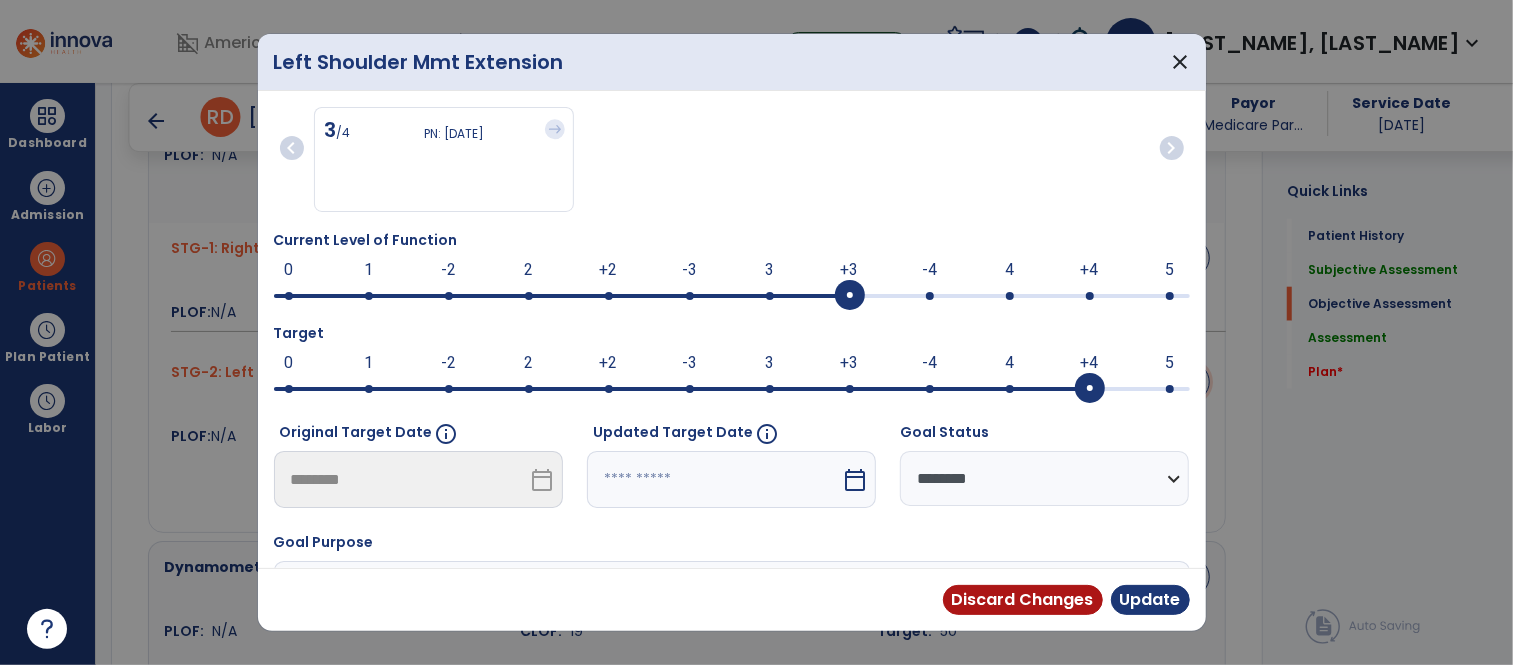 scroll, scrollTop: 1215, scrollLeft: 0, axis: vertical 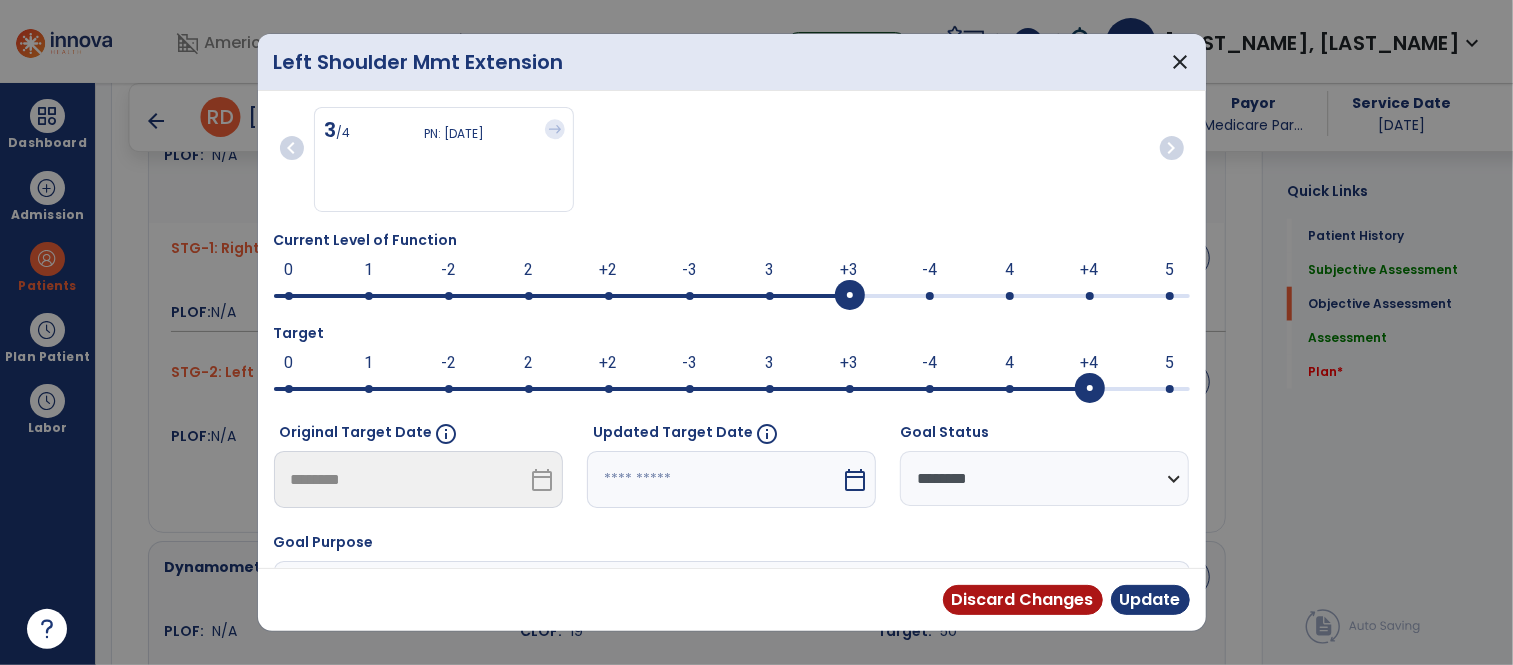 click at bounding box center (930, 296) 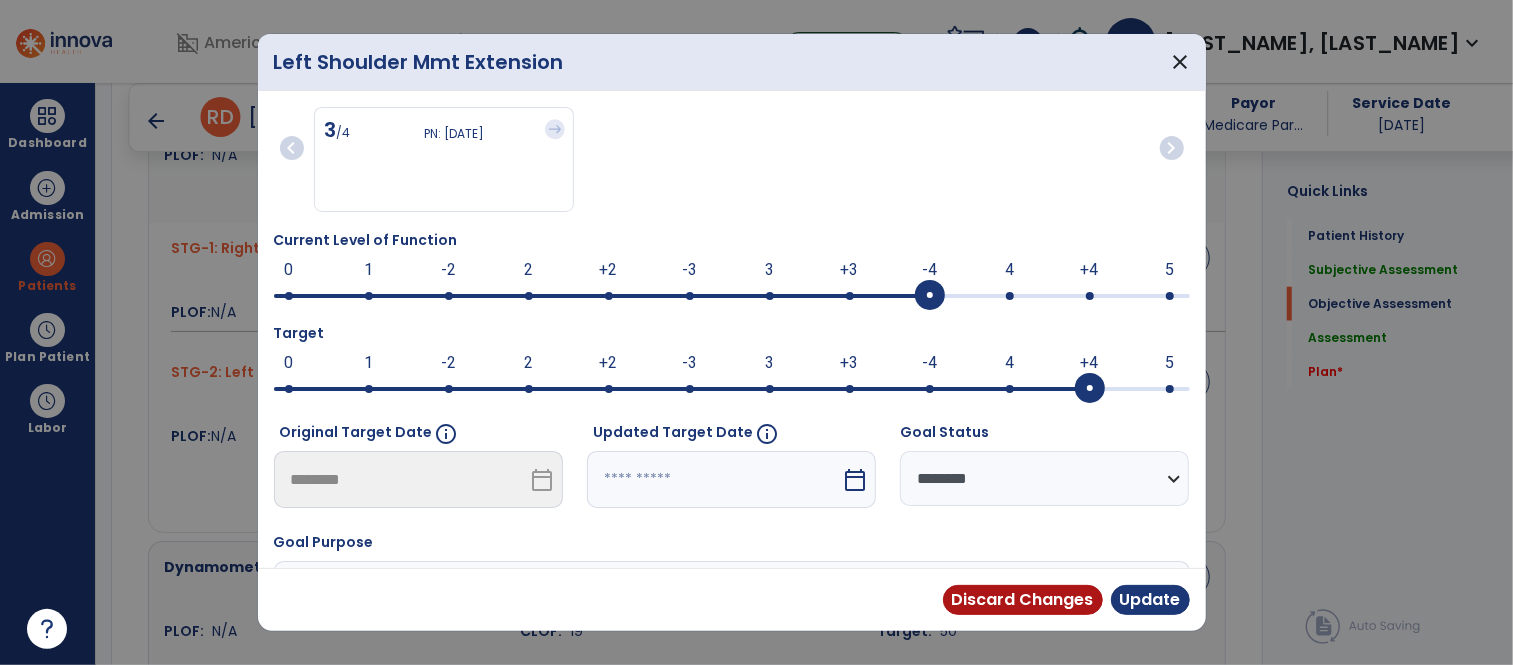 click on "calendar_today" at bounding box center [855, 480] 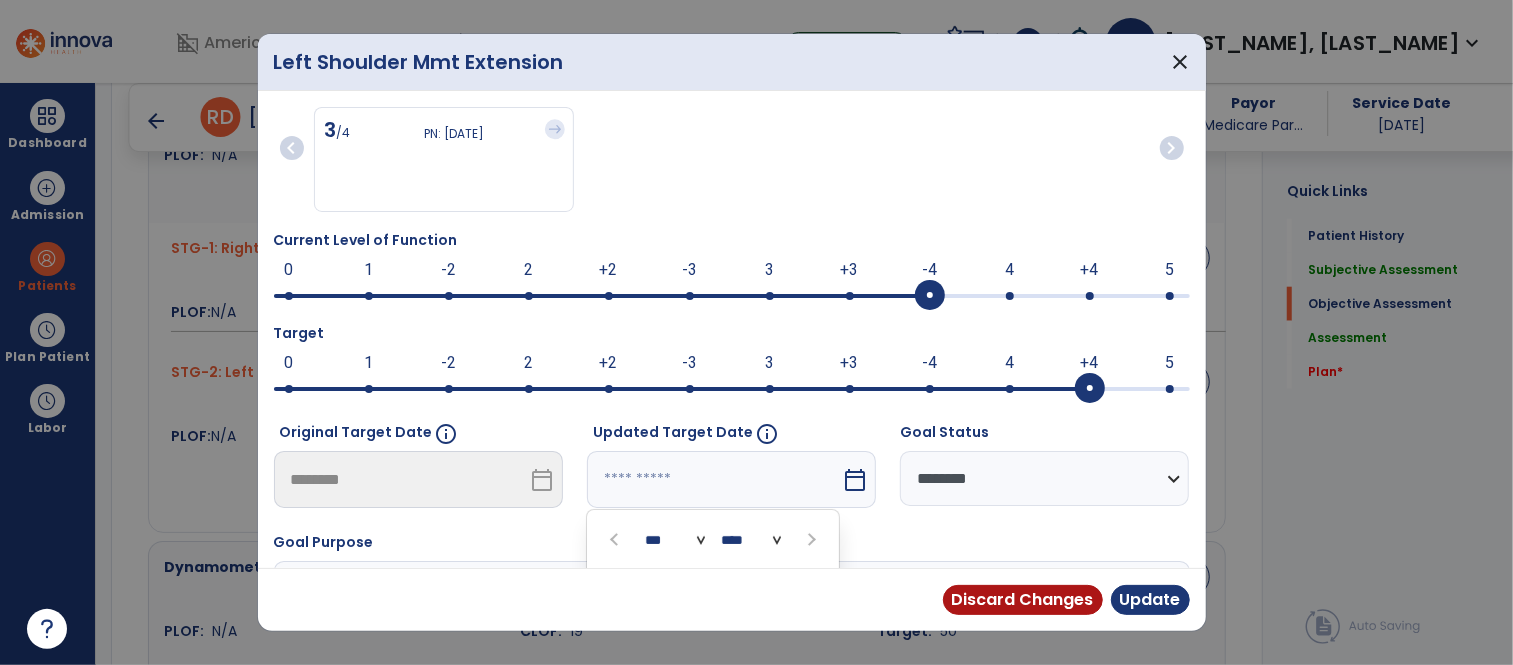 scroll, scrollTop: 237, scrollLeft: 0, axis: vertical 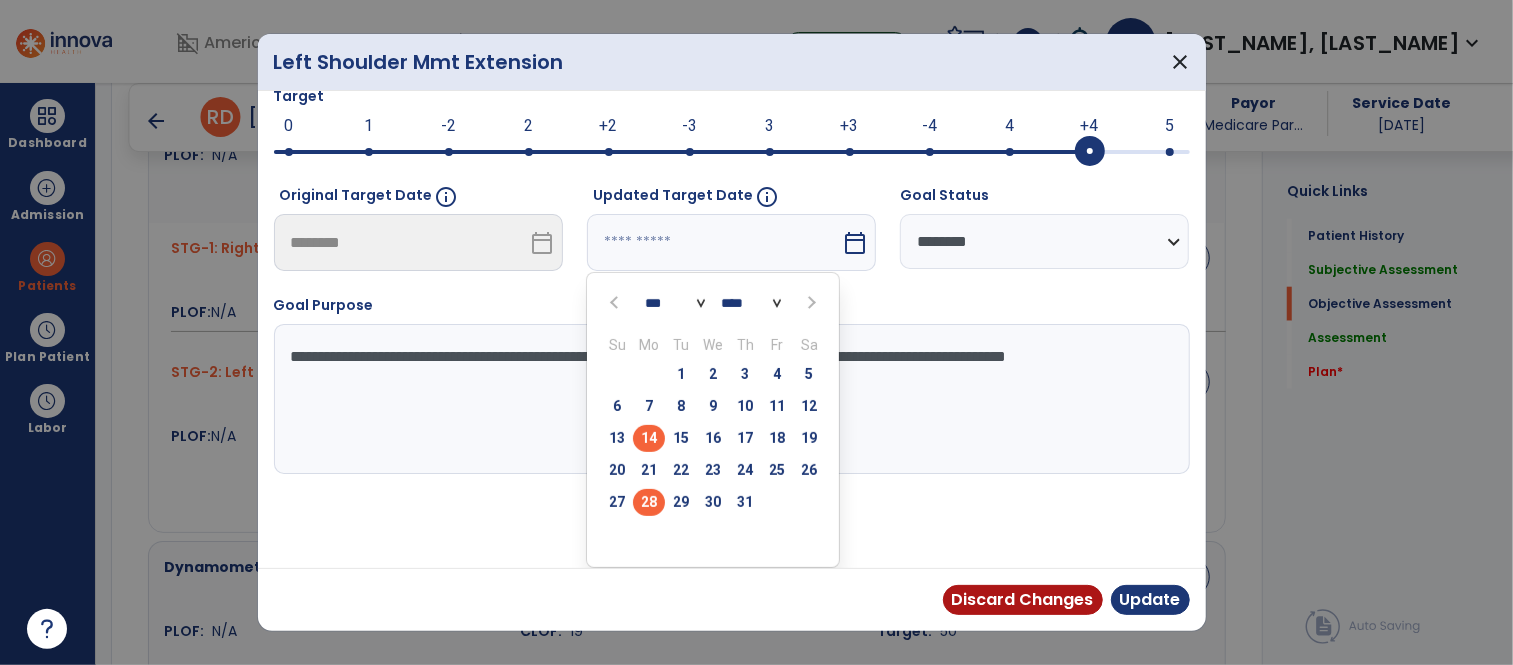 click on "28" at bounding box center [649, 502] 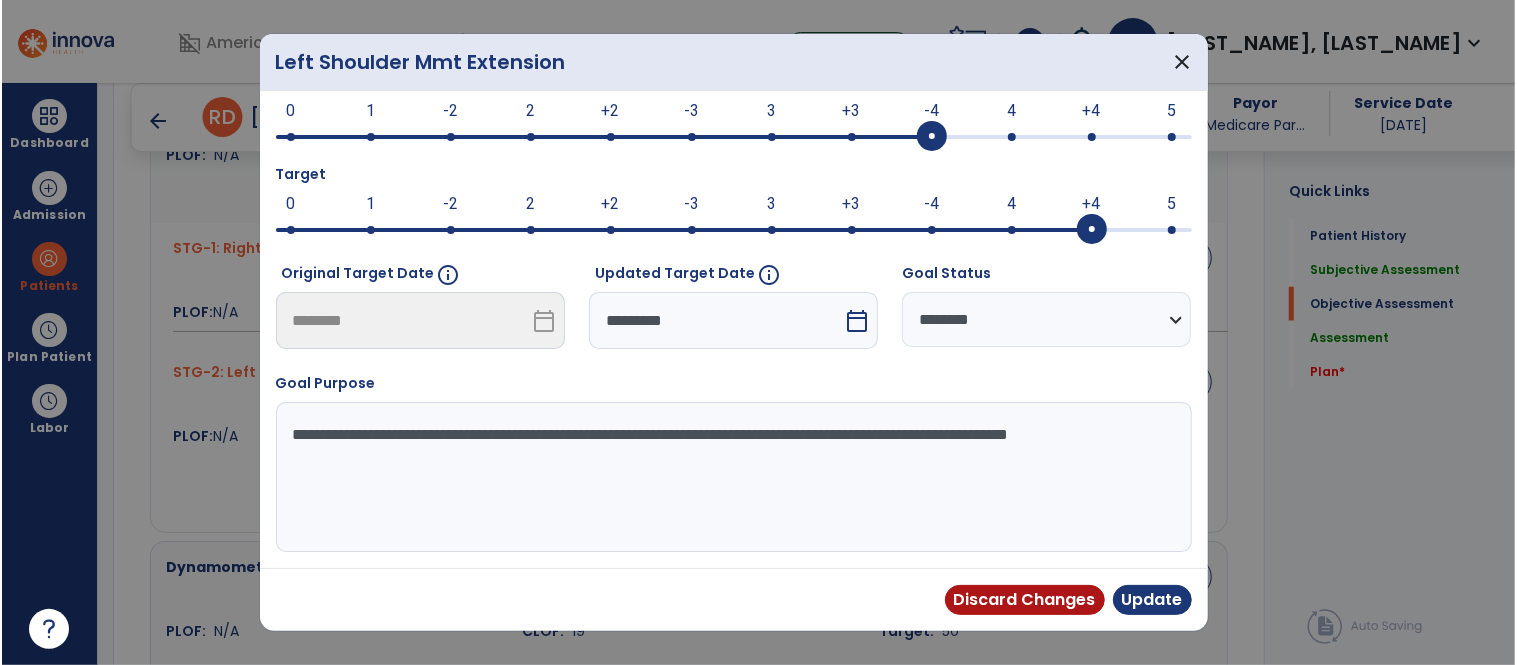 scroll, scrollTop: 160, scrollLeft: 0, axis: vertical 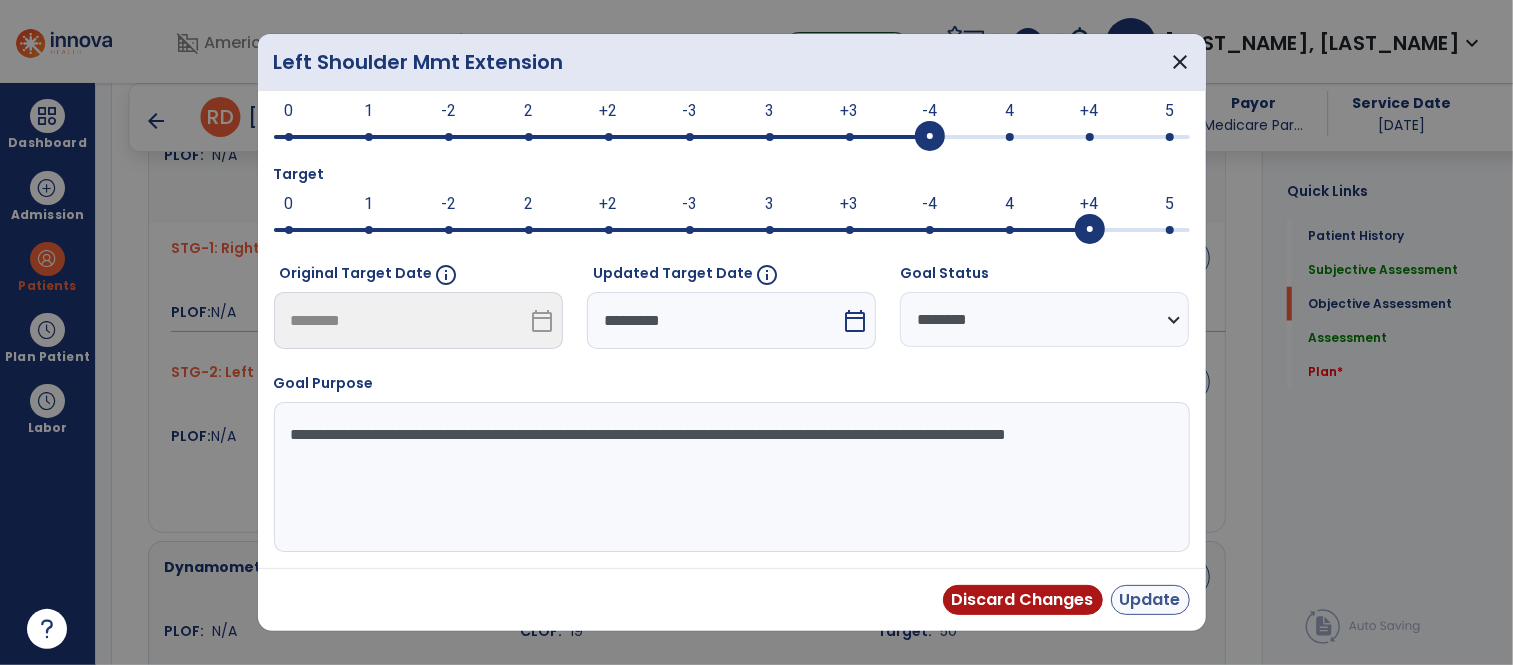click on "Update" at bounding box center (1150, 600) 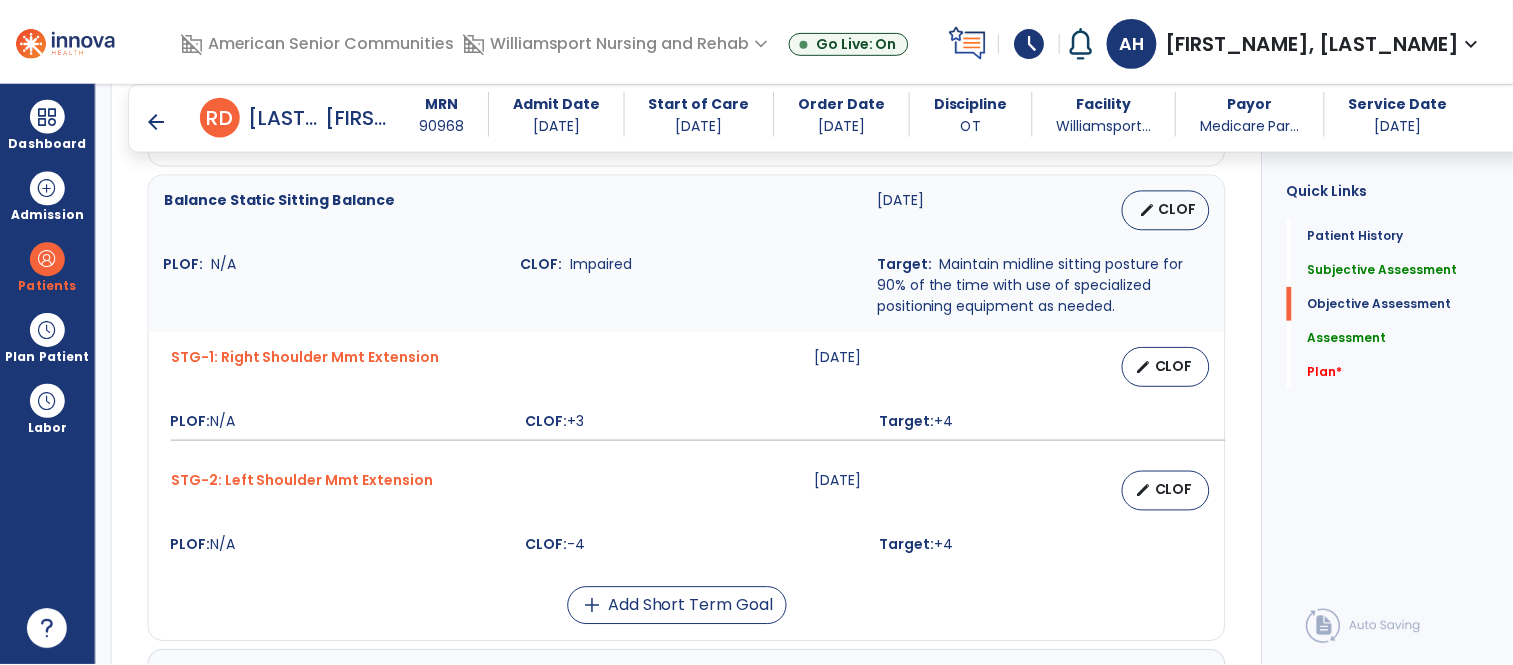 scroll, scrollTop: 1094, scrollLeft: 0, axis: vertical 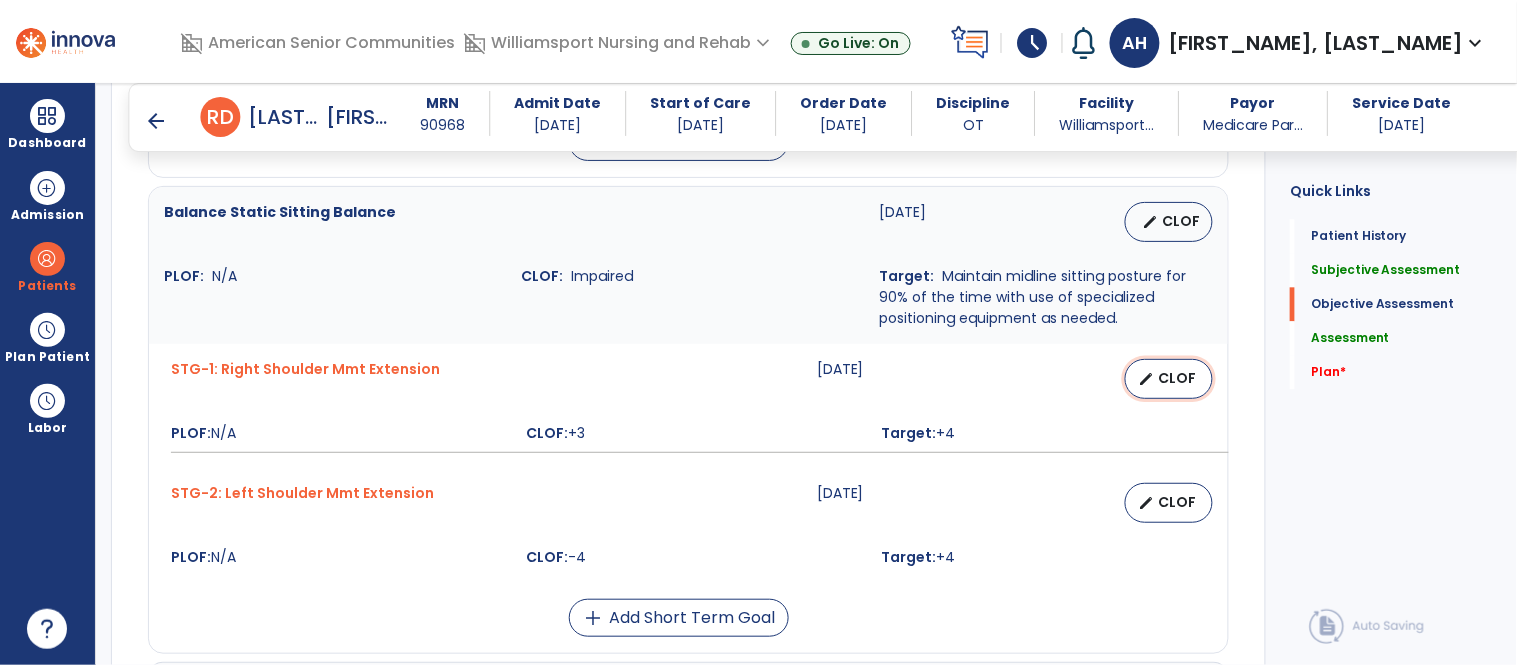 click on "CLOF" at bounding box center [1177, 378] 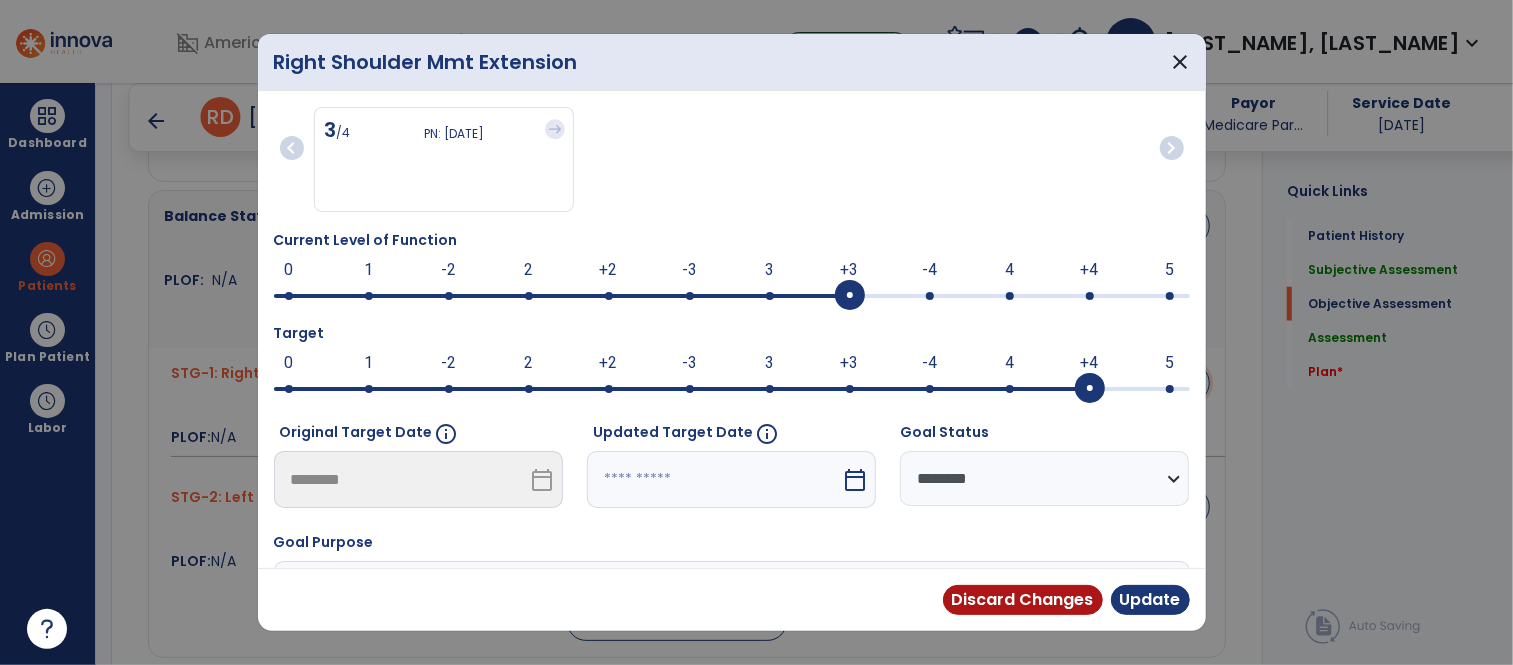 scroll, scrollTop: 1094, scrollLeft: 0, axis: vertical 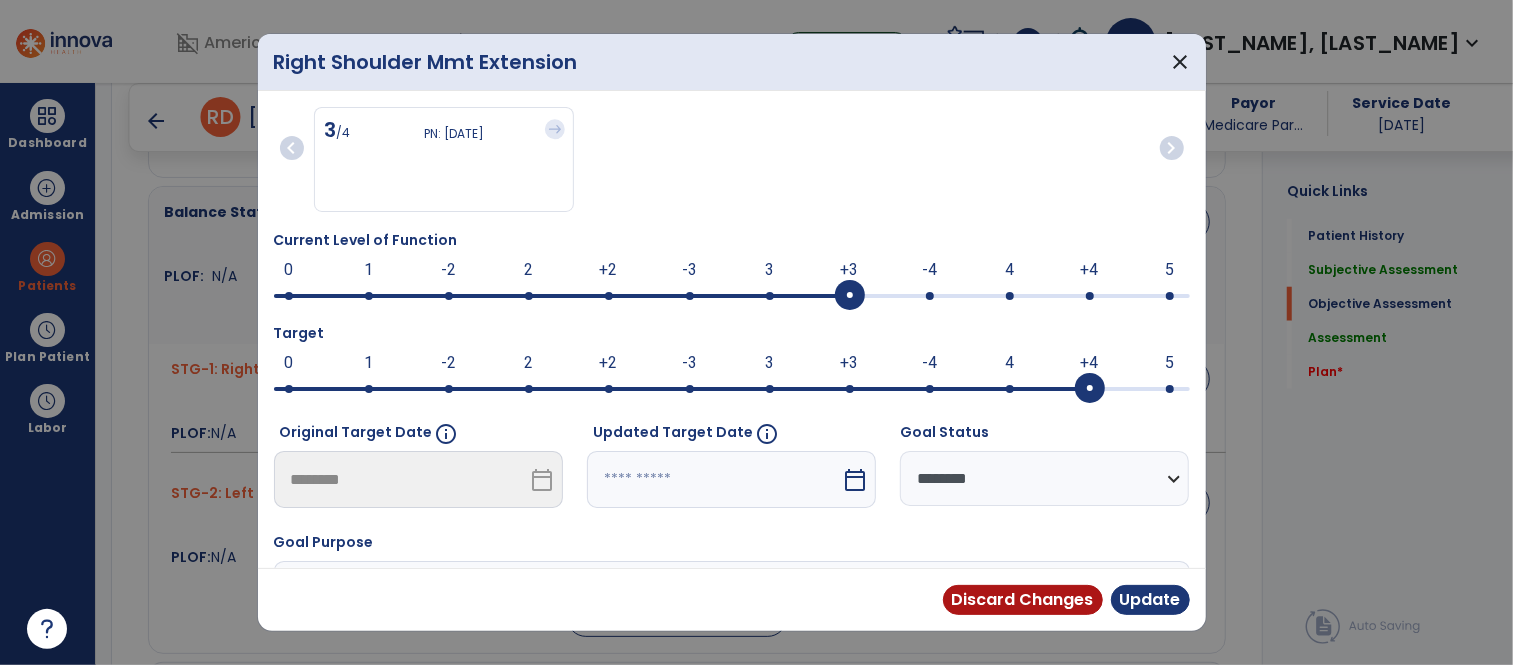 click at bounding box center (930, 389) 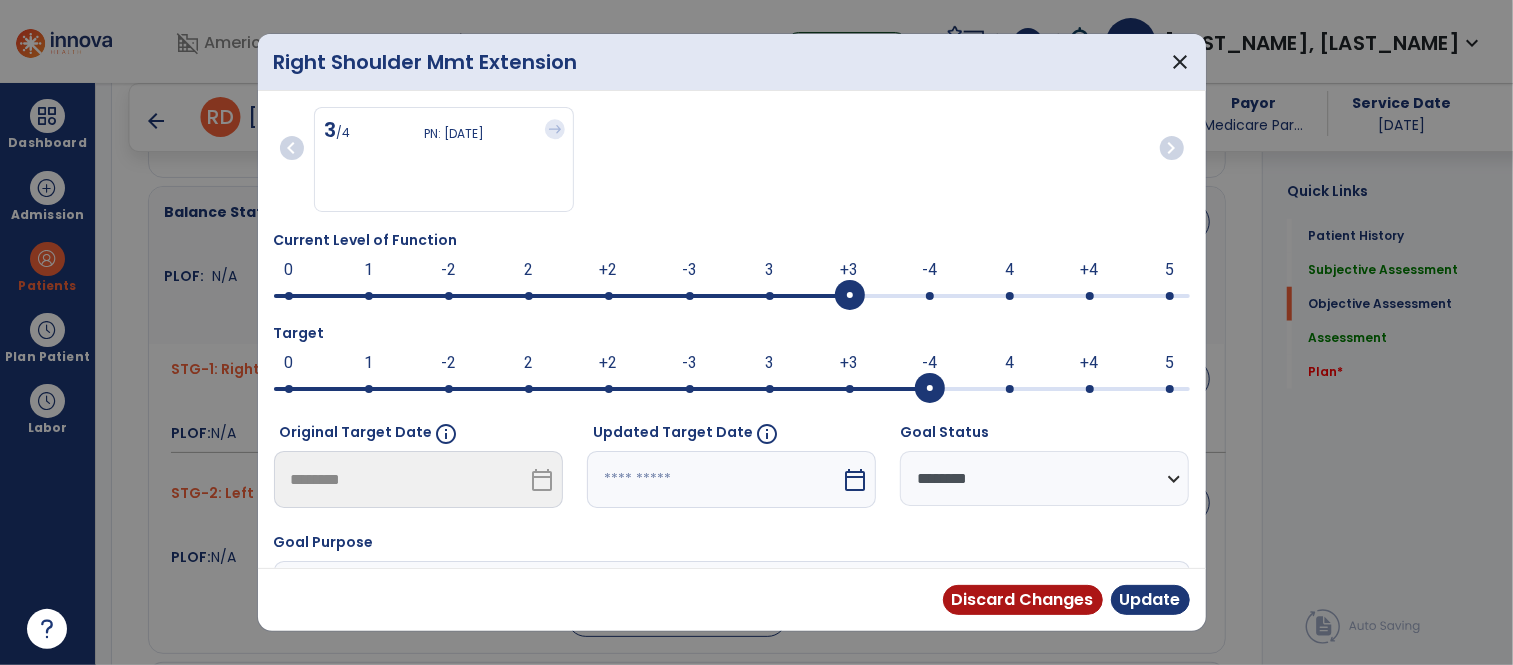 click on "calendar_today" at bounding box center (855, 480) 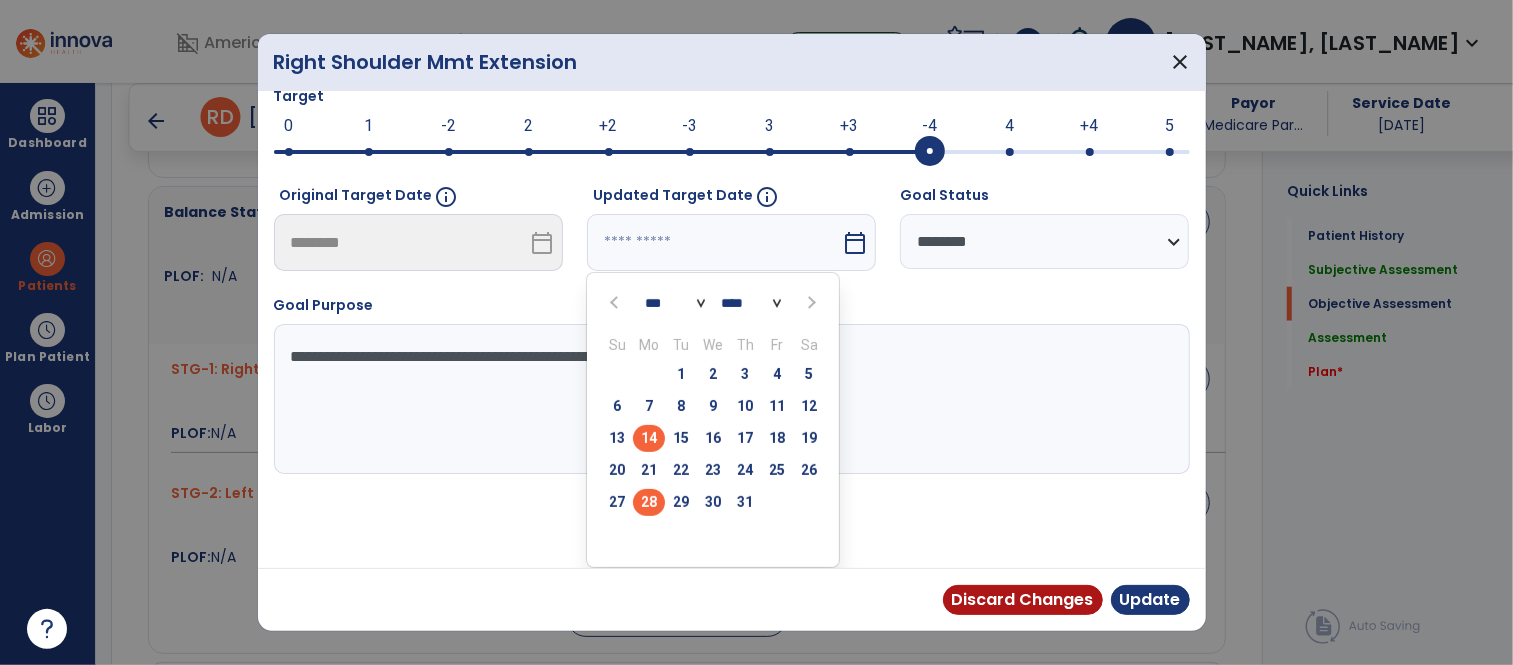 click on "28" at bounding box center (649, 502) 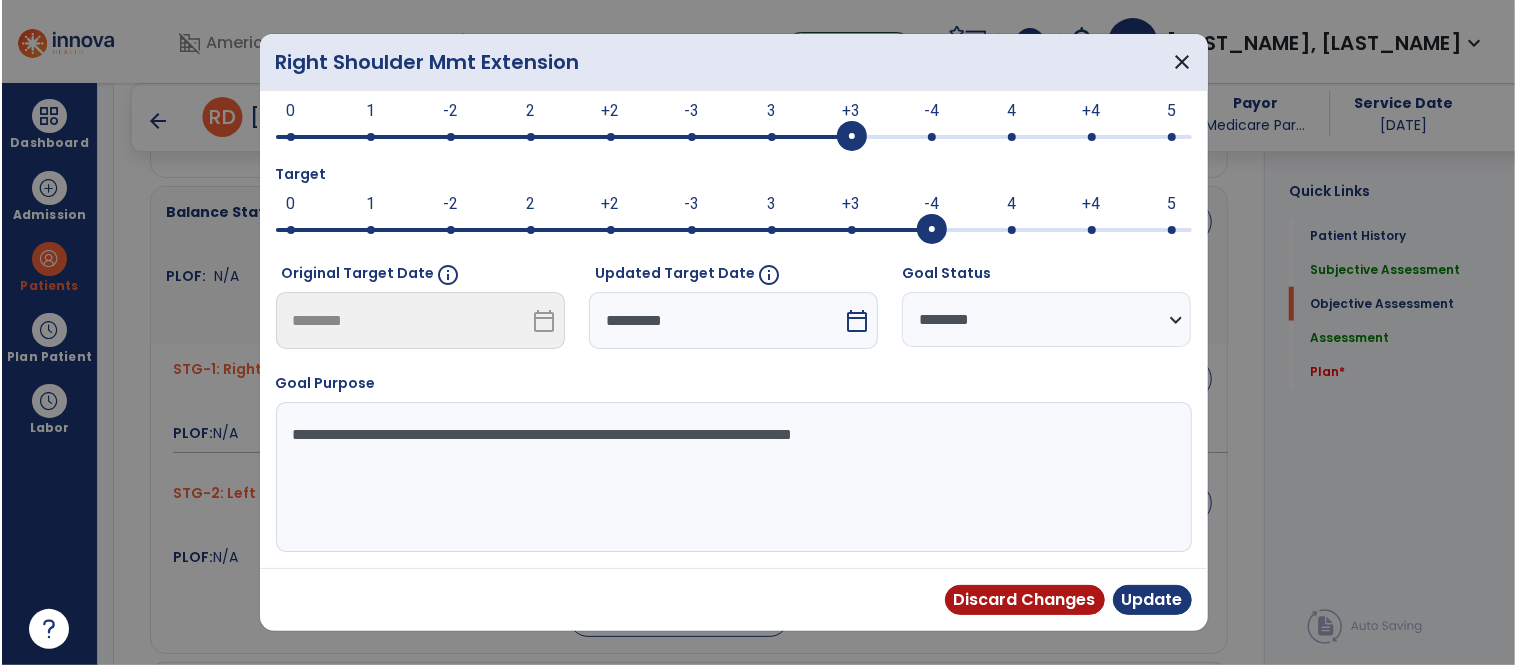 scroll, scrollTop: 160, scrollLeft: 0, axis: vertical 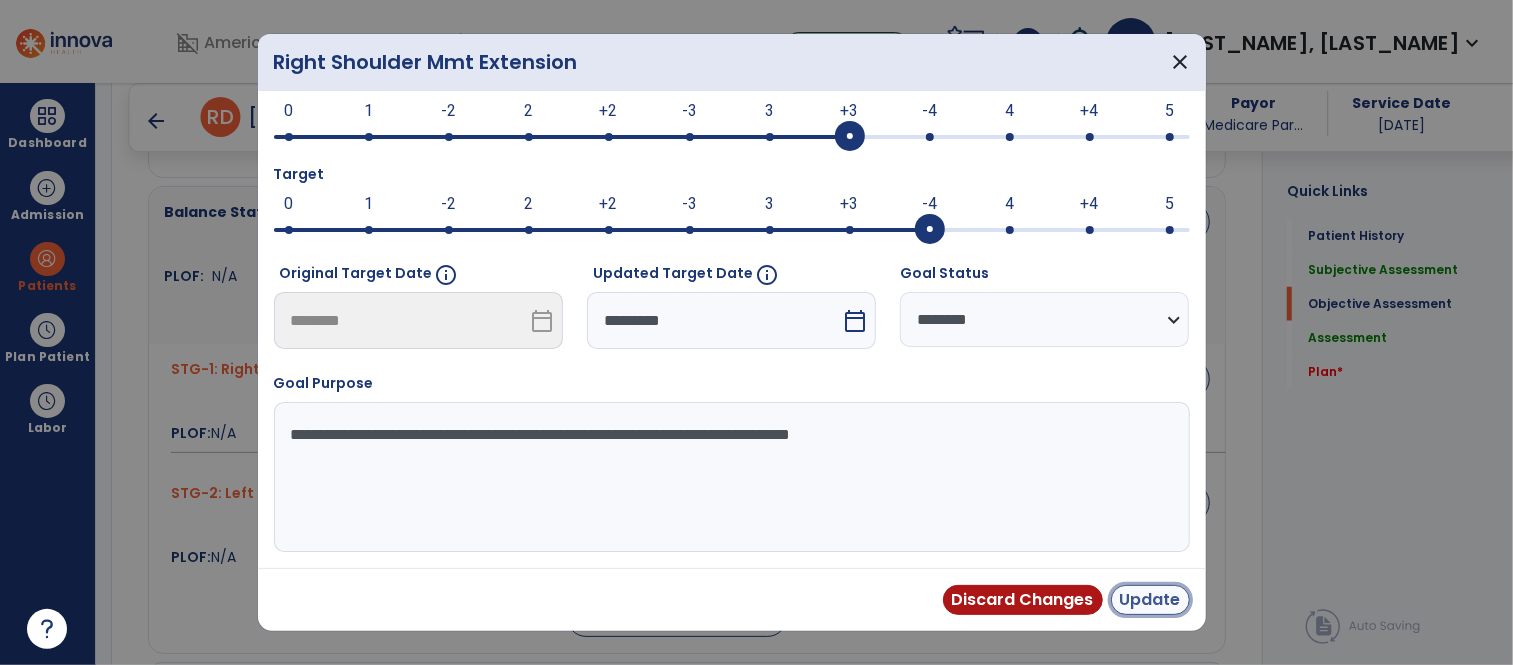 click on "Update" at bounding box center (1150, 600) 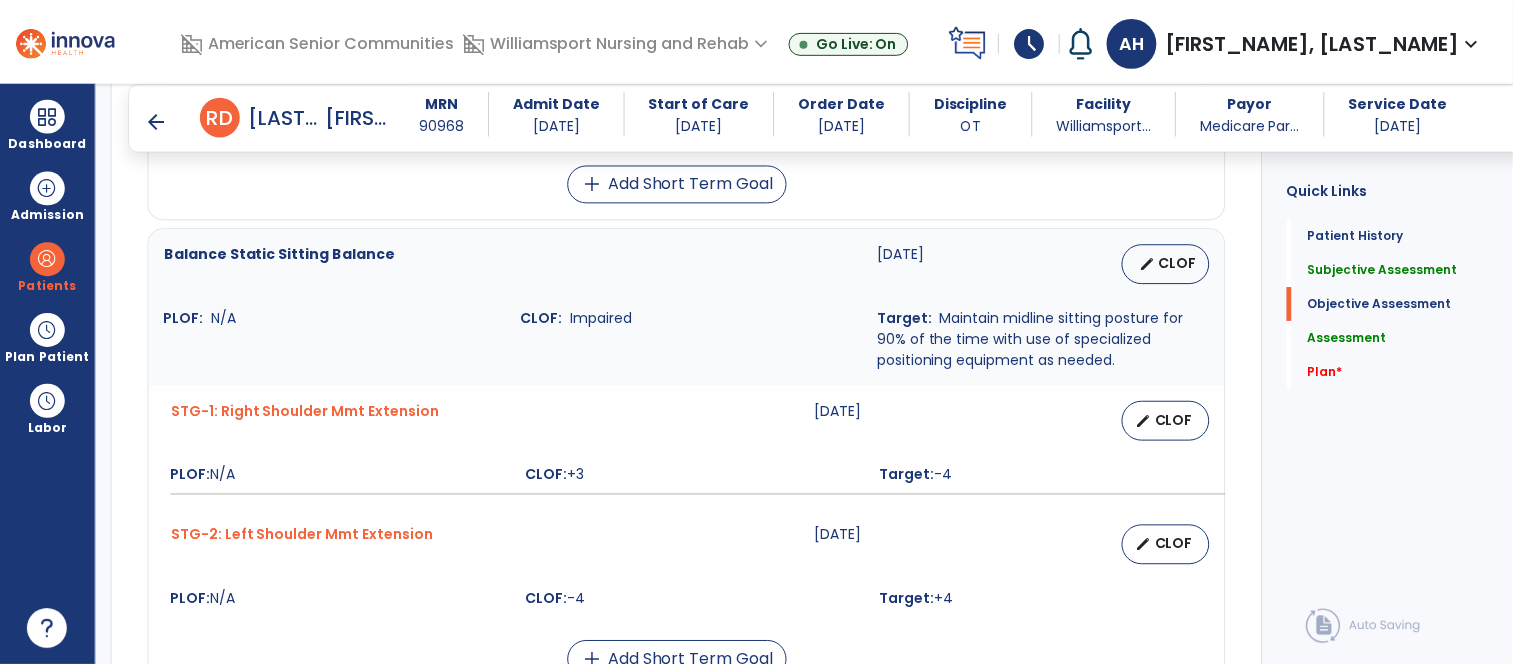 scroll, scrollTop: 1053, scrollLeft: 0, axis: vertical 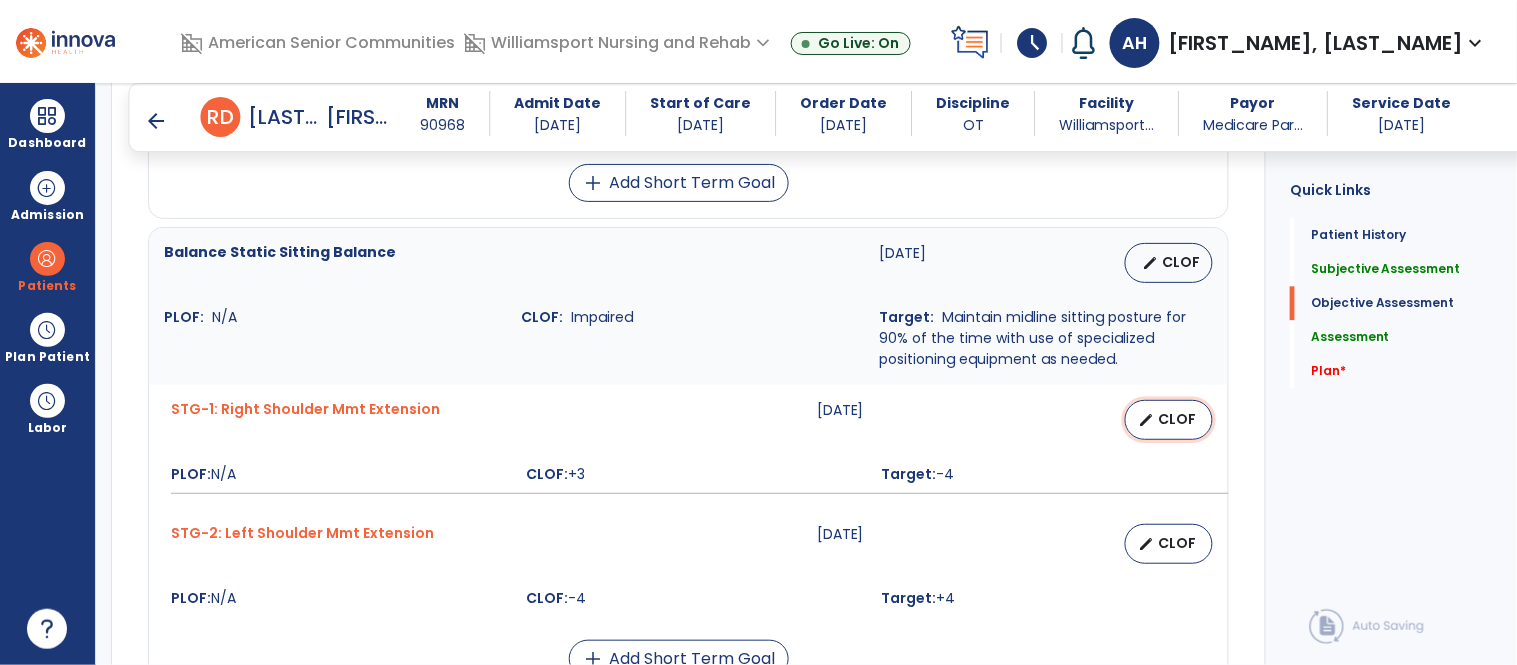 click on "CLOF" at bounding box center (1177, 419) 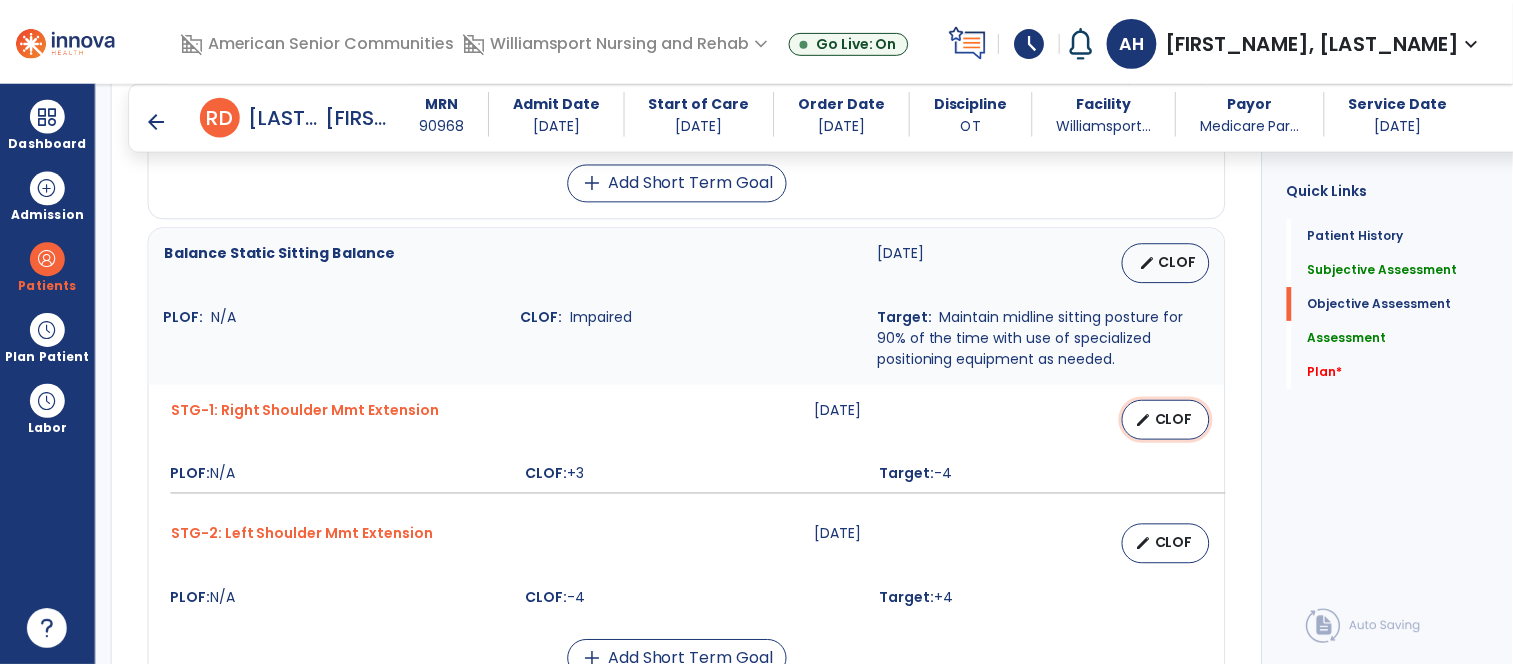 select on "********" 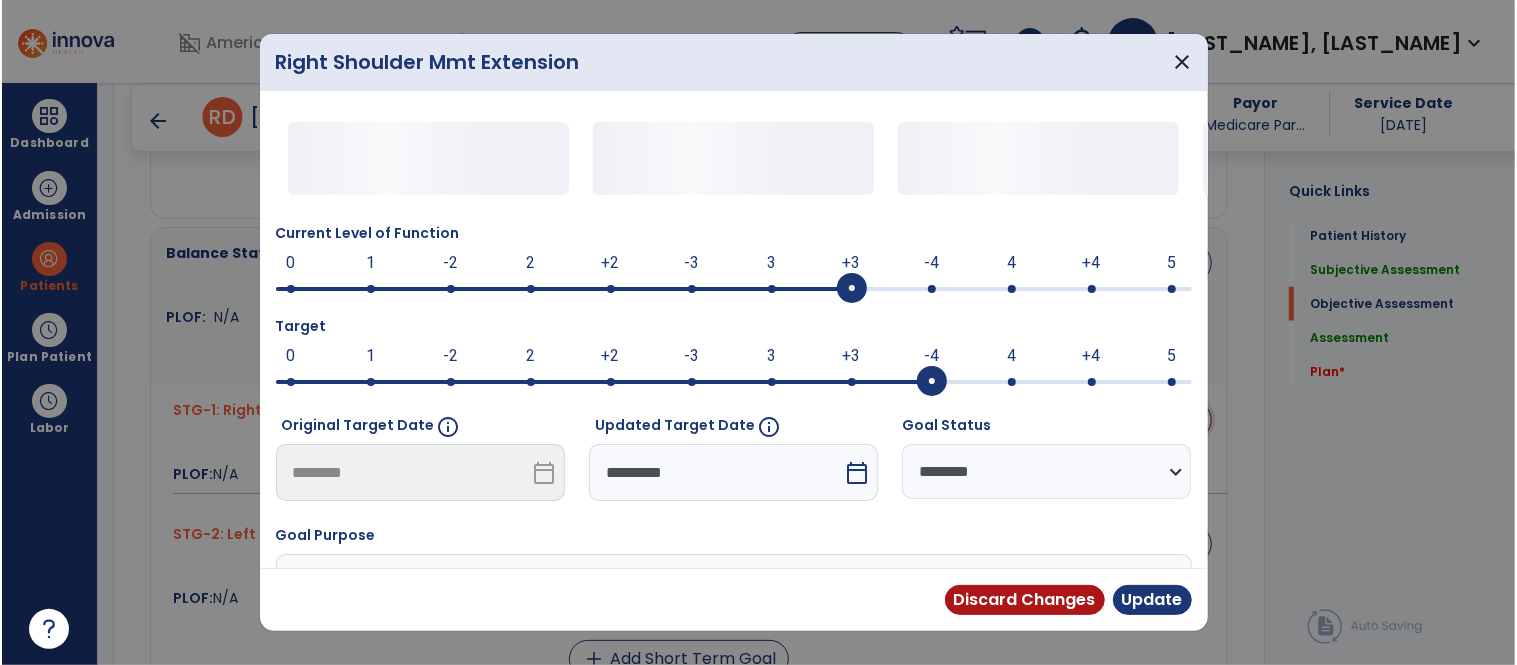 scroll, scrollTop: 1053, scrollLeft: 0, axis: vertical 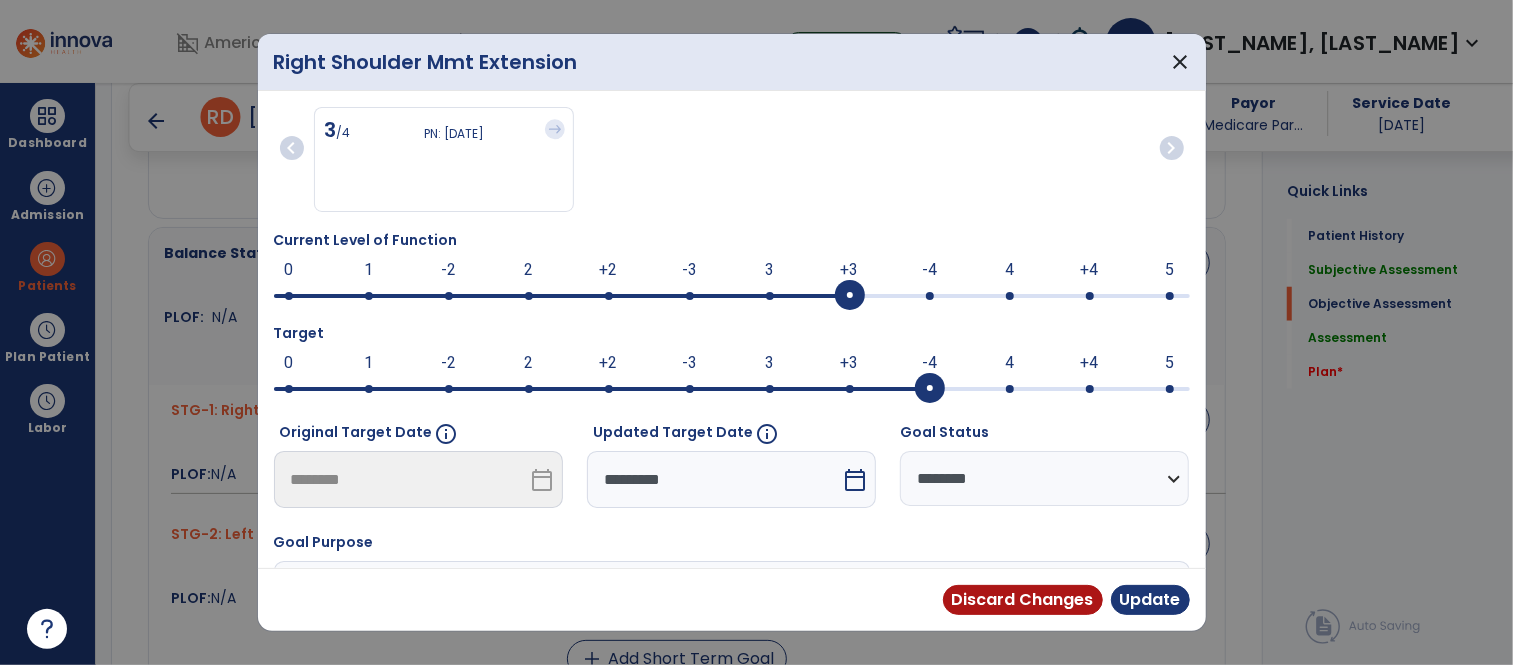 click at bounding box center (930, 296) 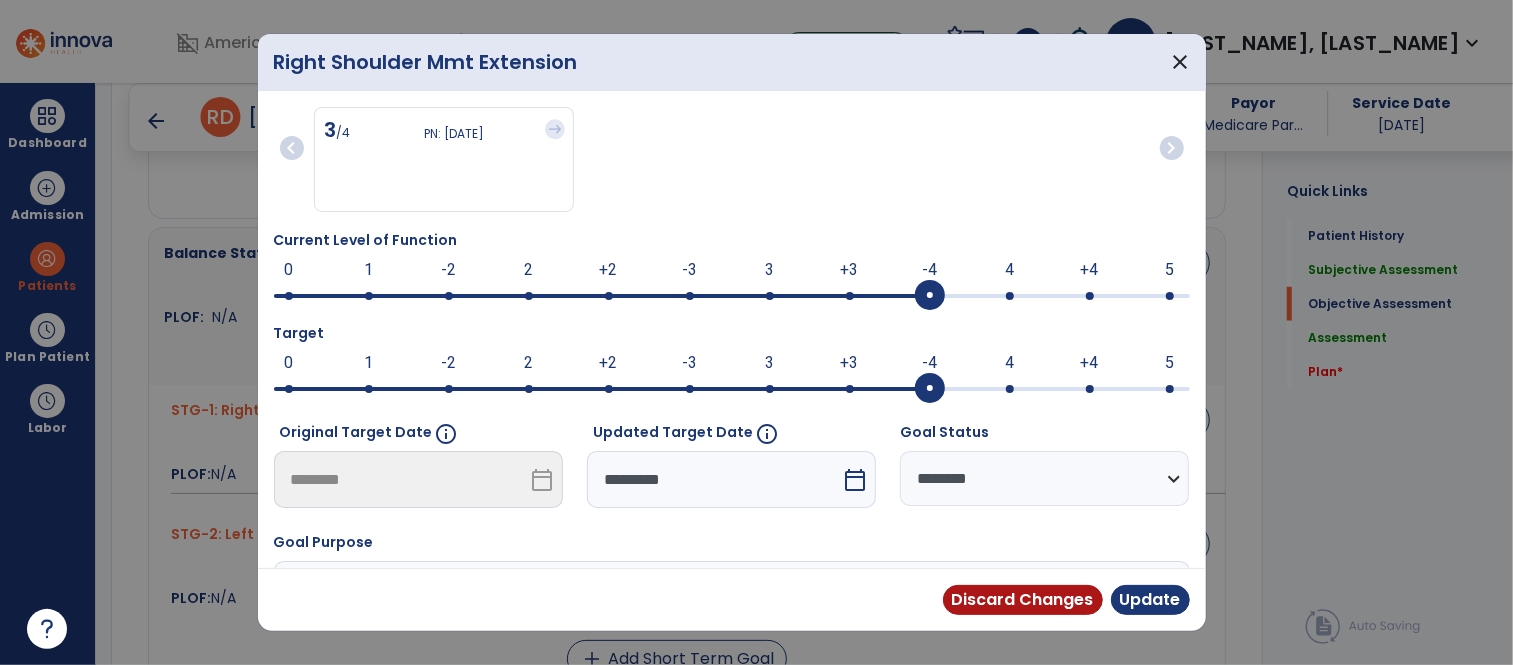 click at bounding box center (1090, 389) 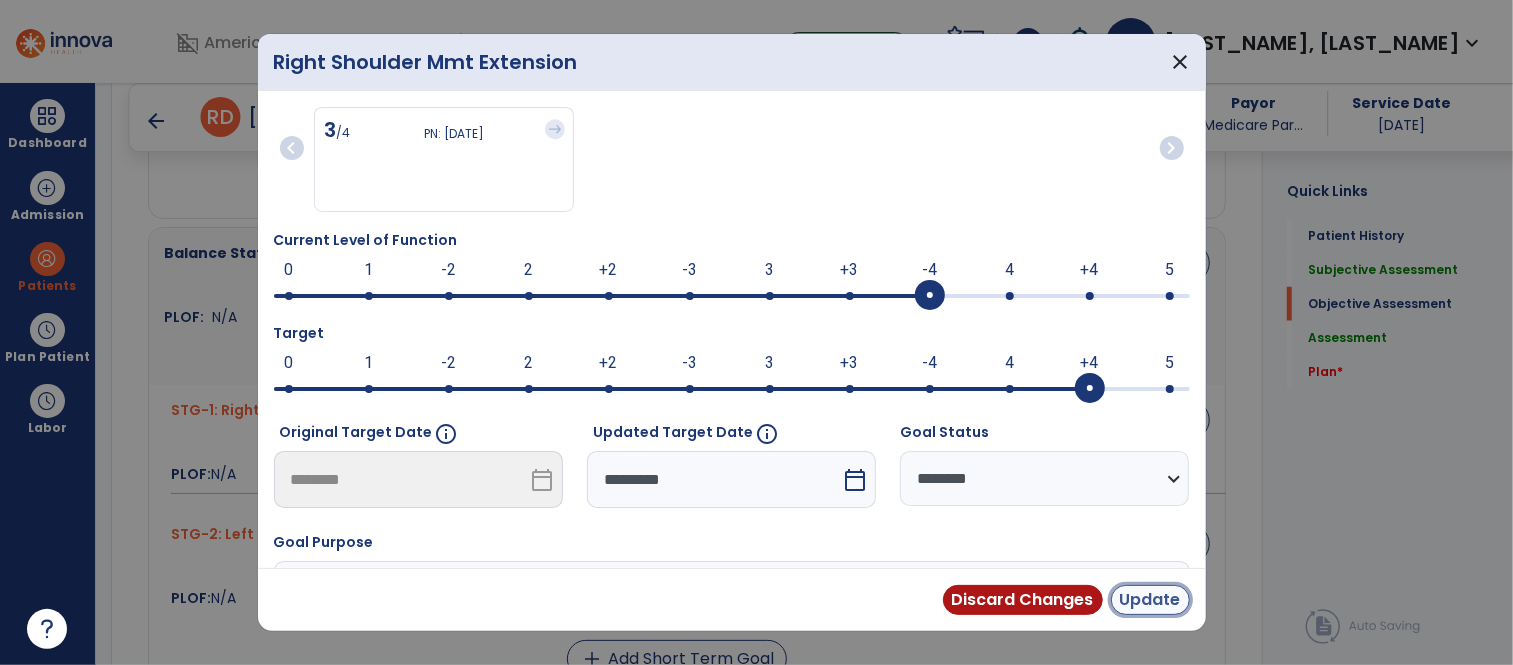 click on "Update" at bounding box center [1150, 600] 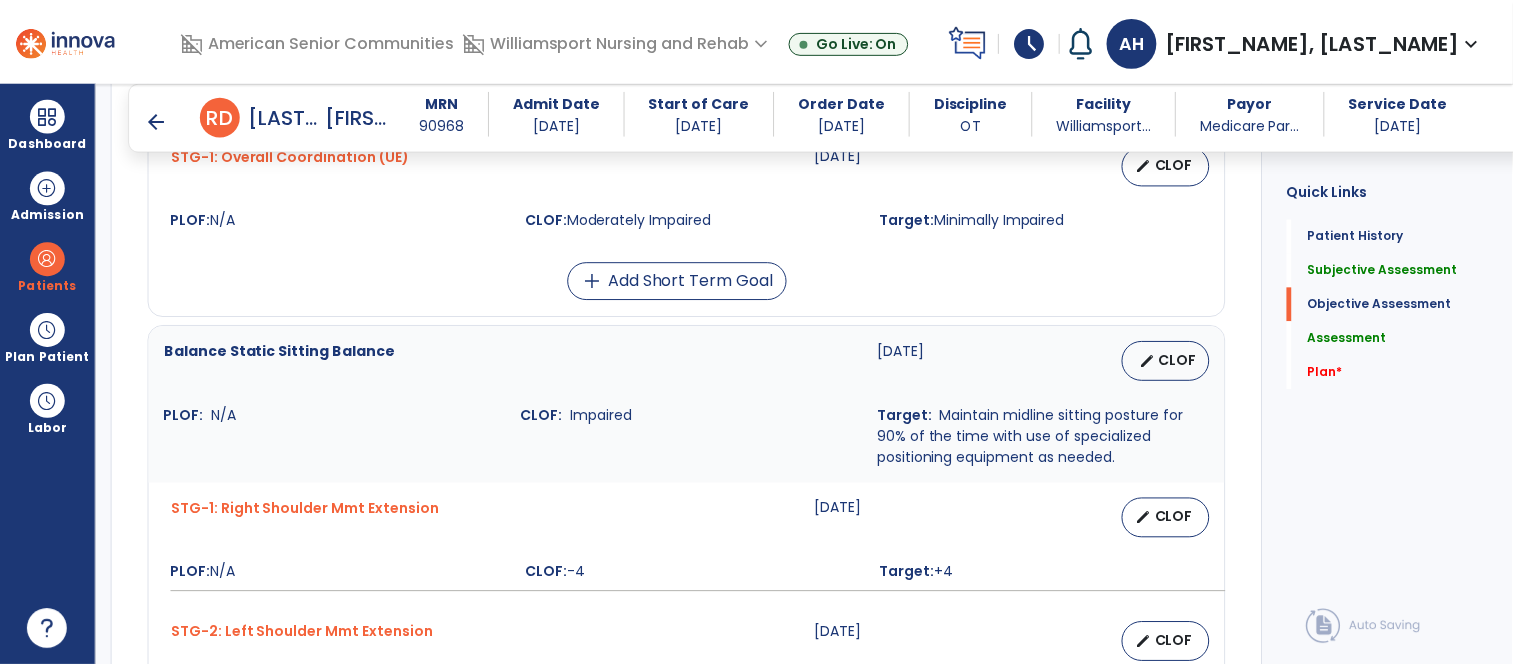 scroll, scrollTop: 951, scrollLeft: 0, axis: vertical 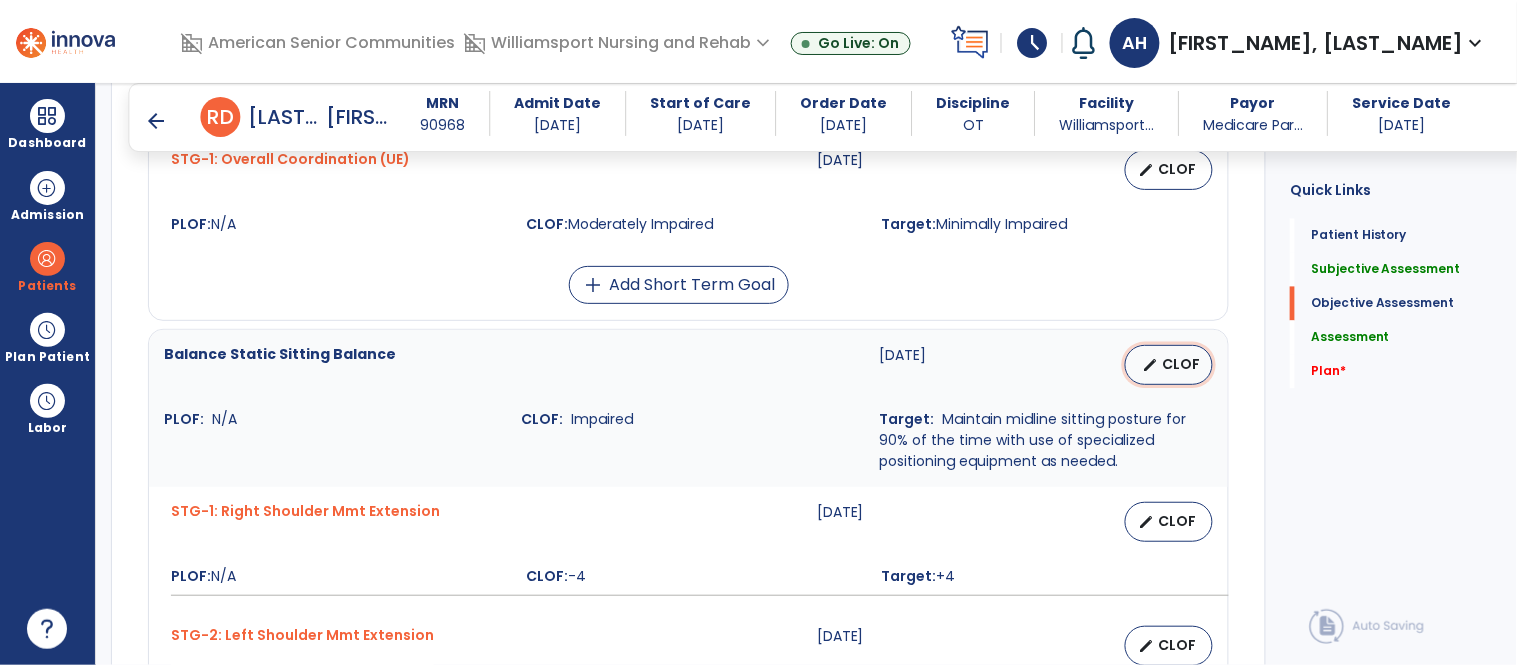 click on "CLOF" at bounding box center [1181, 364] 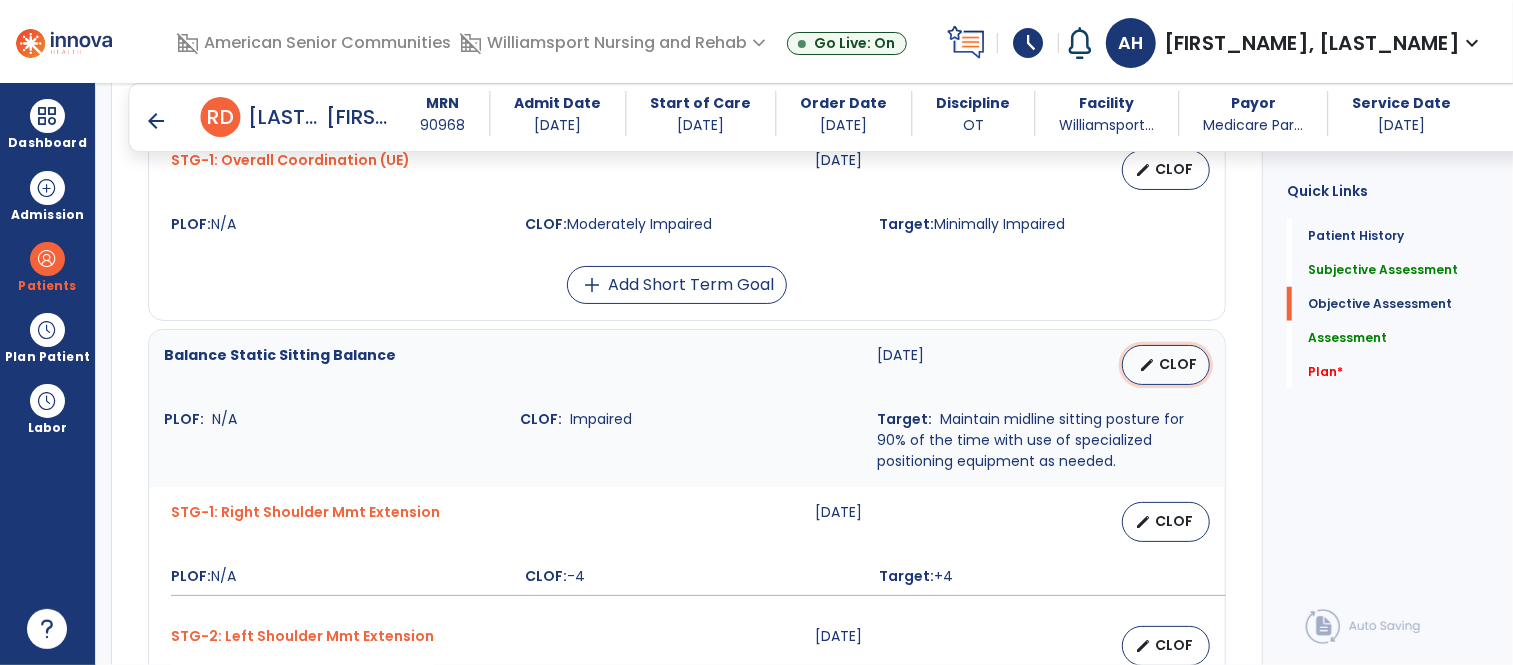 select on "********" 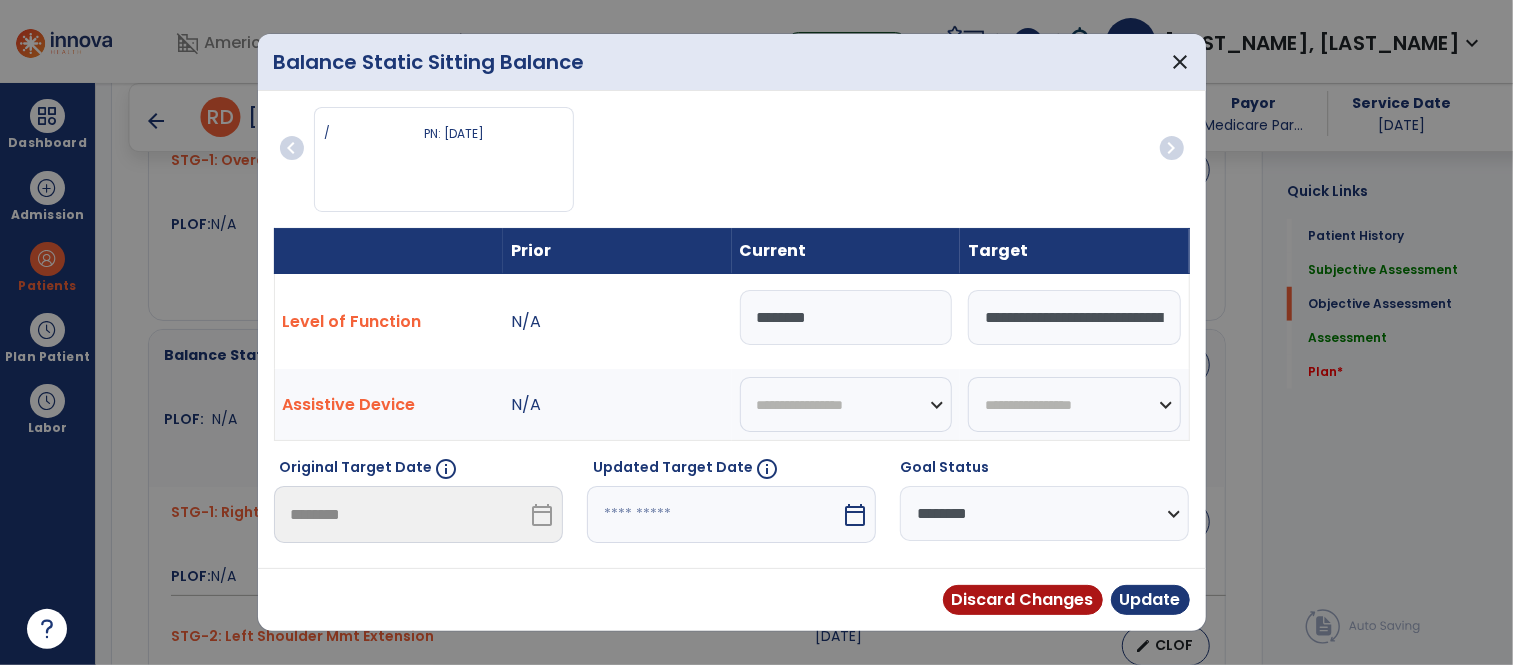 click on "********" at bounding box center (846, 317) 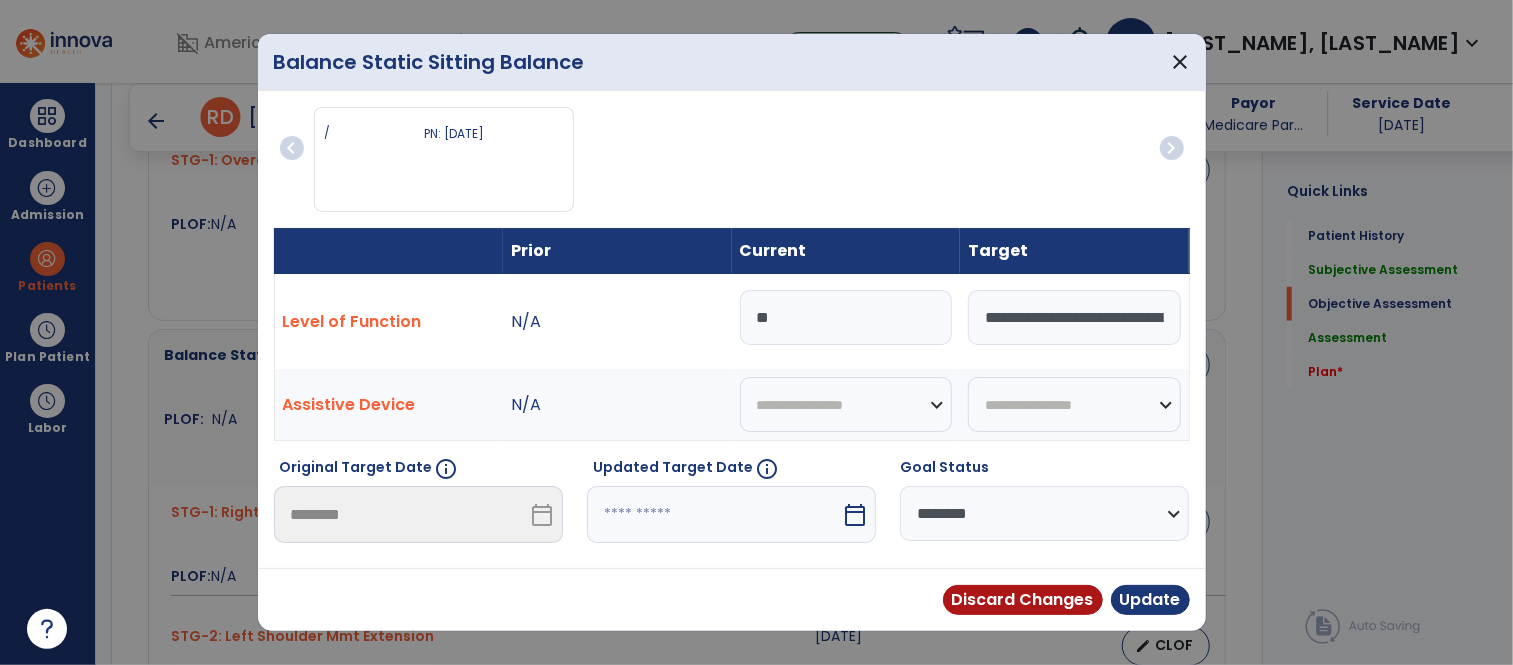 type on "*" 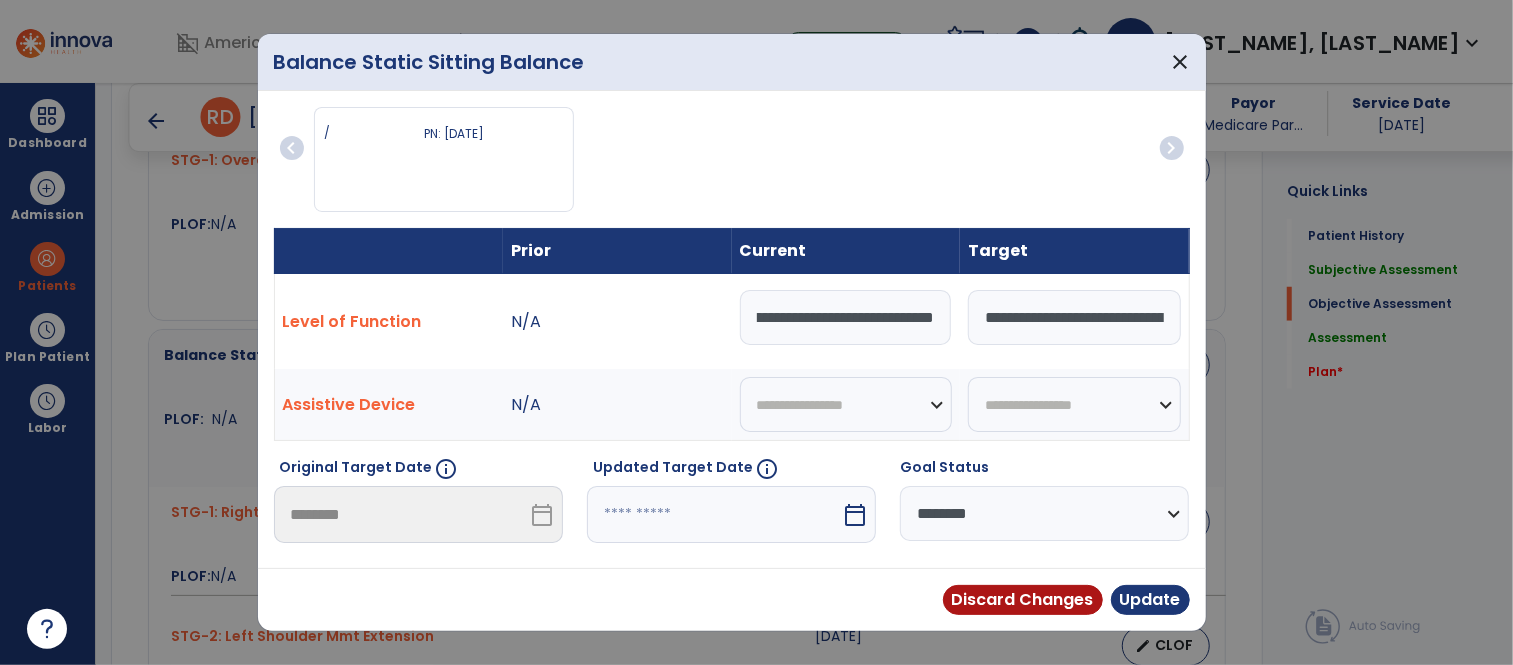scroll, scrollTop: 0, scrollLeft: 227, axis: horizontal 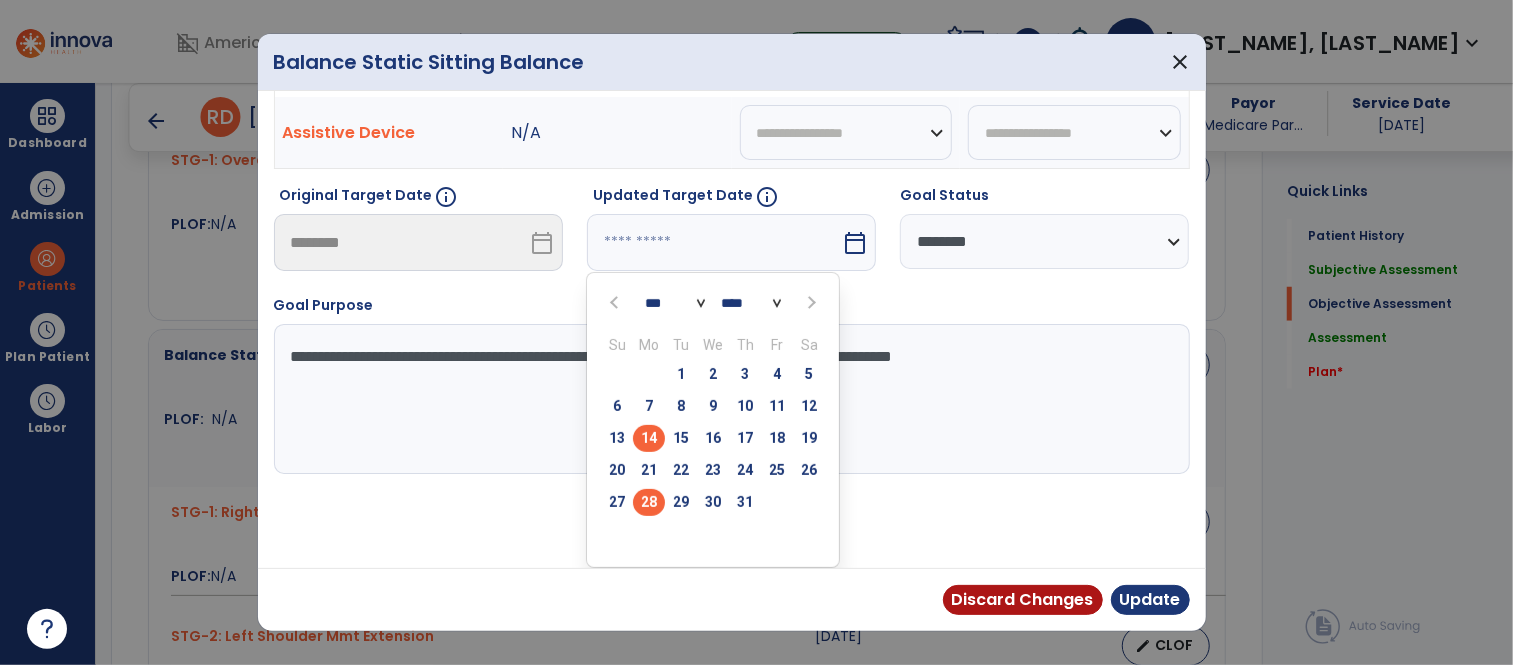 click on "28" at bounding box center (649, 502) 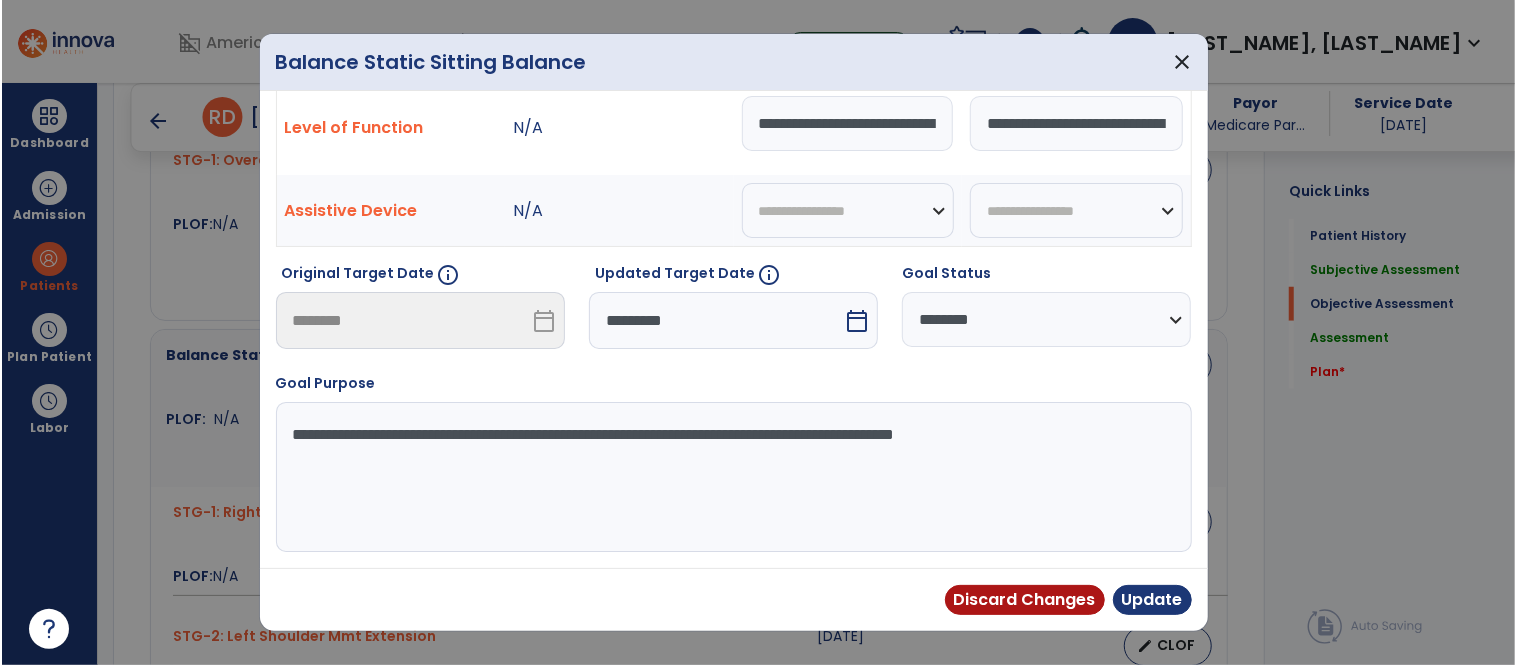 scroll, scrollTop: 194, scrollLeft: 0, axis: vertical 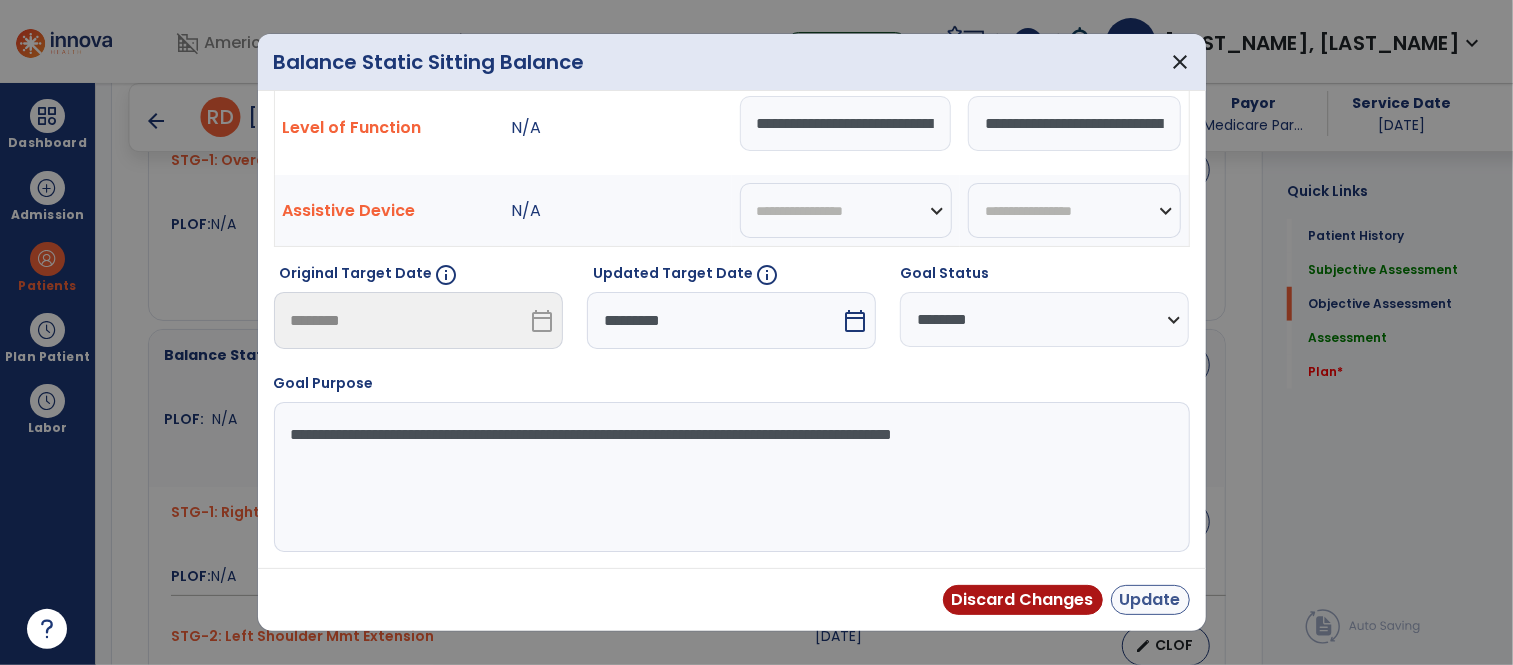 click on "Update" at bounding box center [1150, 600] 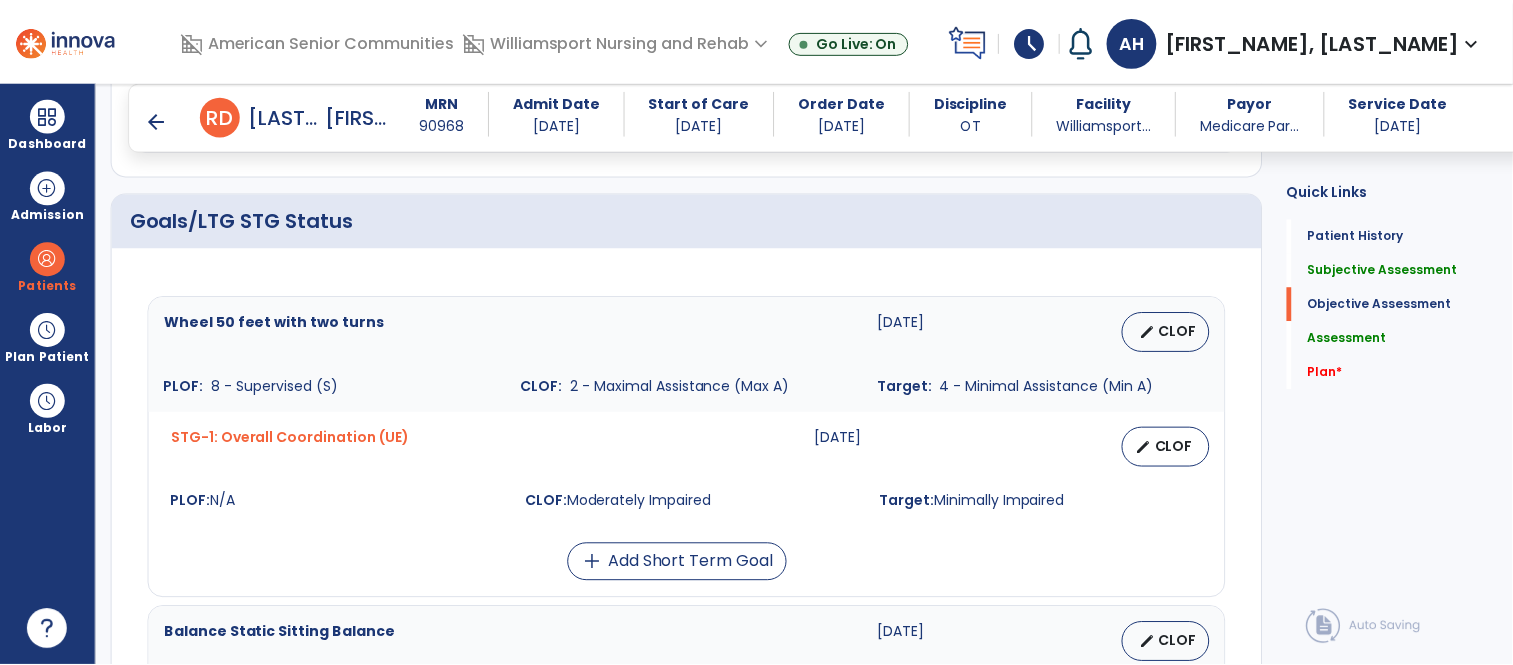 scroll, scrollTop: 675, scrollLeft: 0, axis: vertical 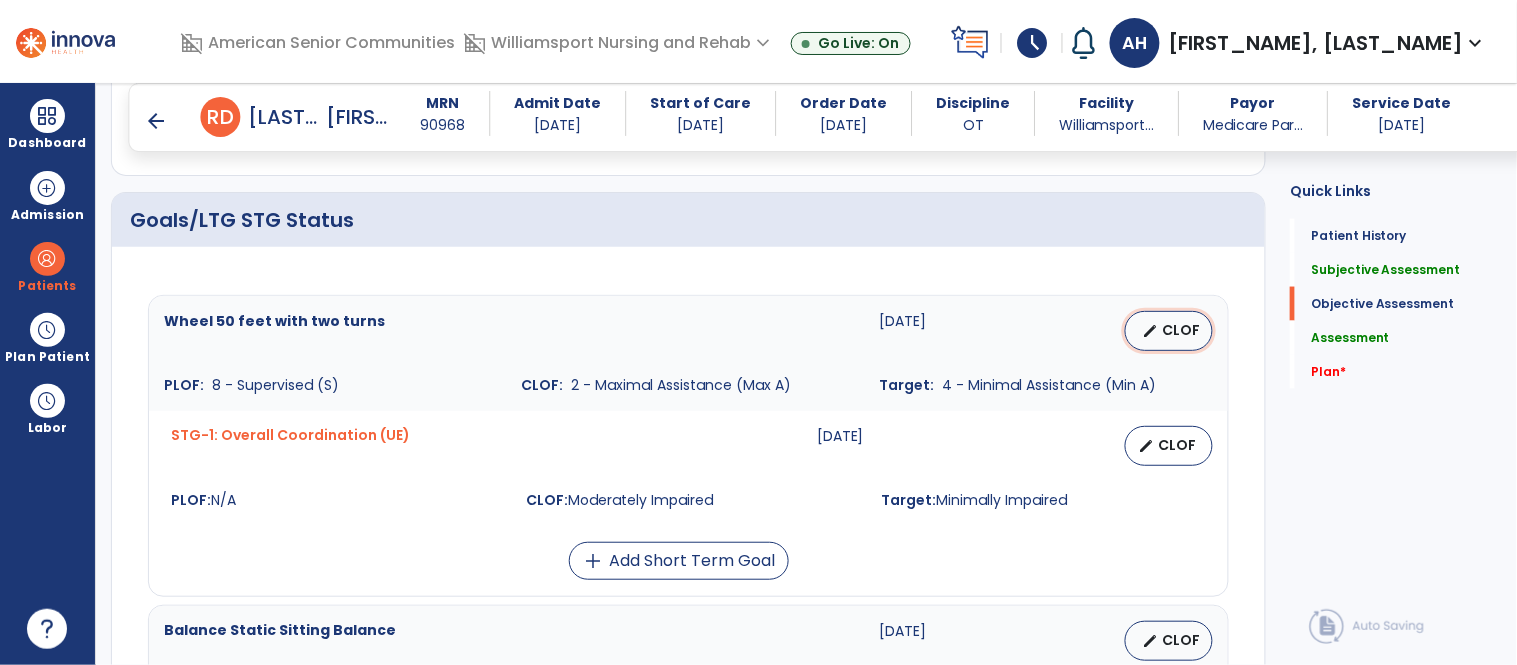click on "CLOF" at bounding box center (1181, 330) 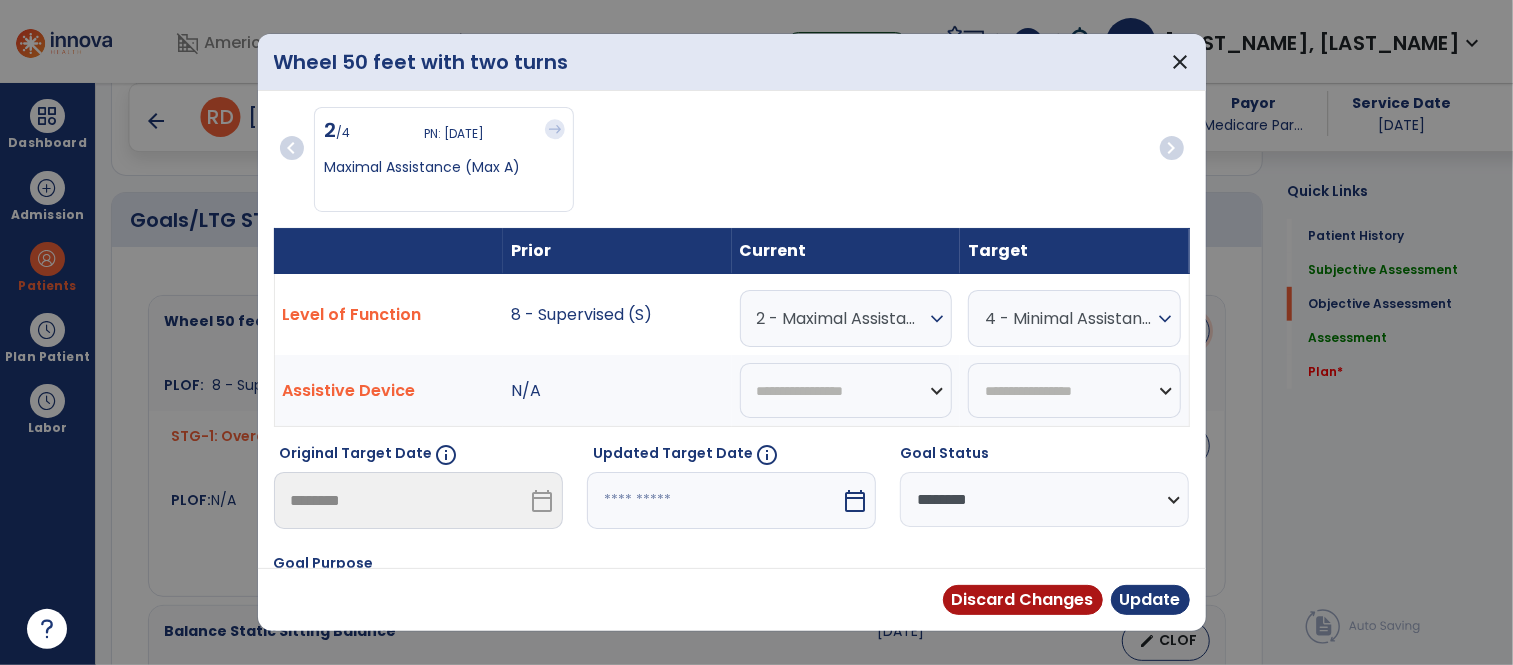 scroll, scrollTop: 675, scrollLeft: 0, axis: vertical 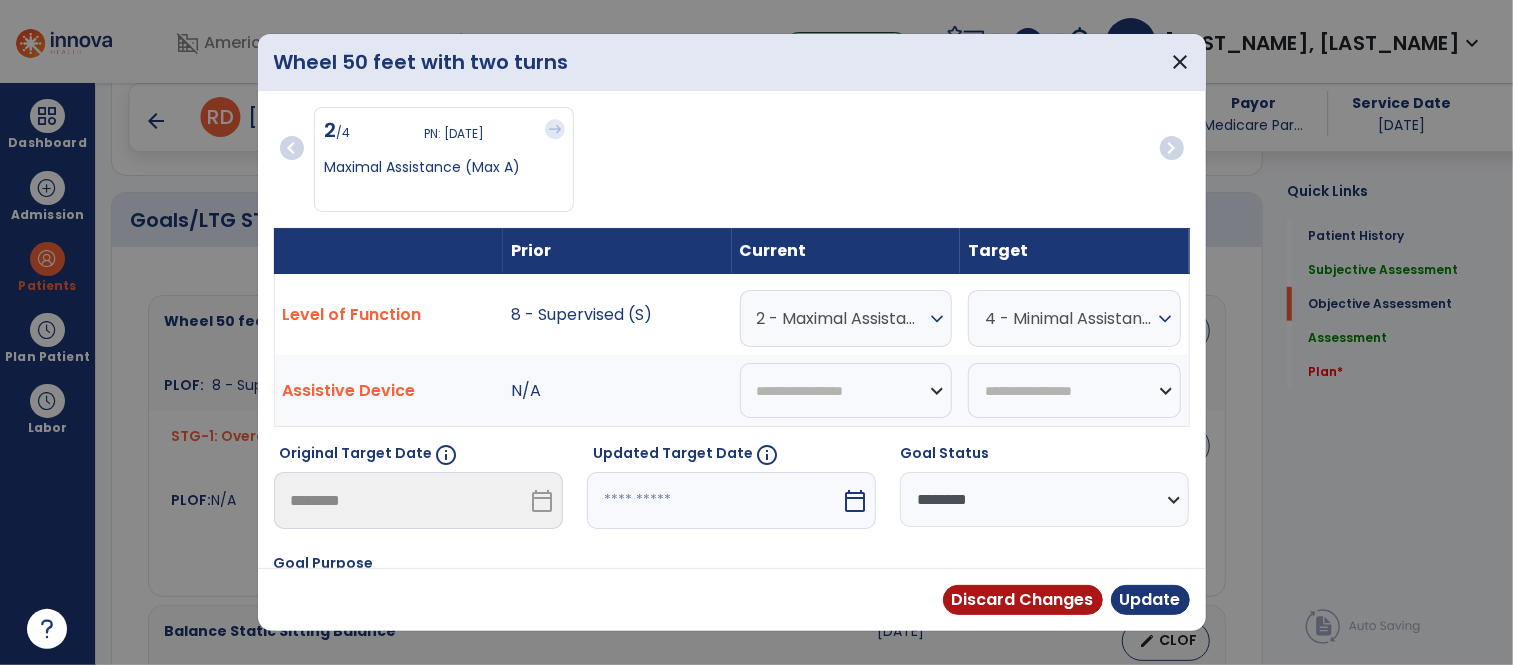 click on "2 - Maximal Assistance (Max A)" at bounding box center [841, 318] 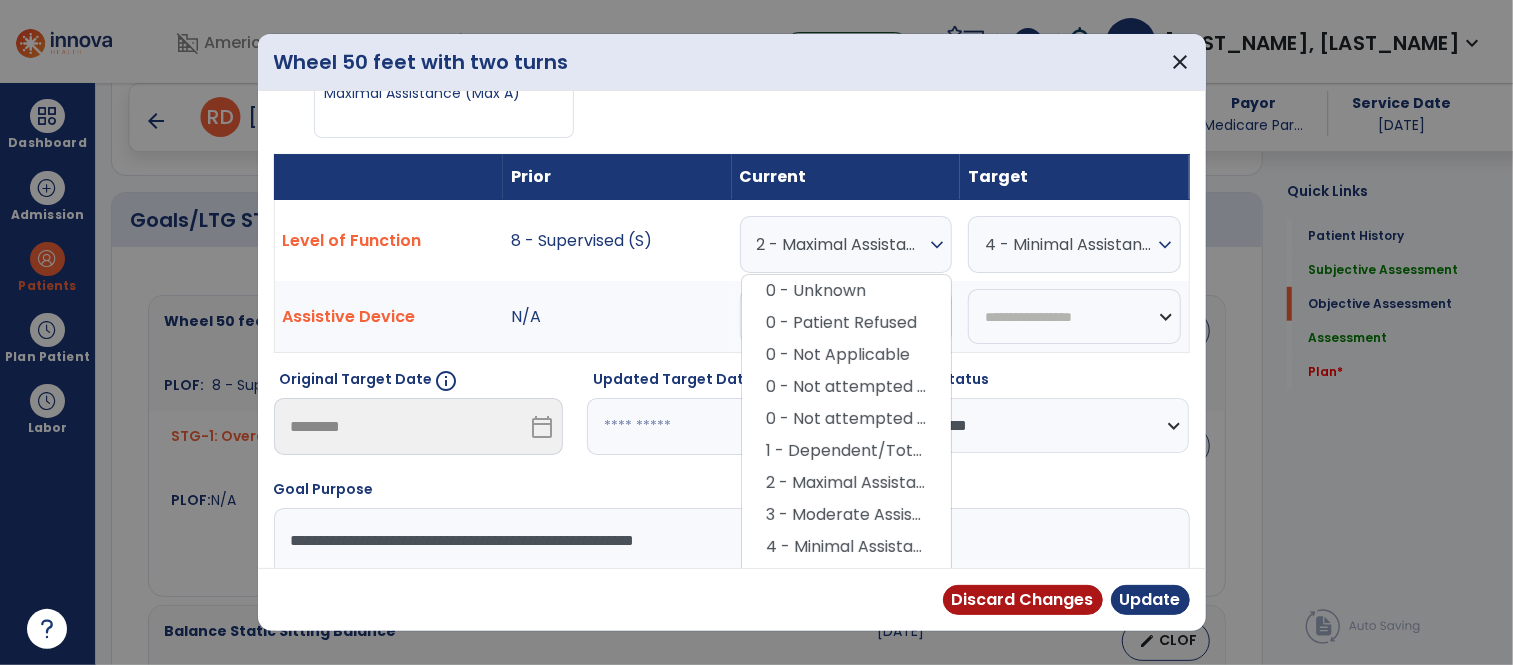 scroll, scrollTop: 77, scrollLeft: 0, axis: vertical 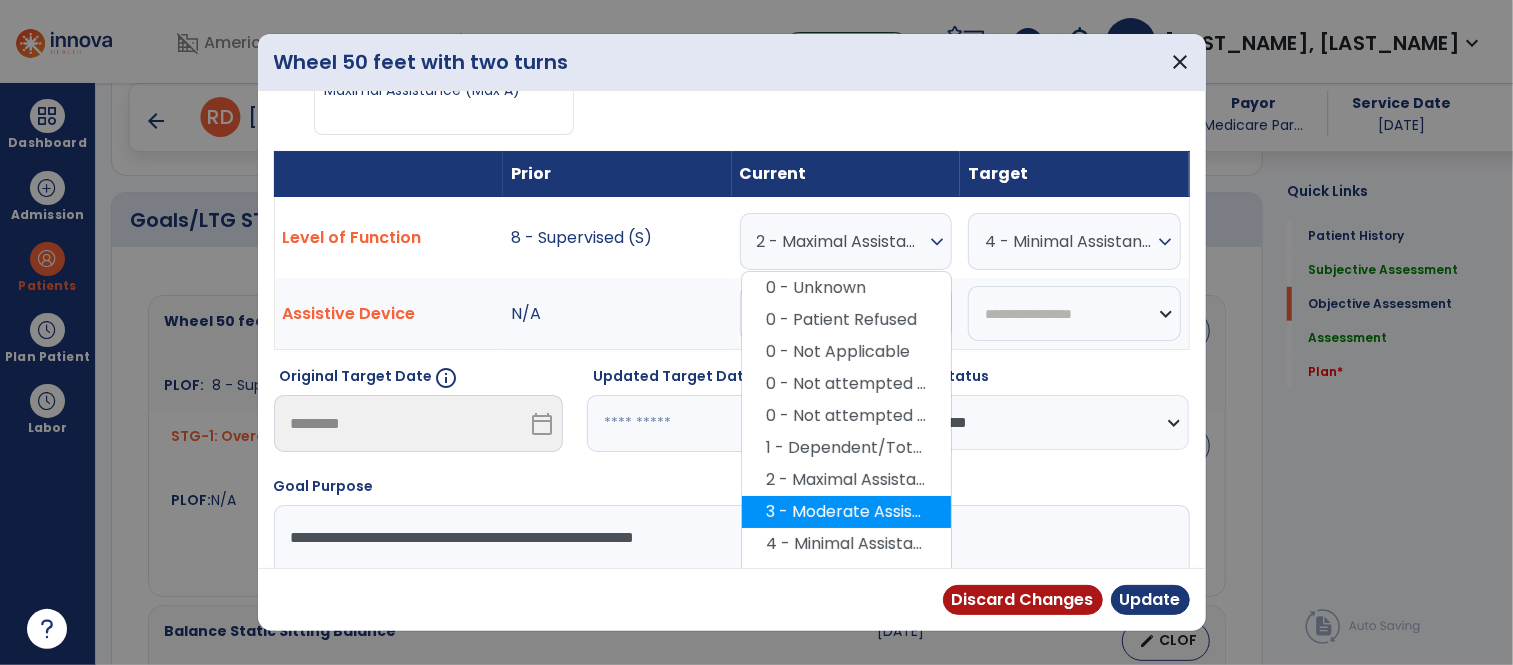 click on "3 - Moderate Assistance (Mod A)" at bounding box center (846, 512) 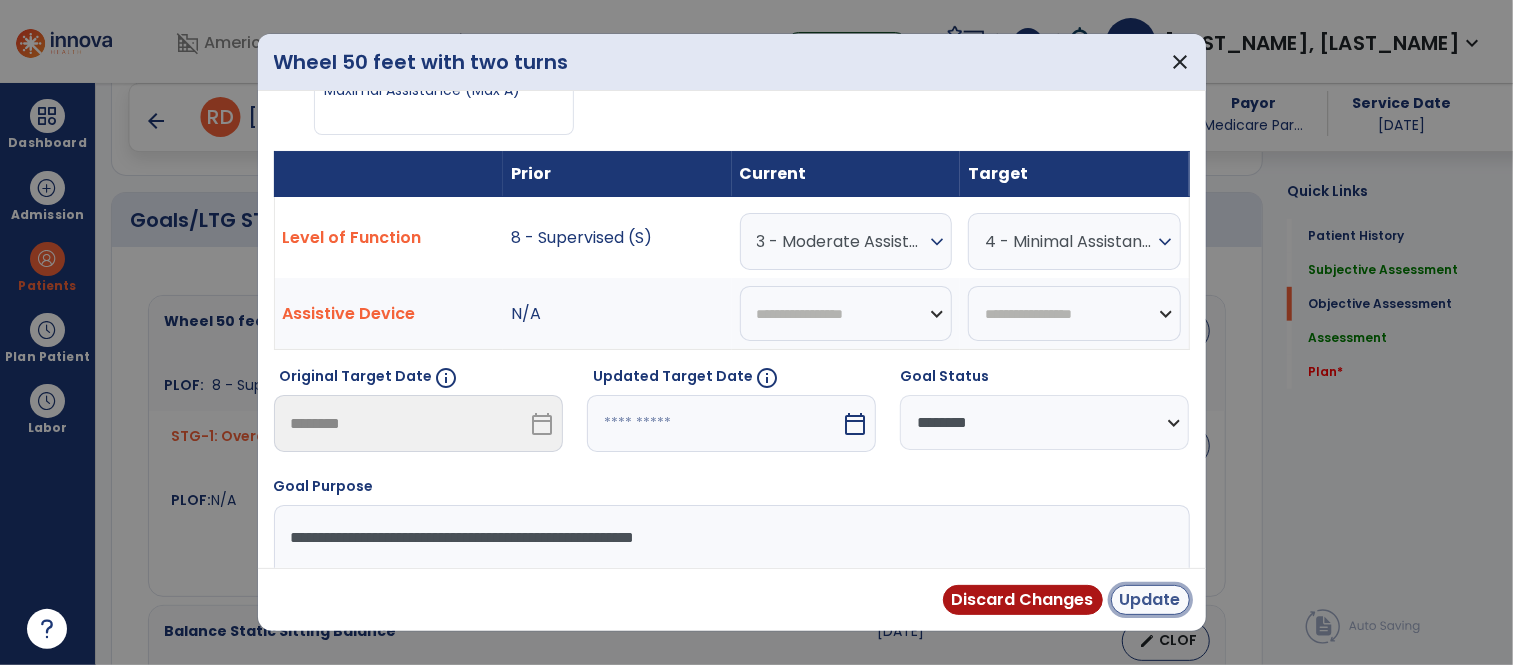 click on "Update" at bounding box center [1150, 600] 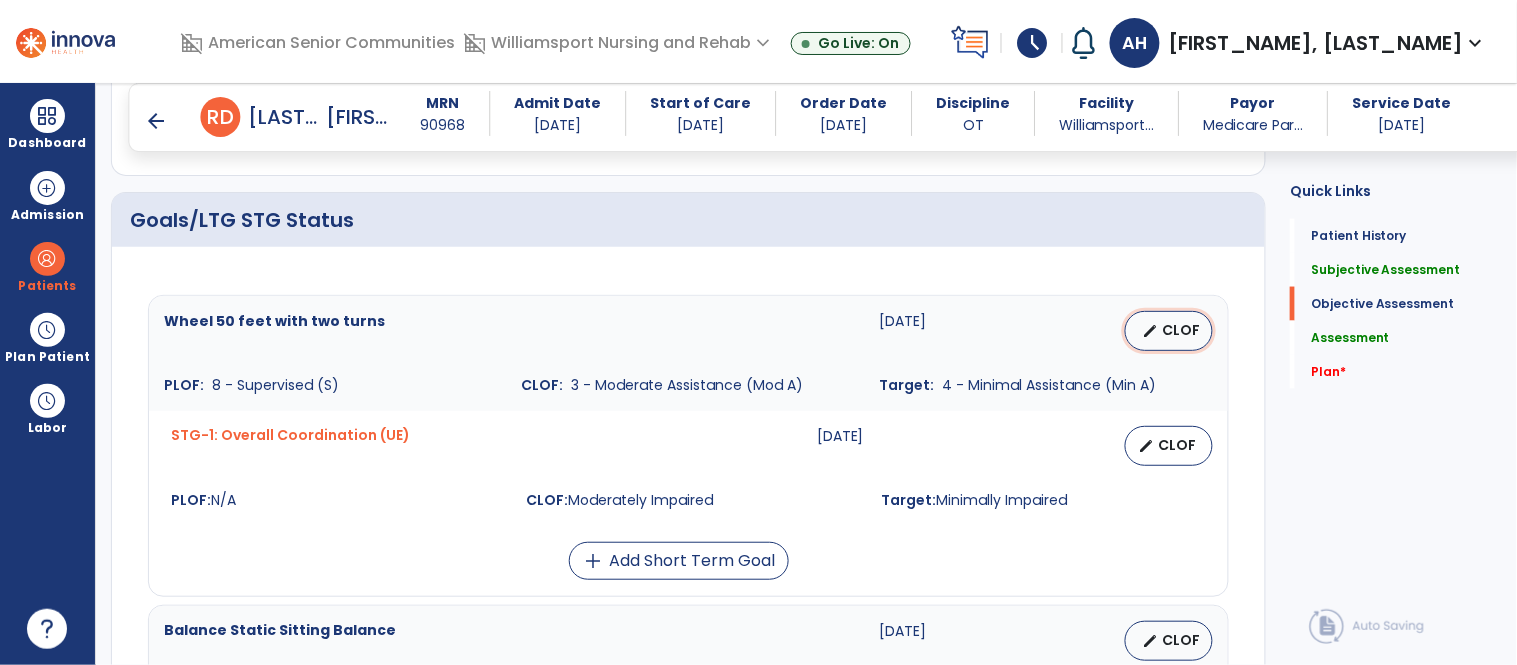click on "CLOF" at bounding box center (1181, 330) 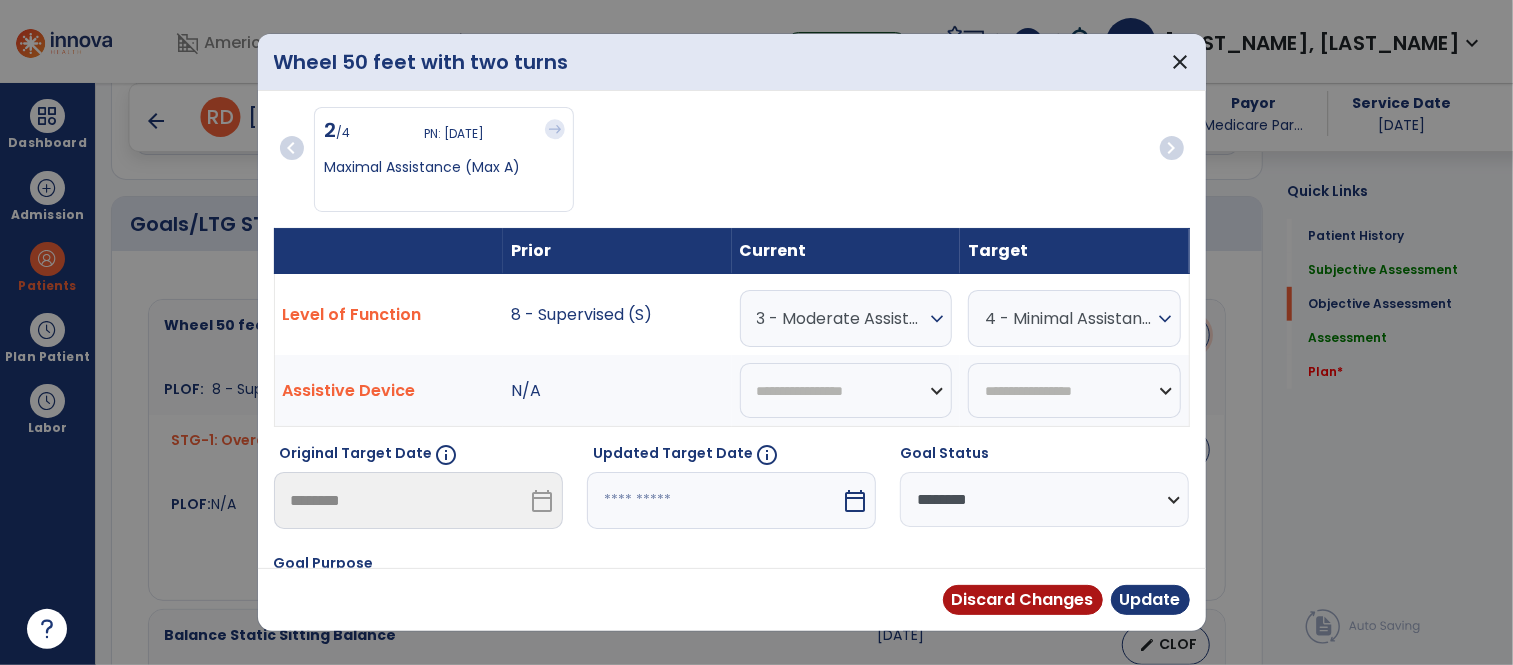 scroll, scrollTop: 675, scrollLeft: 0, axis: vertical 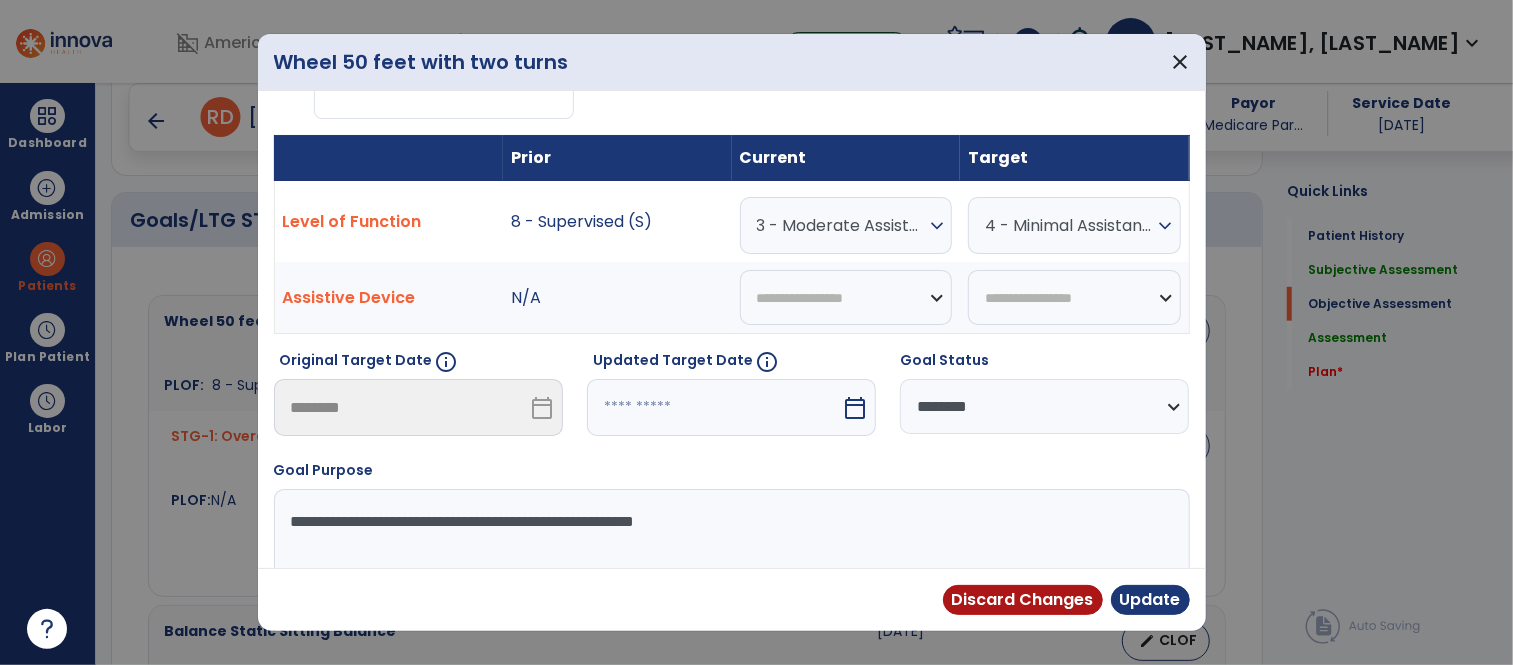 click on "calendar_today" at bounding box center [855, 408] 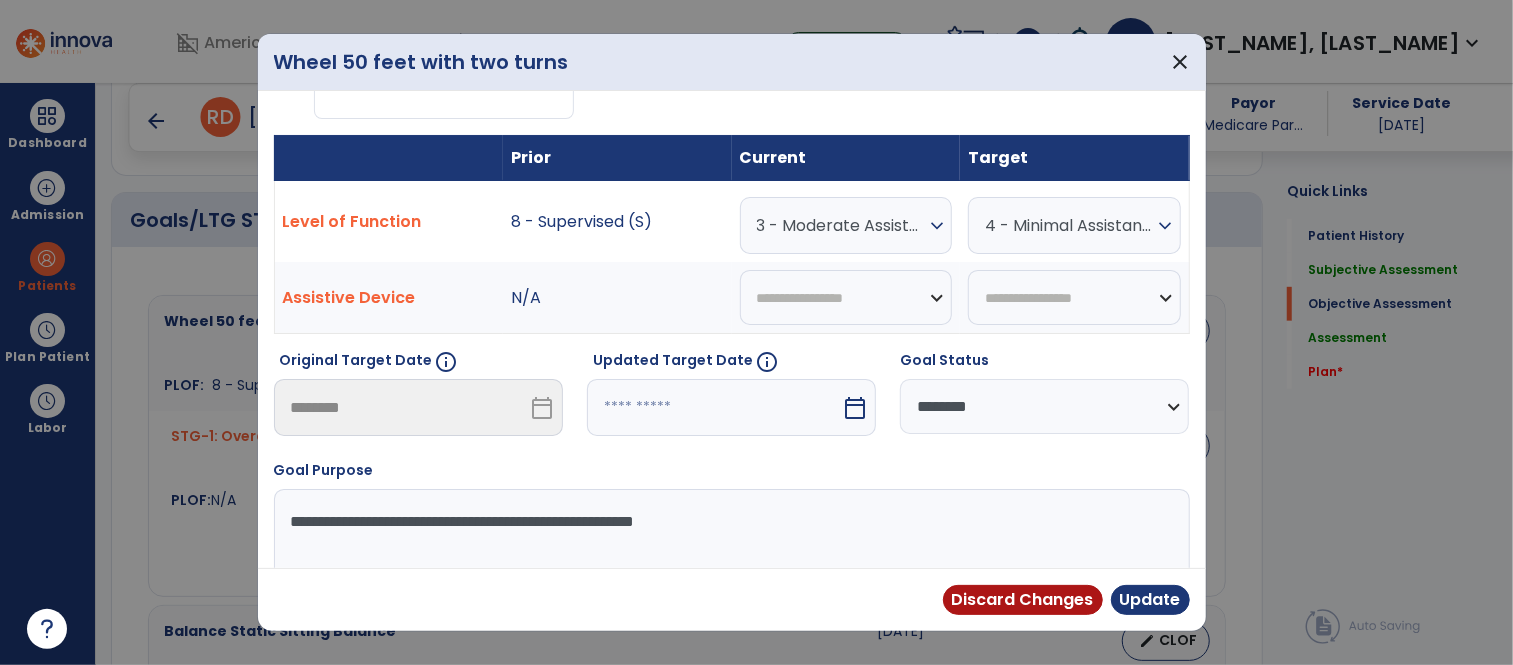 select on "*" 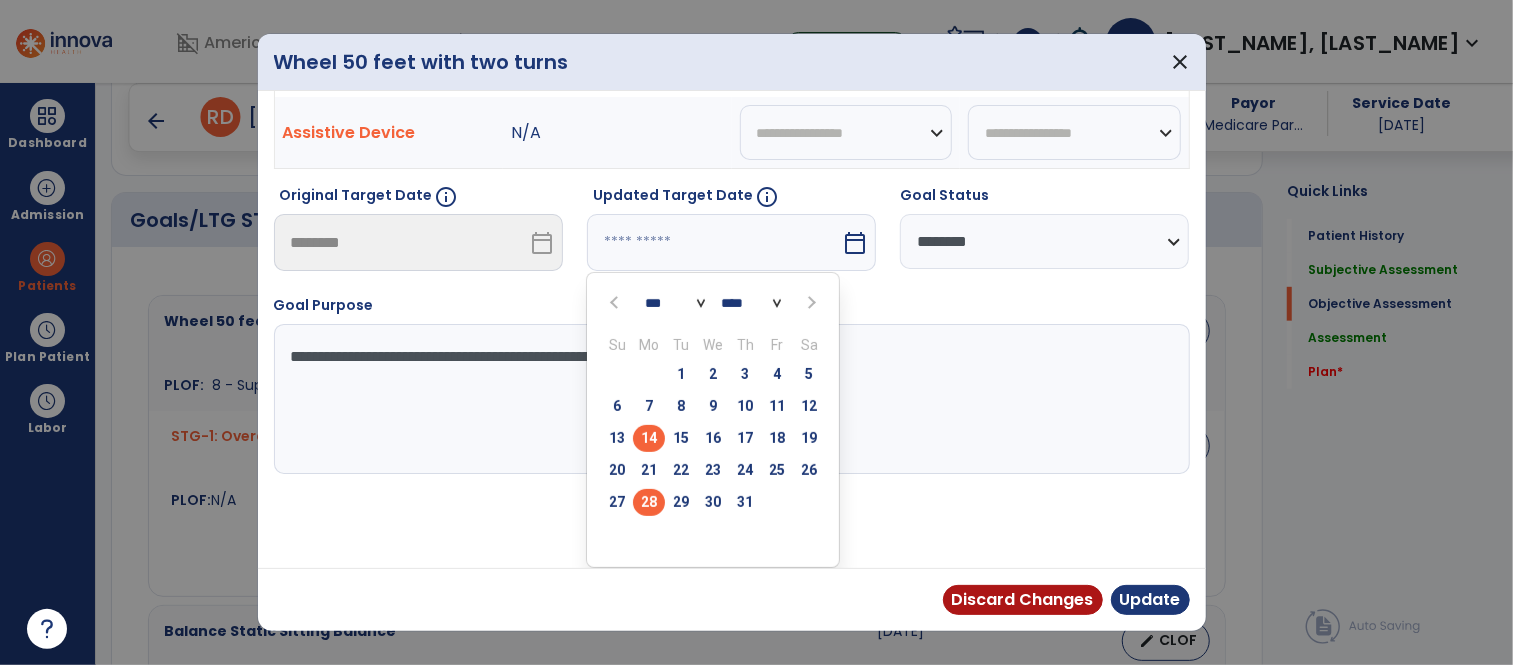 click on "28" at bounding box center (649, 502) 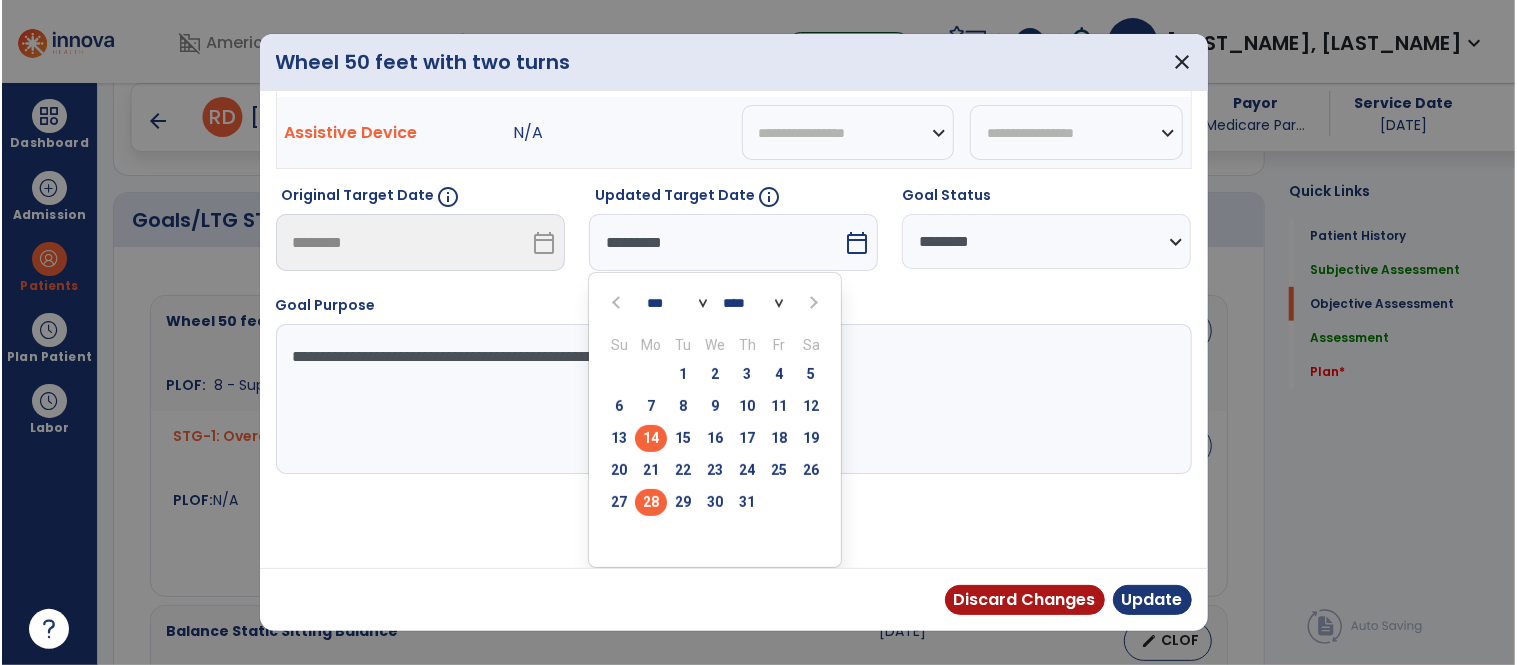scroll, scrollTop: 181, scrollLeft: 0, axis: vertical 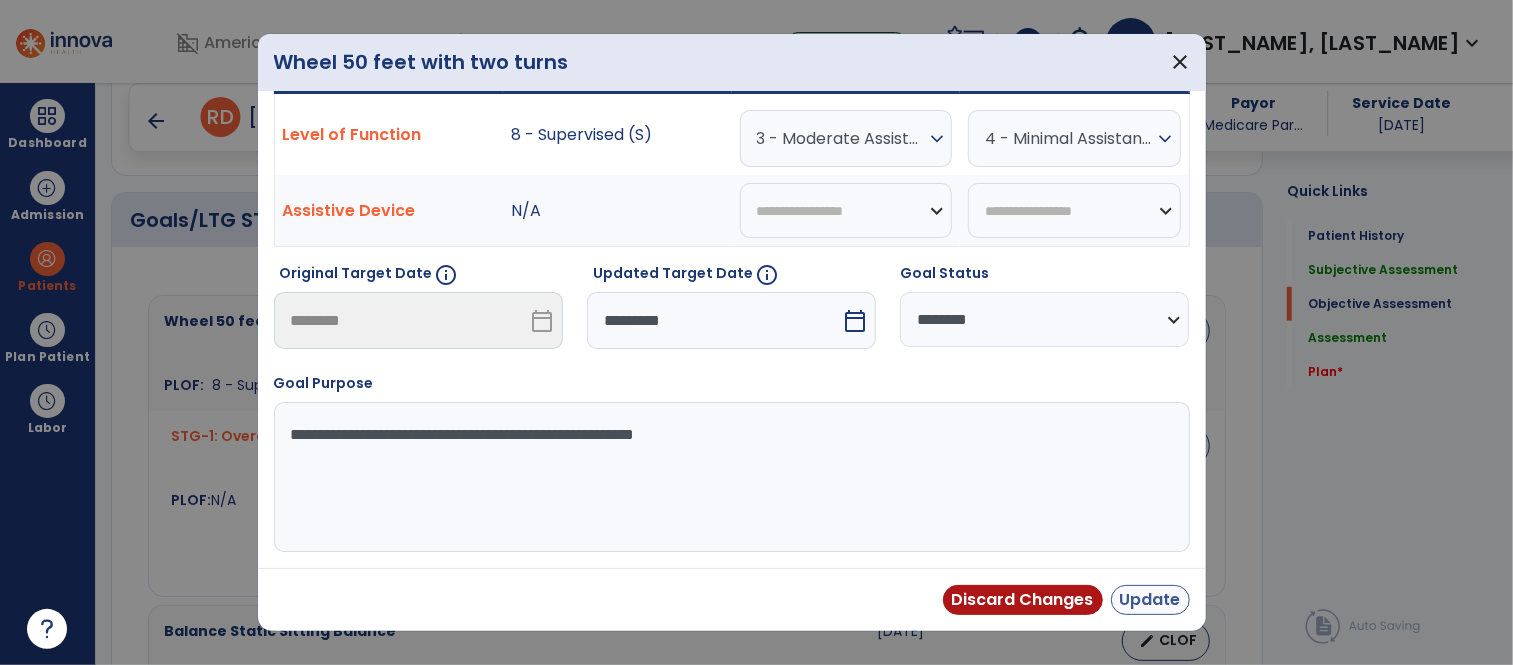 click on "Update" at bounding box center [1150, 600] 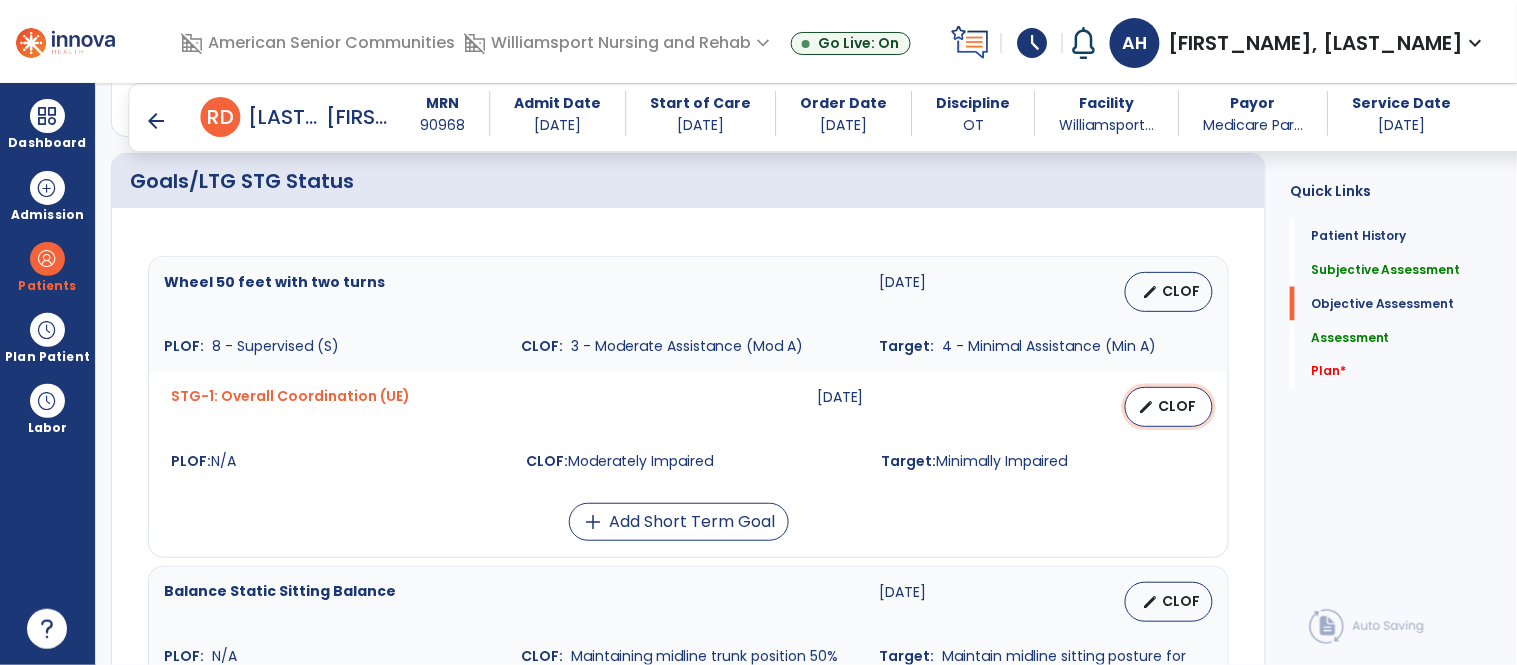 click on "CLOF" at bounding box center [1177, 406] 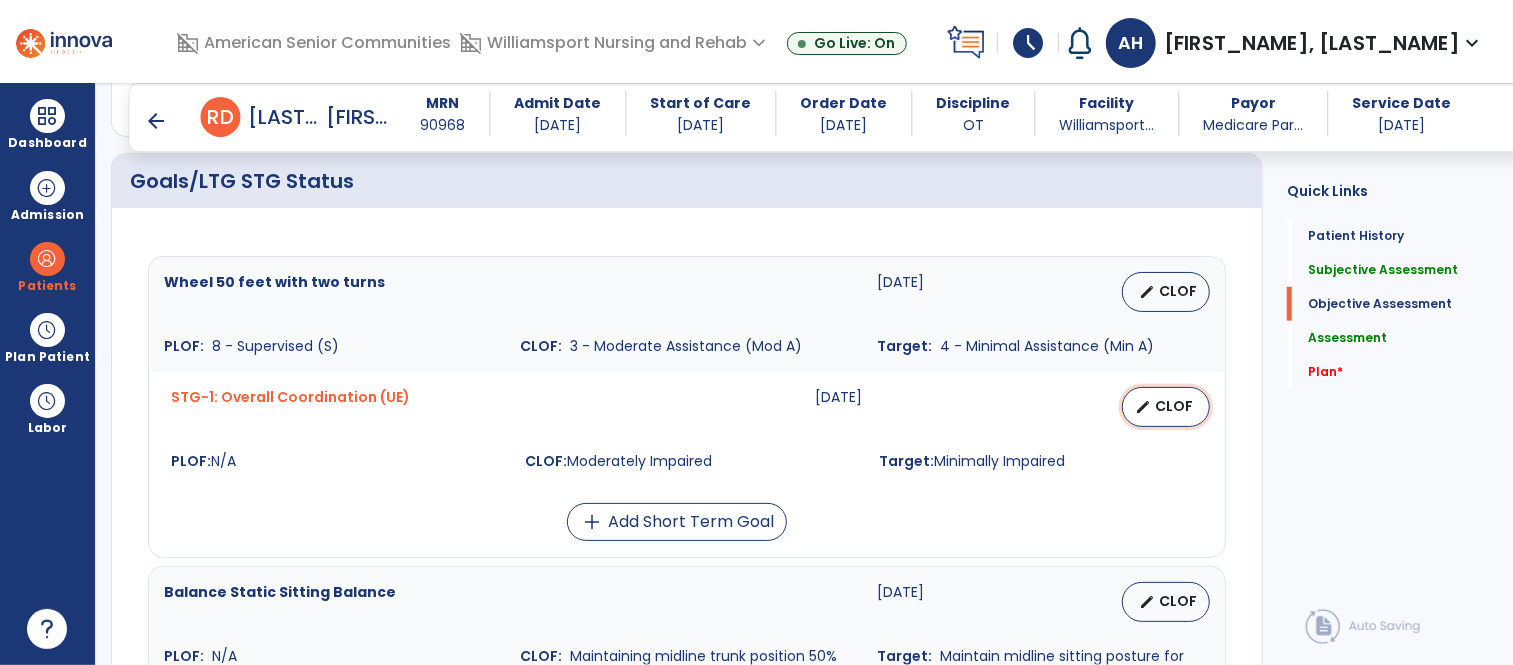 select on "********" 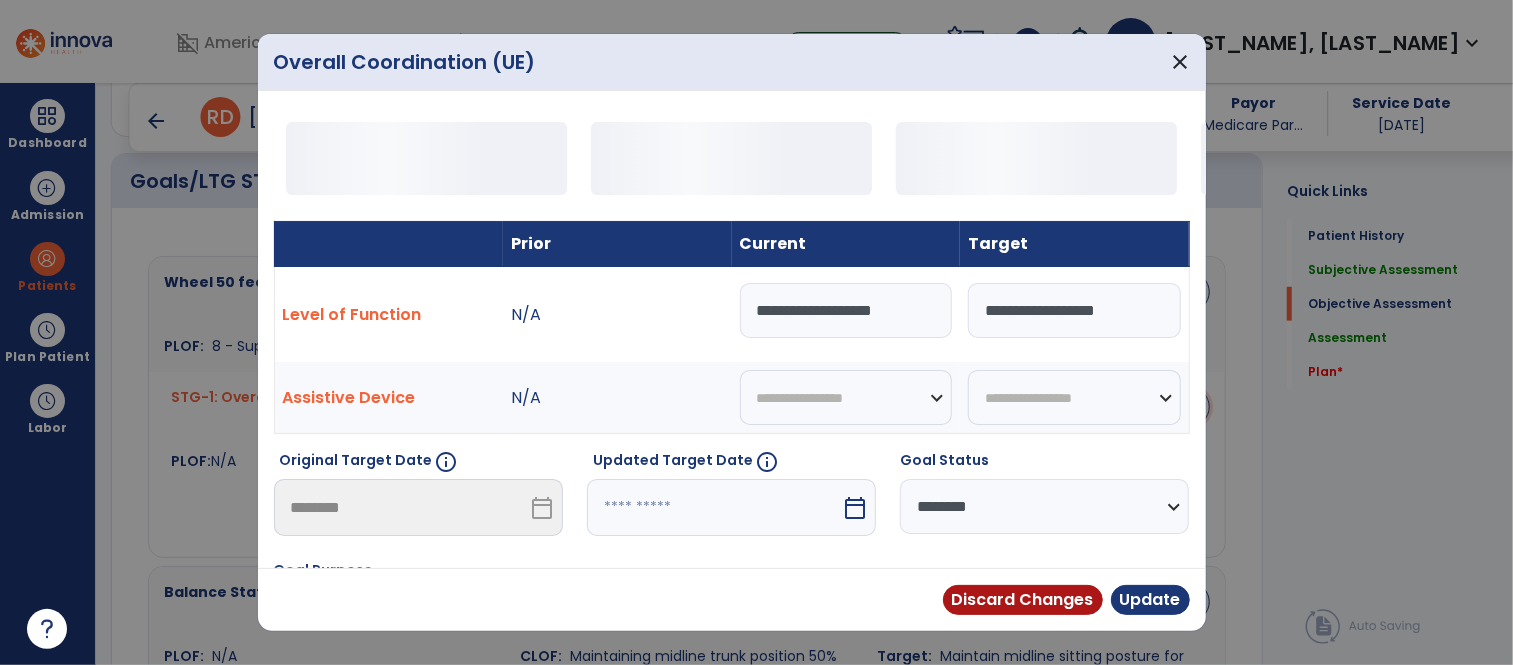 scroll, scrollTop: 714, scrollLeft: 0, axis: vertical 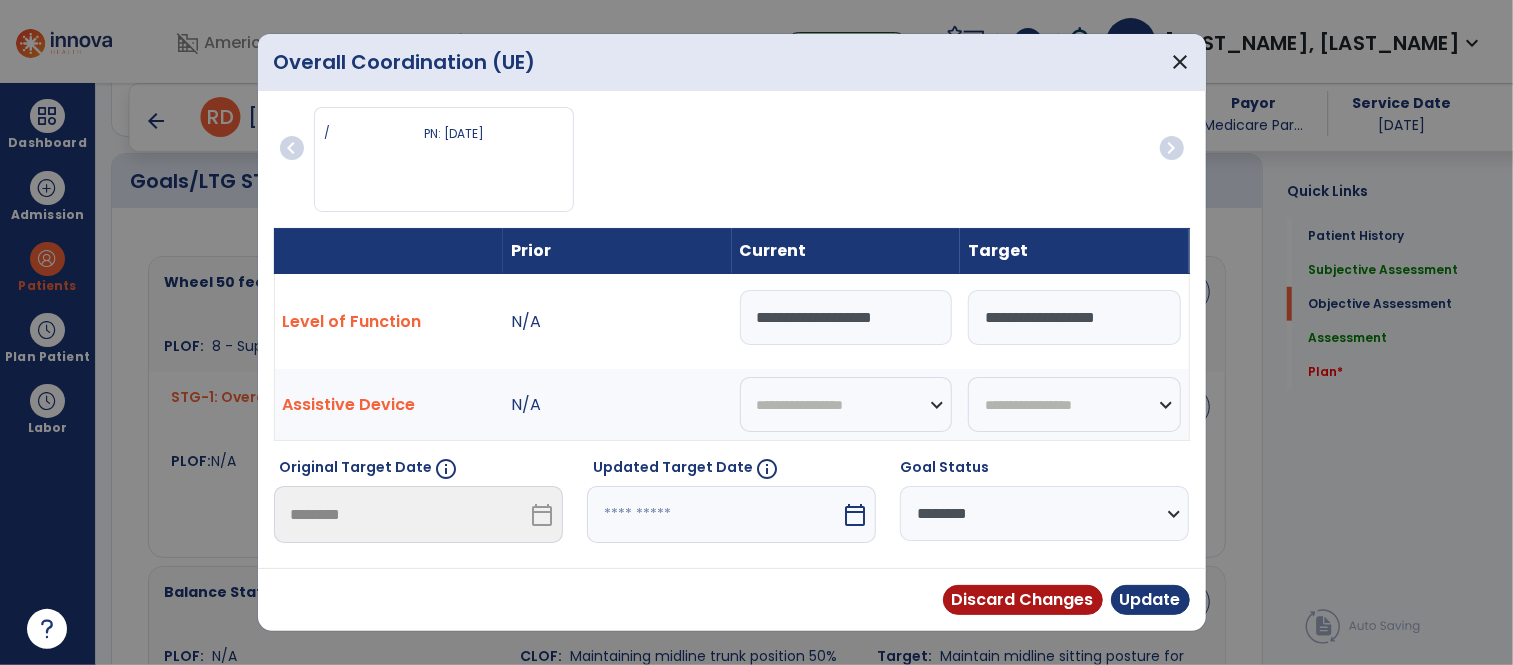 click on "calendar_today" at bounding box center [855, 515] 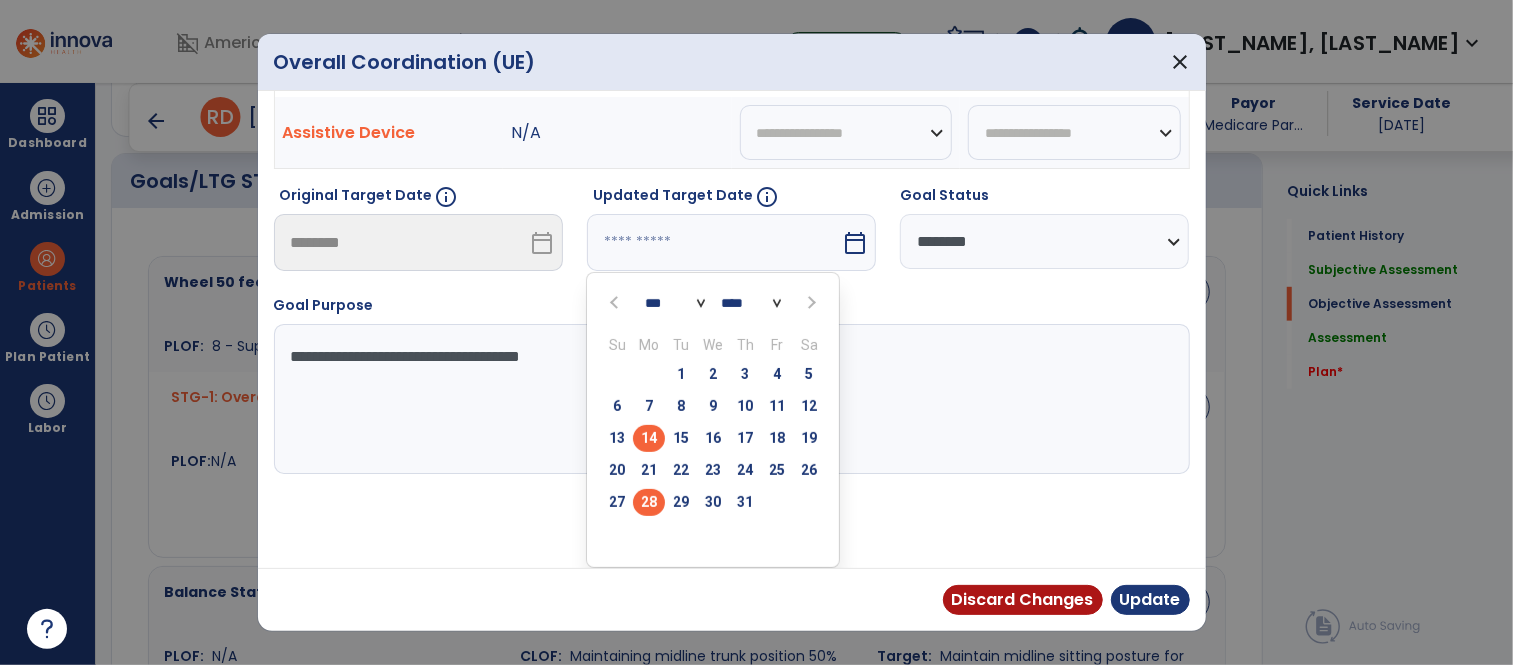 click on "28" at bounding box center (649, 502) 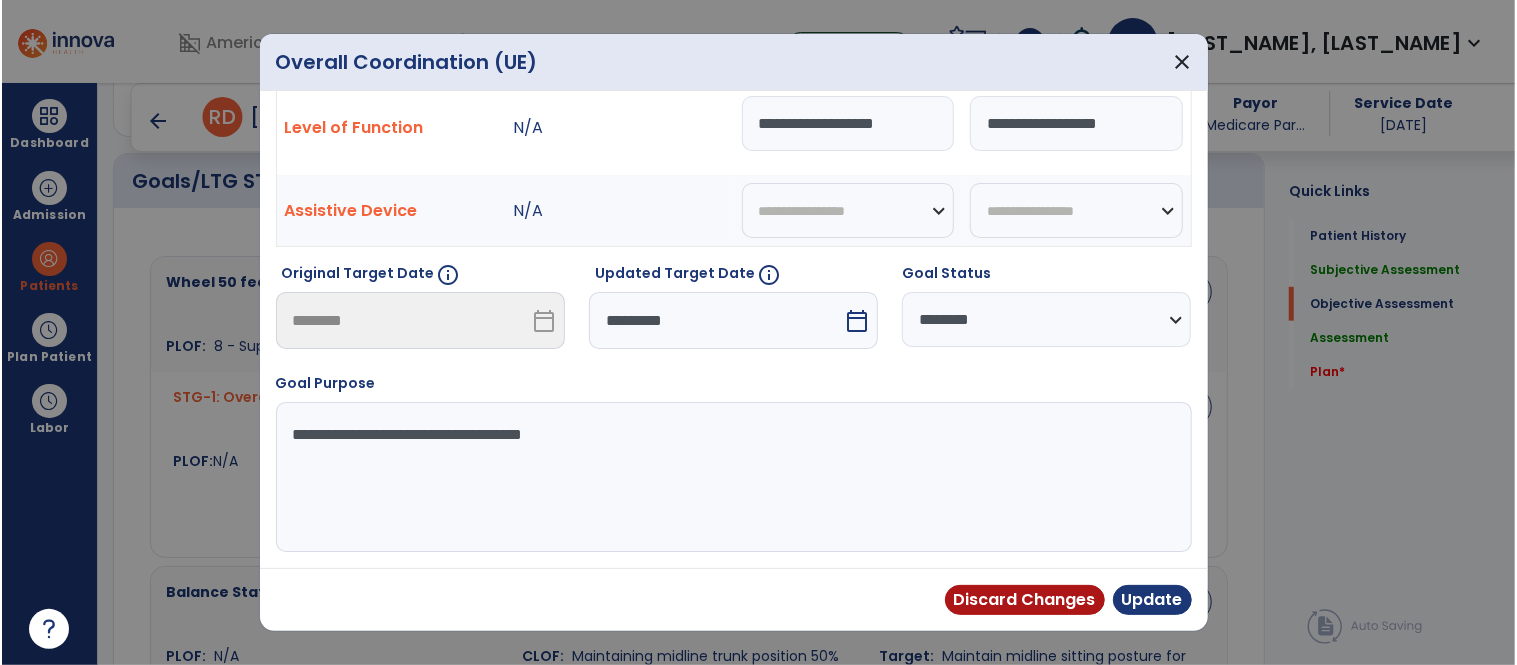 scroll, scrollTop: 194, scrollLeft: 0, axis: vertical 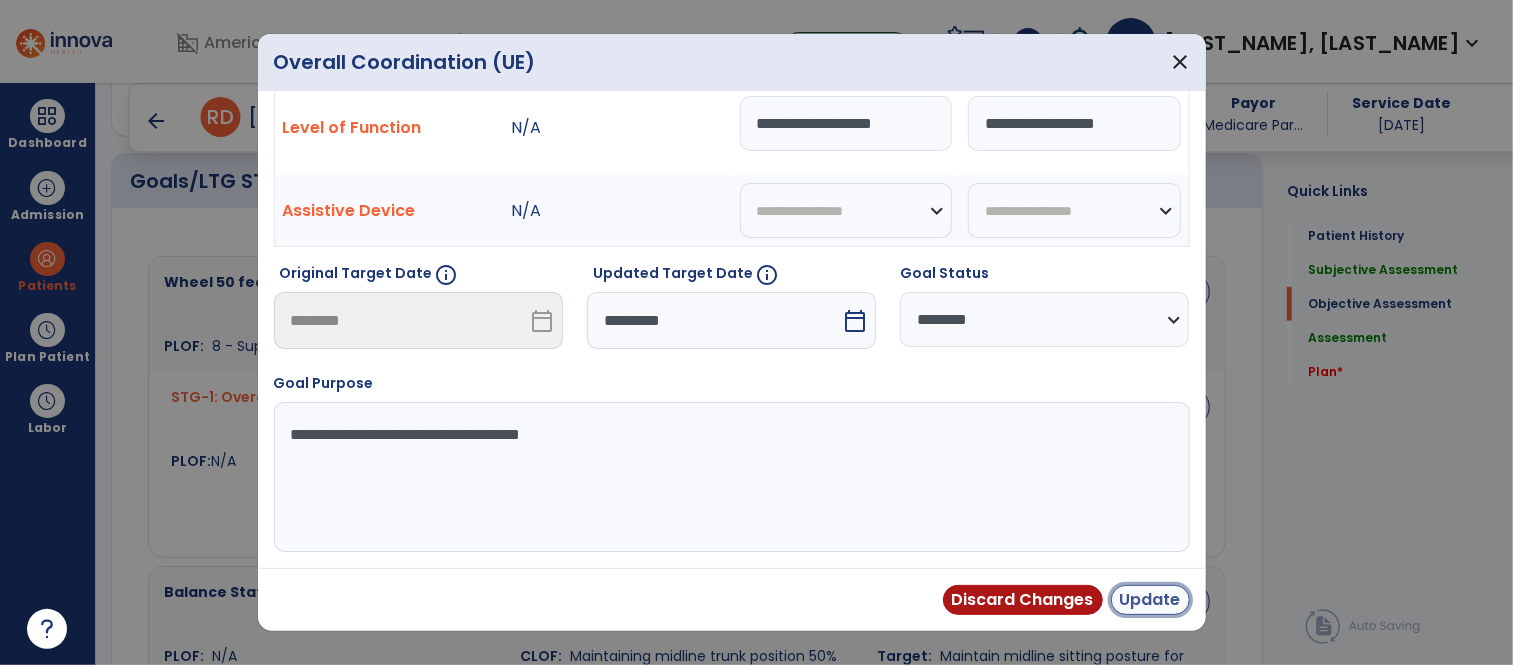 click on "Update" at bounding box center [1150, 600] 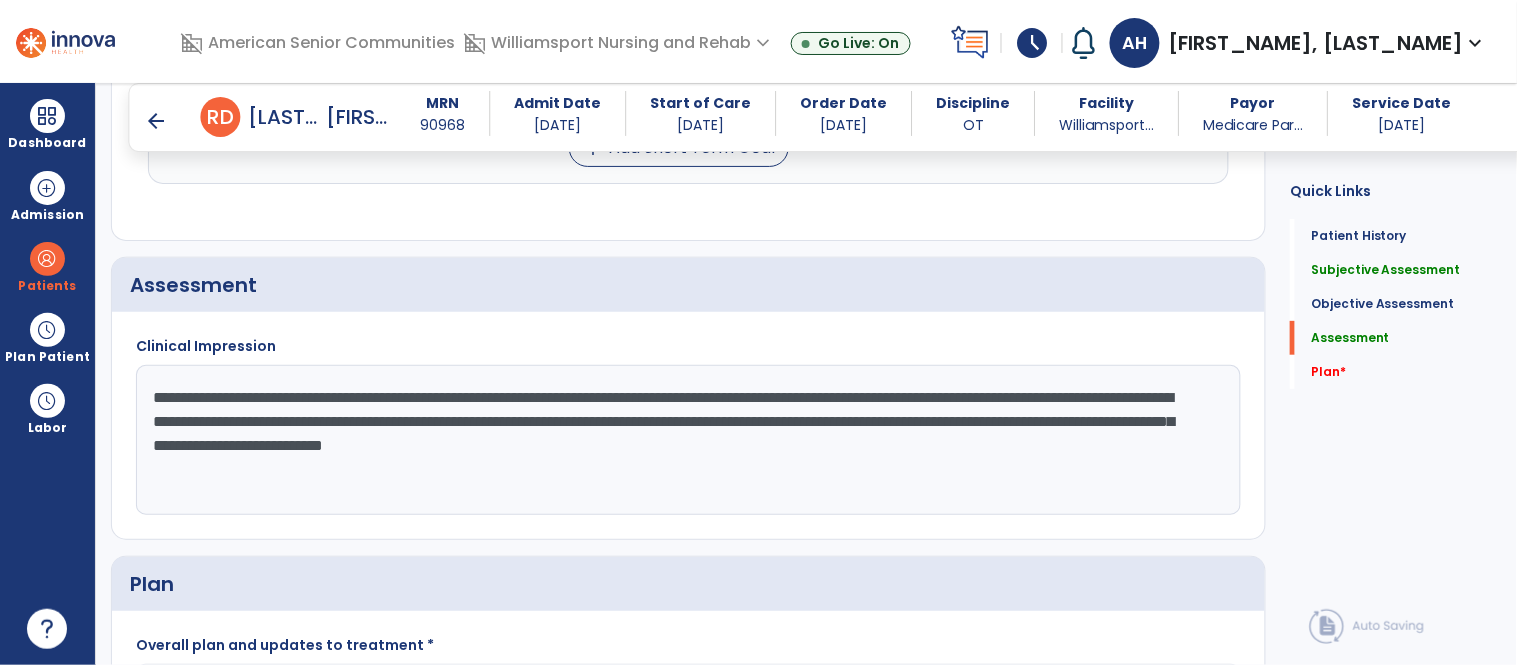 scroll, scrollTop: 2026, scrollLeft: 0, axis: vertical 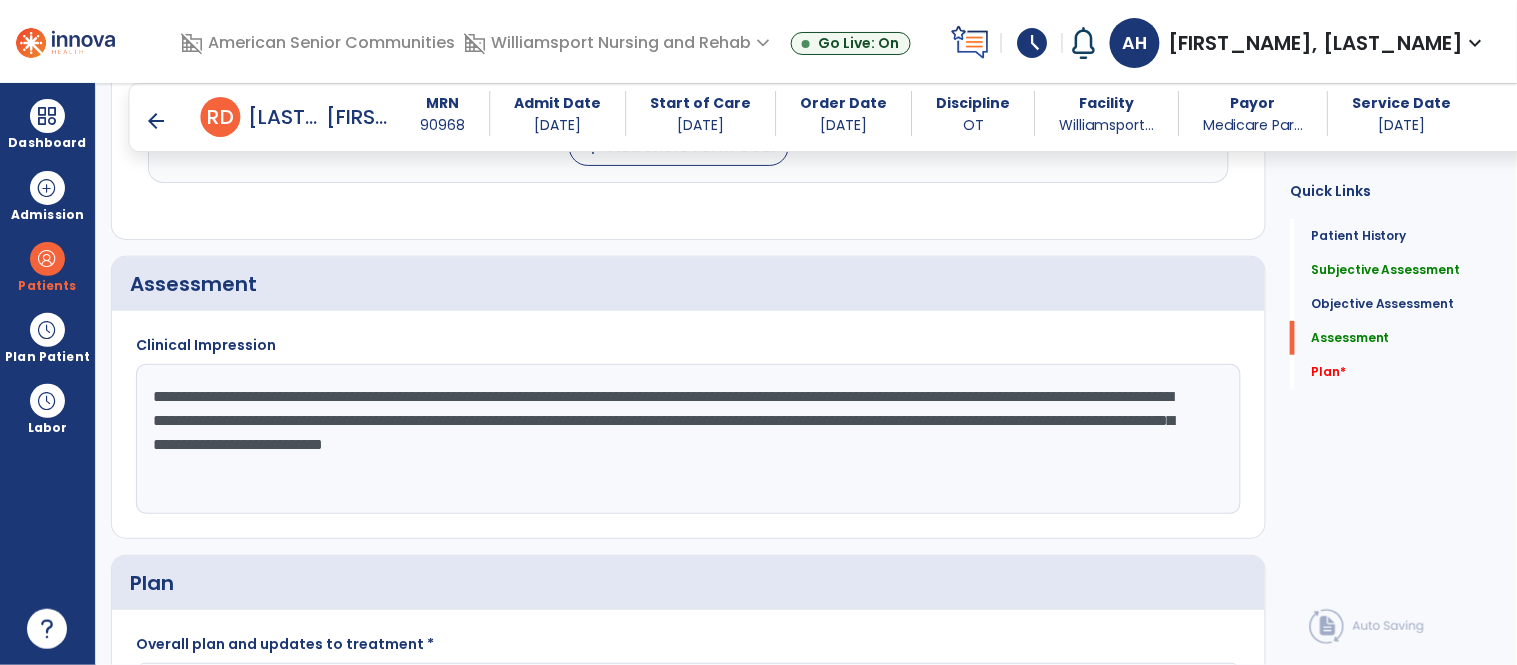 click on "**********" 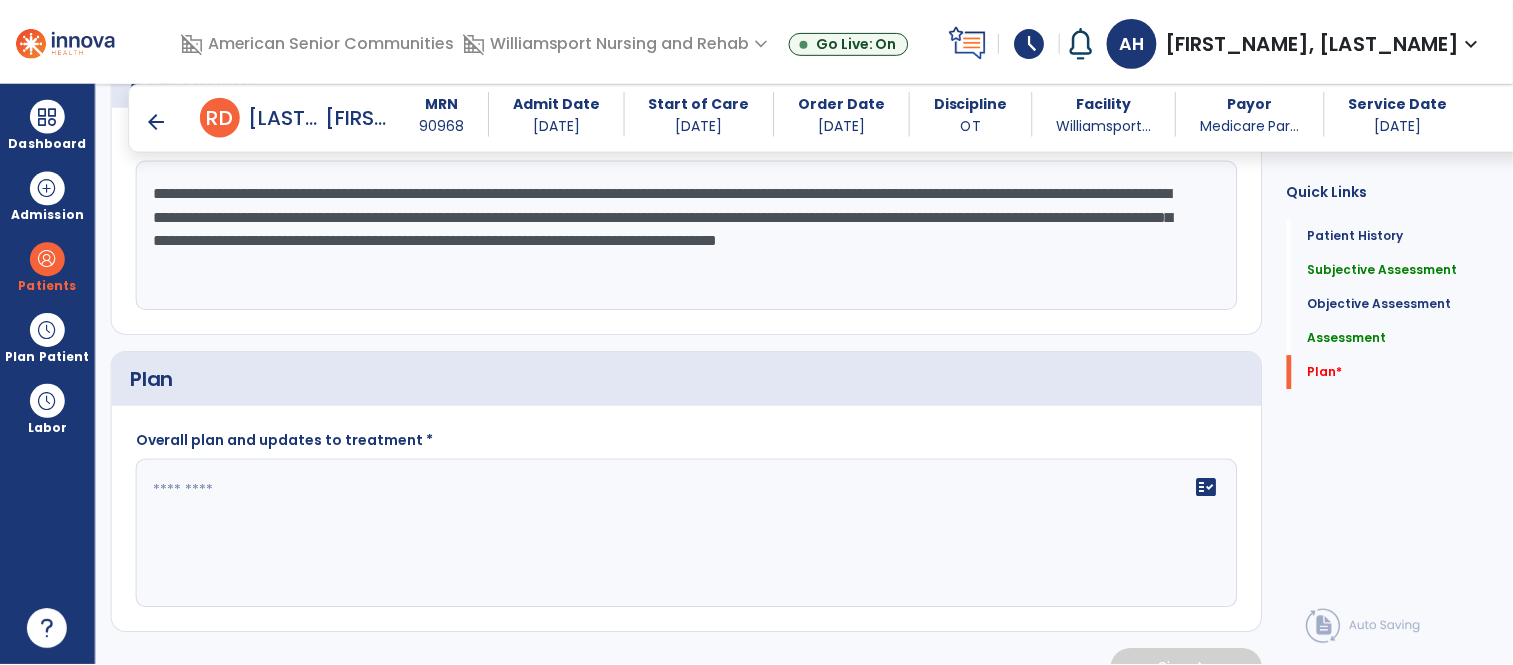 scroll, scrollTop: 2270, scrollLeft: 0, axis: vertical 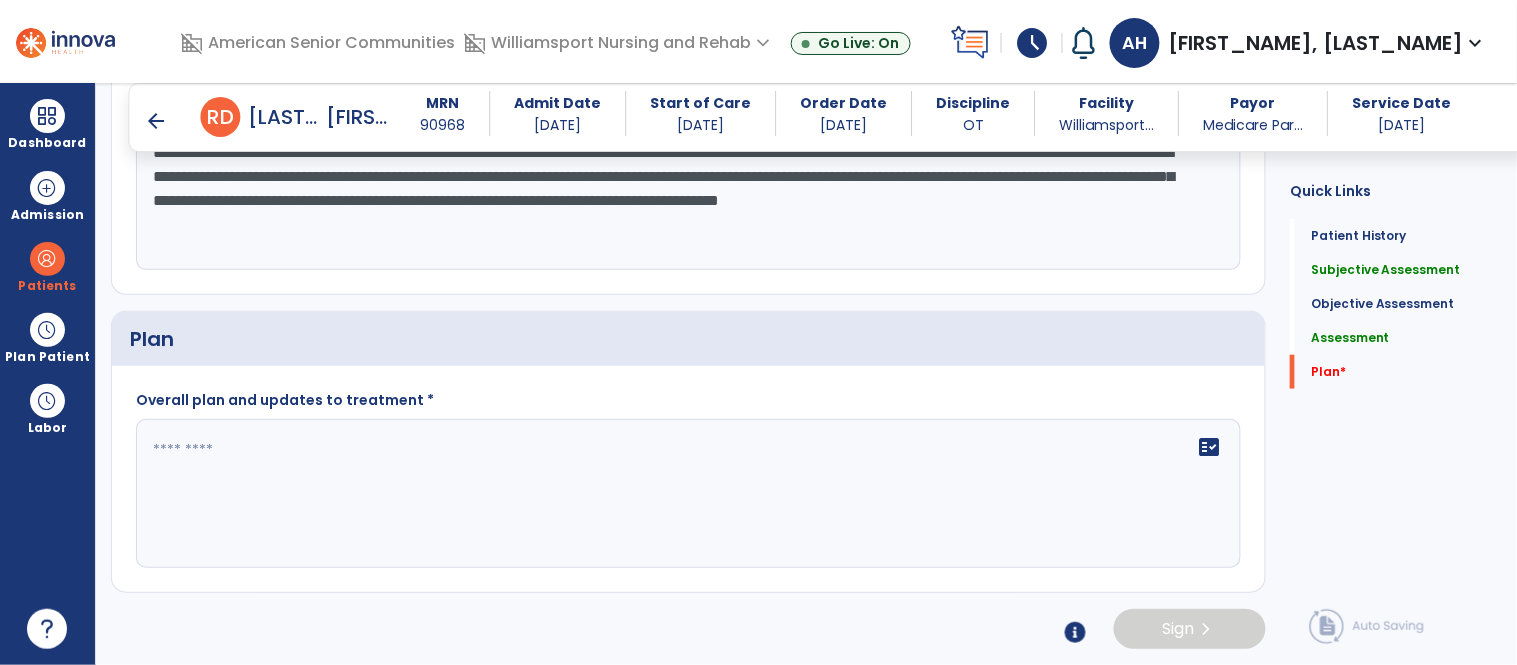 type on "**********" 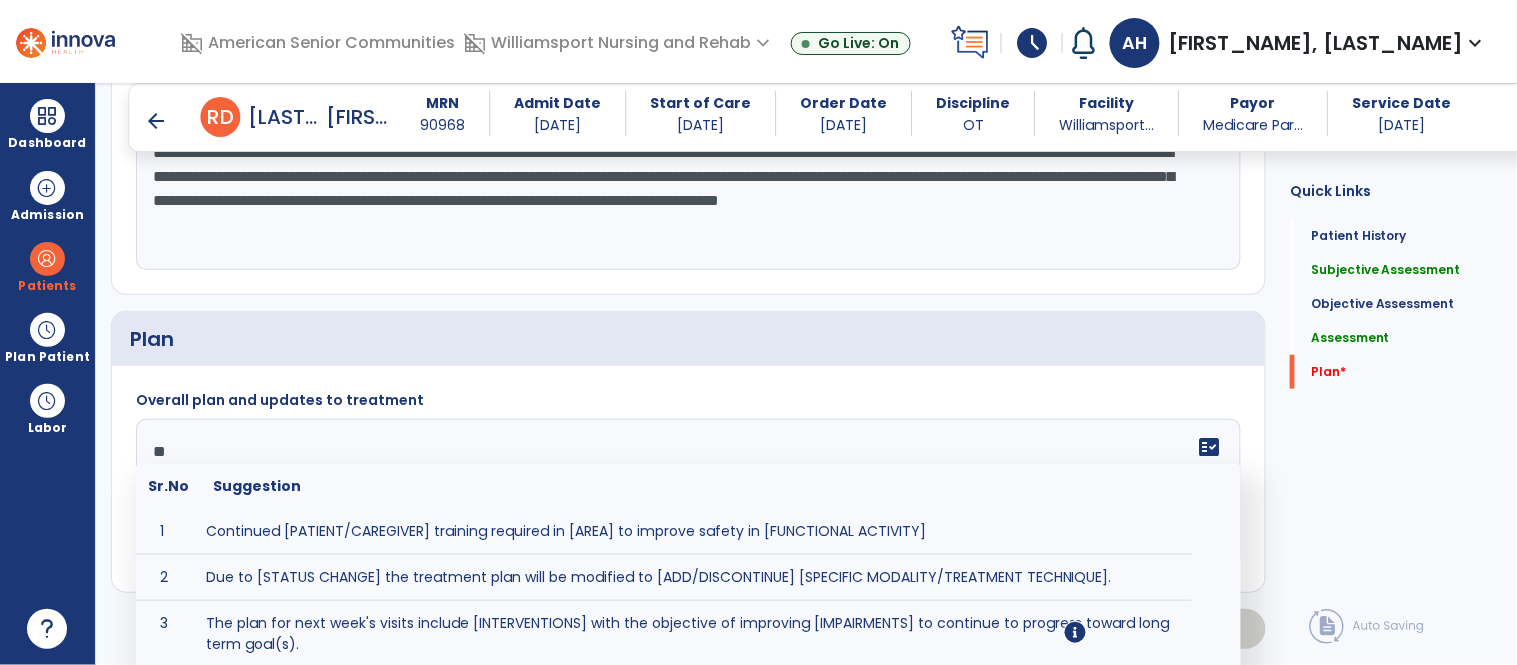 type on "*" 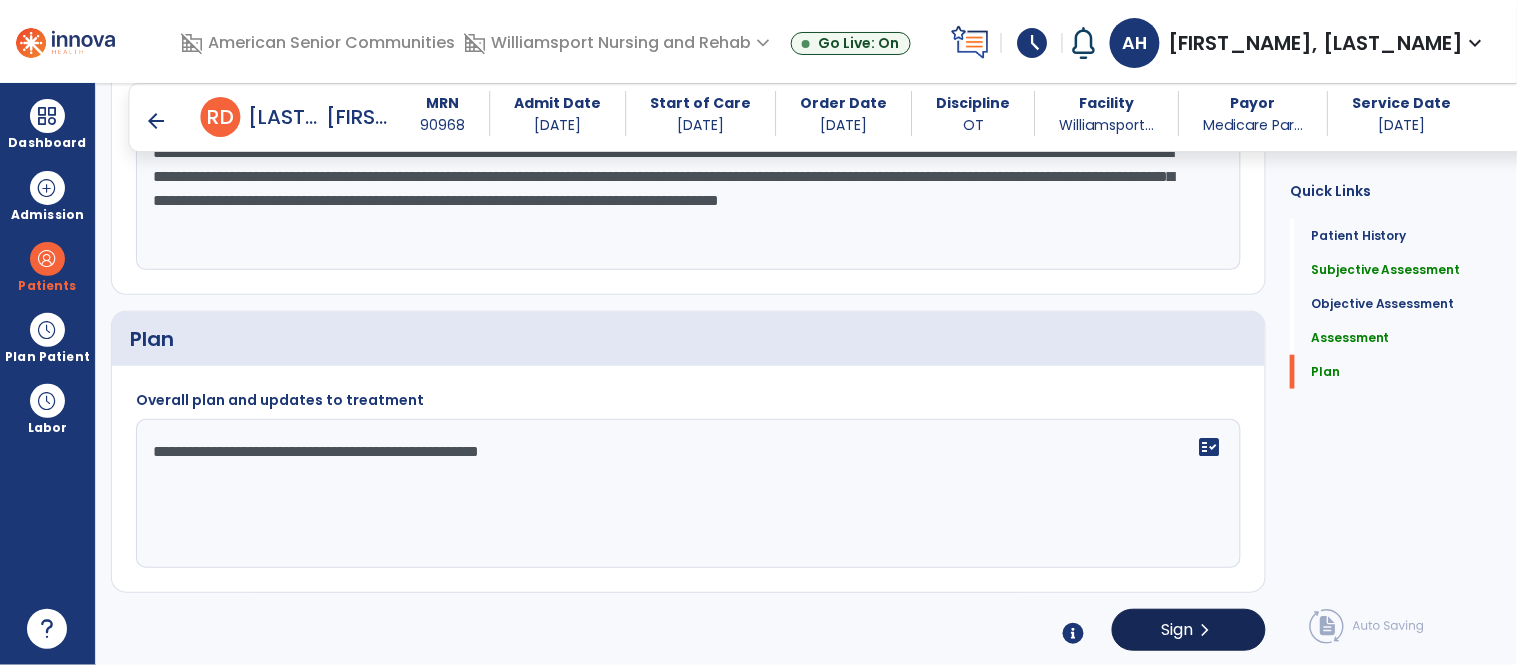 type on "**********" 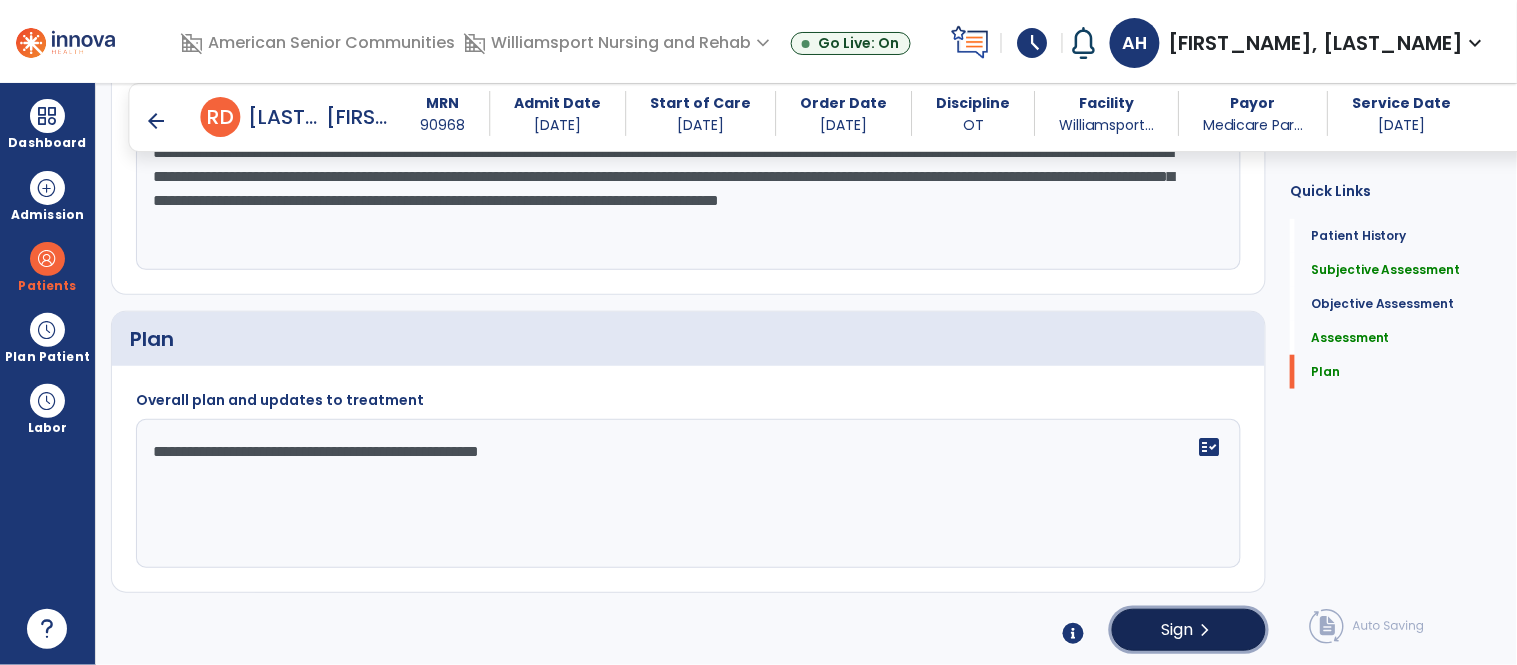 click on "chevron_right" 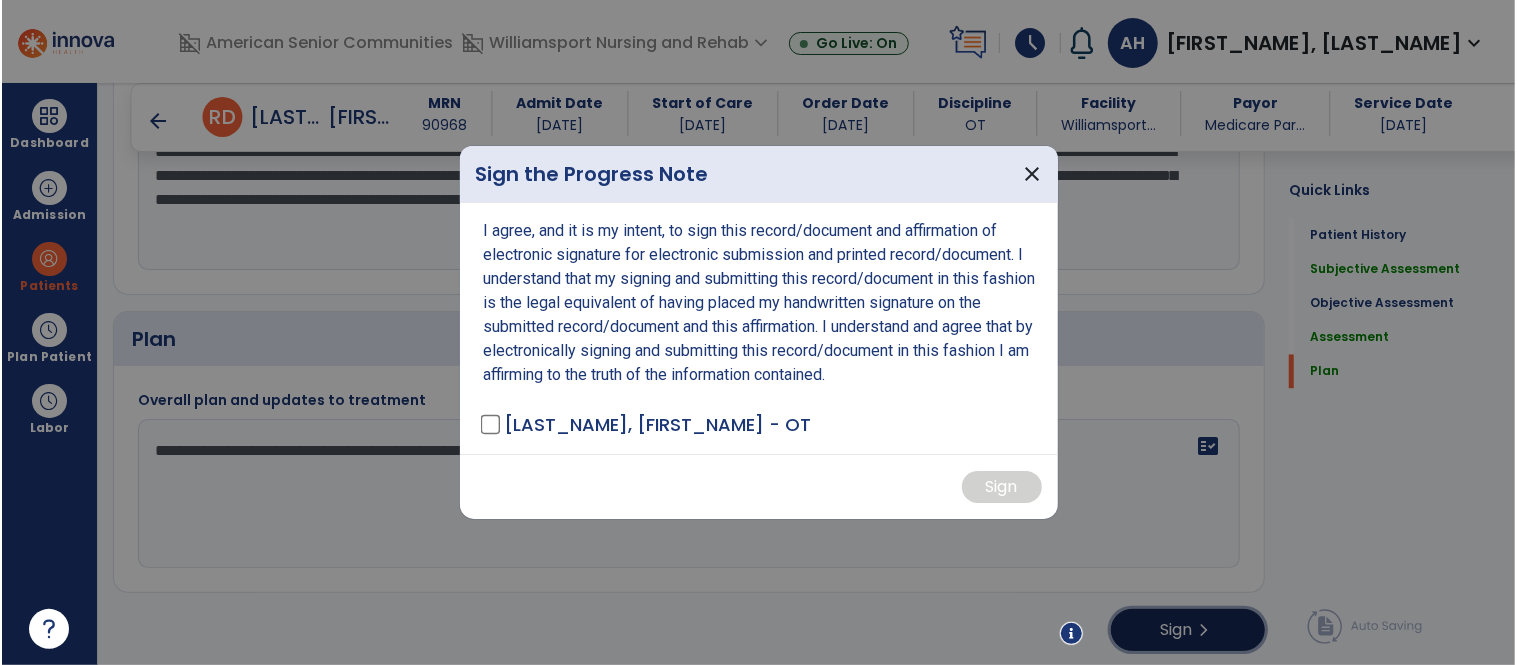 scroll, scrollTop: 2270, scrollLeft: 0, axis: vertical 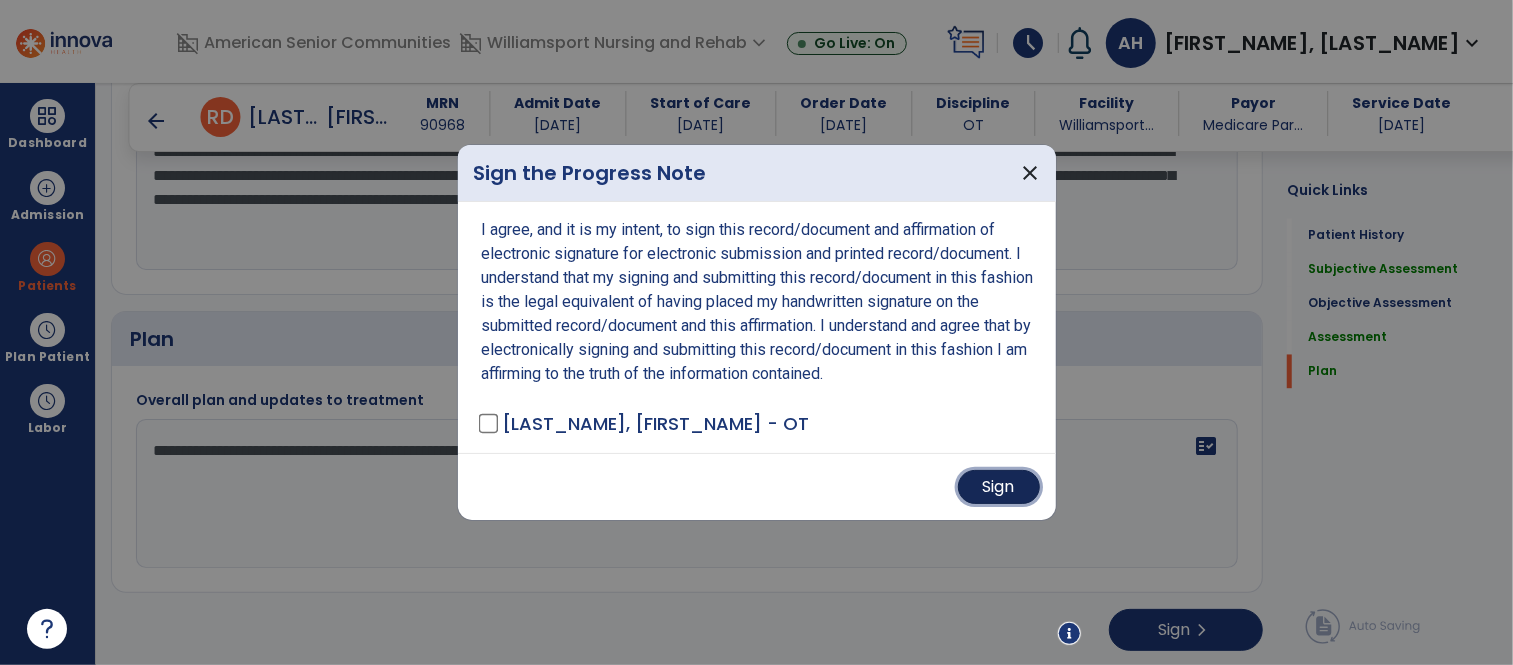 click on "Sign" at bounding box center (999, 487) 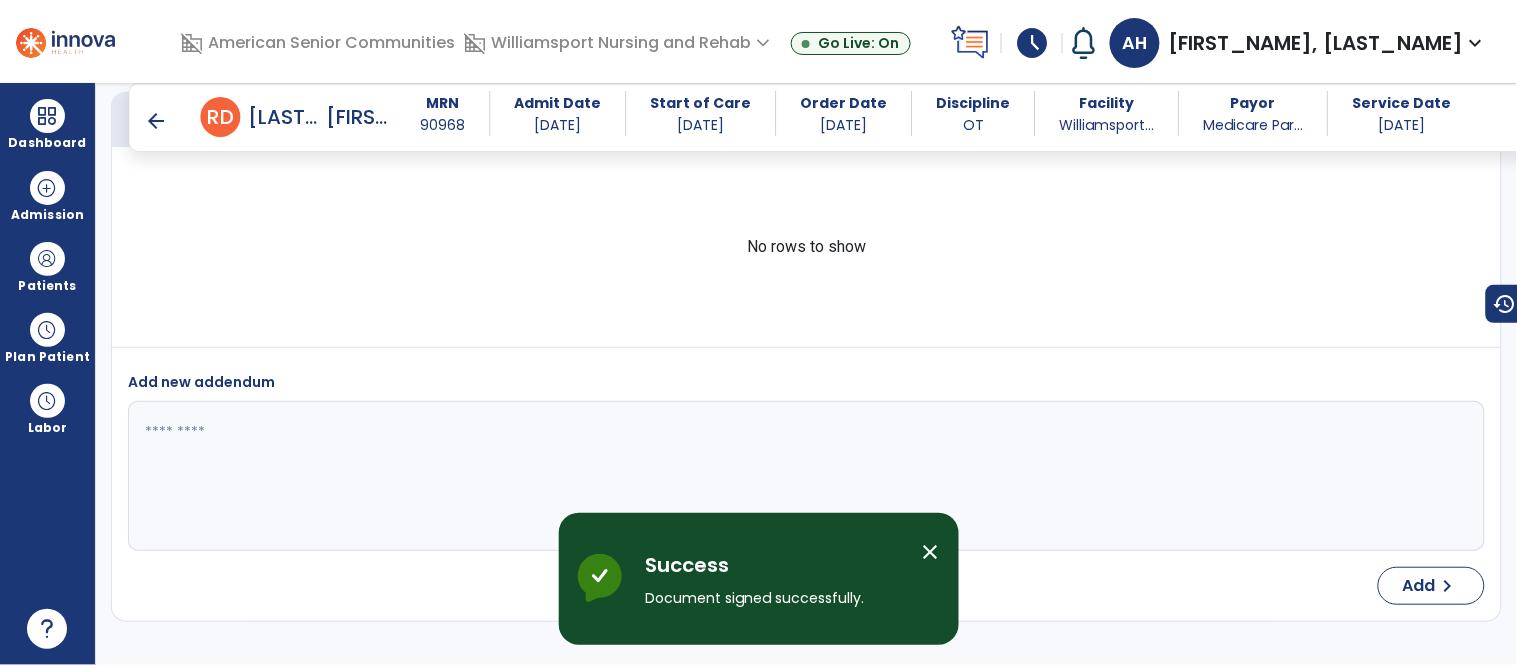scroll, scrollTop: 2842, scrollLeft: 0, axis: vertical 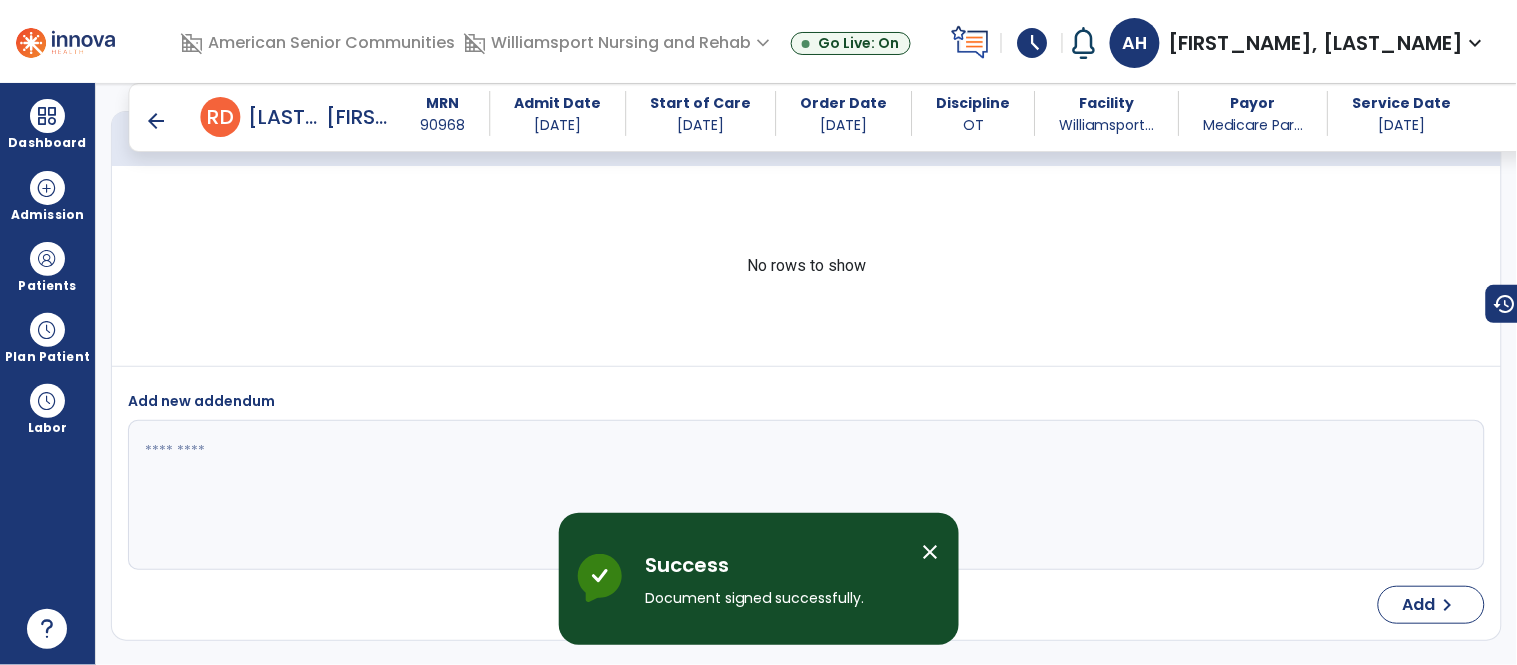 click on "close" at bounding box center (931, 552) 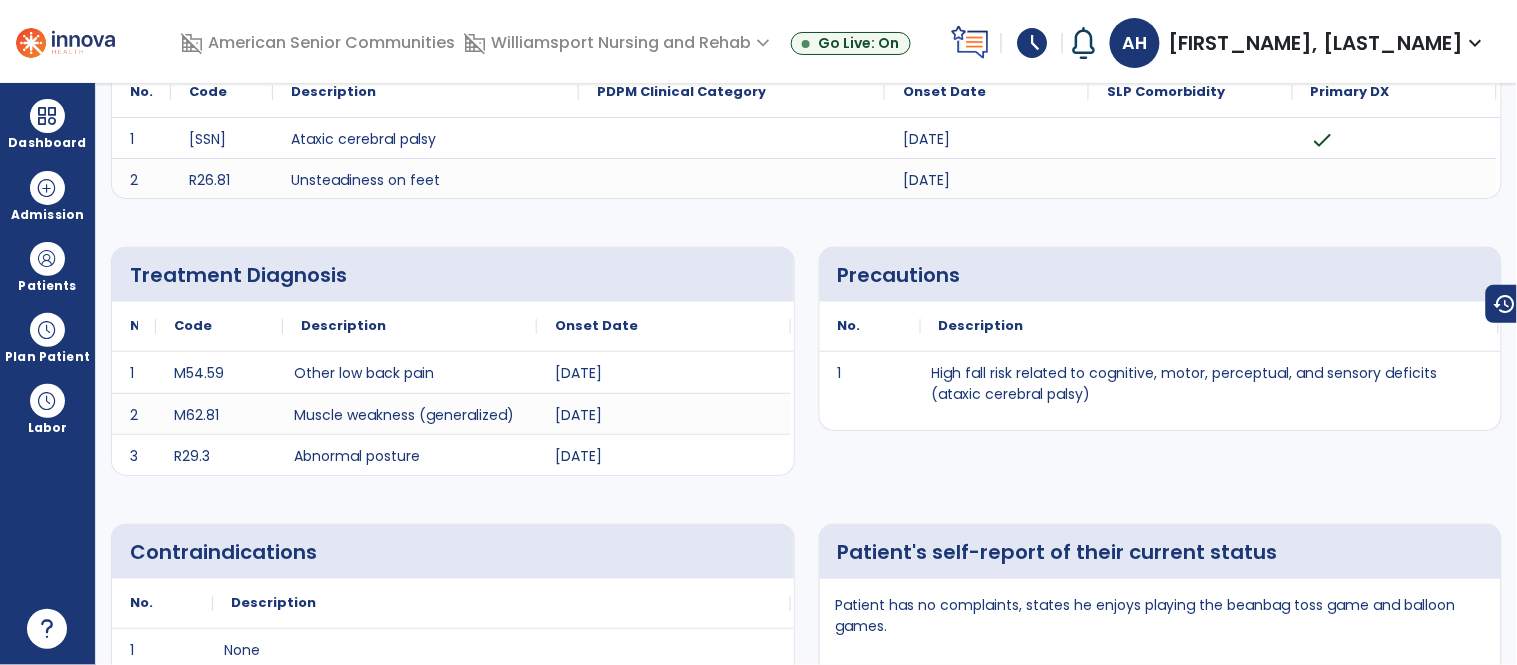 scroll, scrollTop: 0, scrollLeft: 0, axis: both 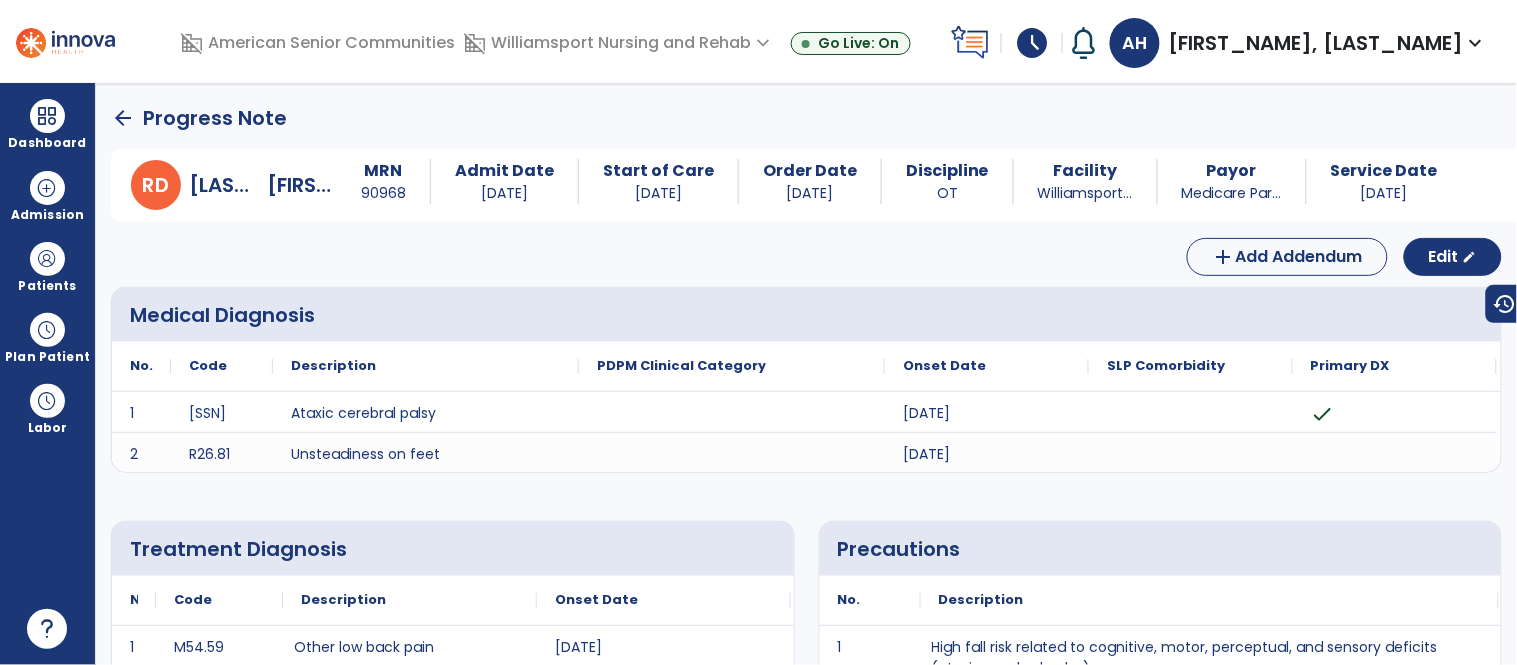 click on "arrow_back" 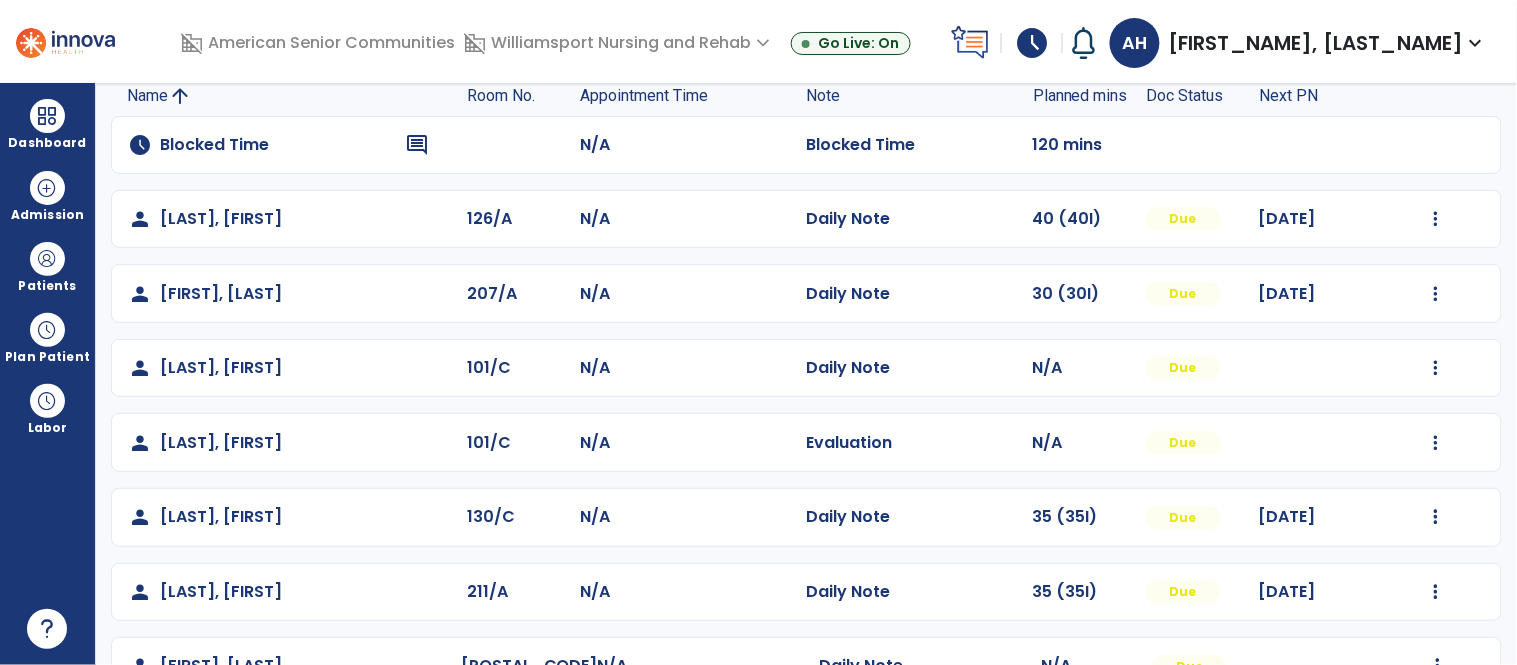 scroll, scrollTop: 142, scrollLeft: 0, axis: vertical 